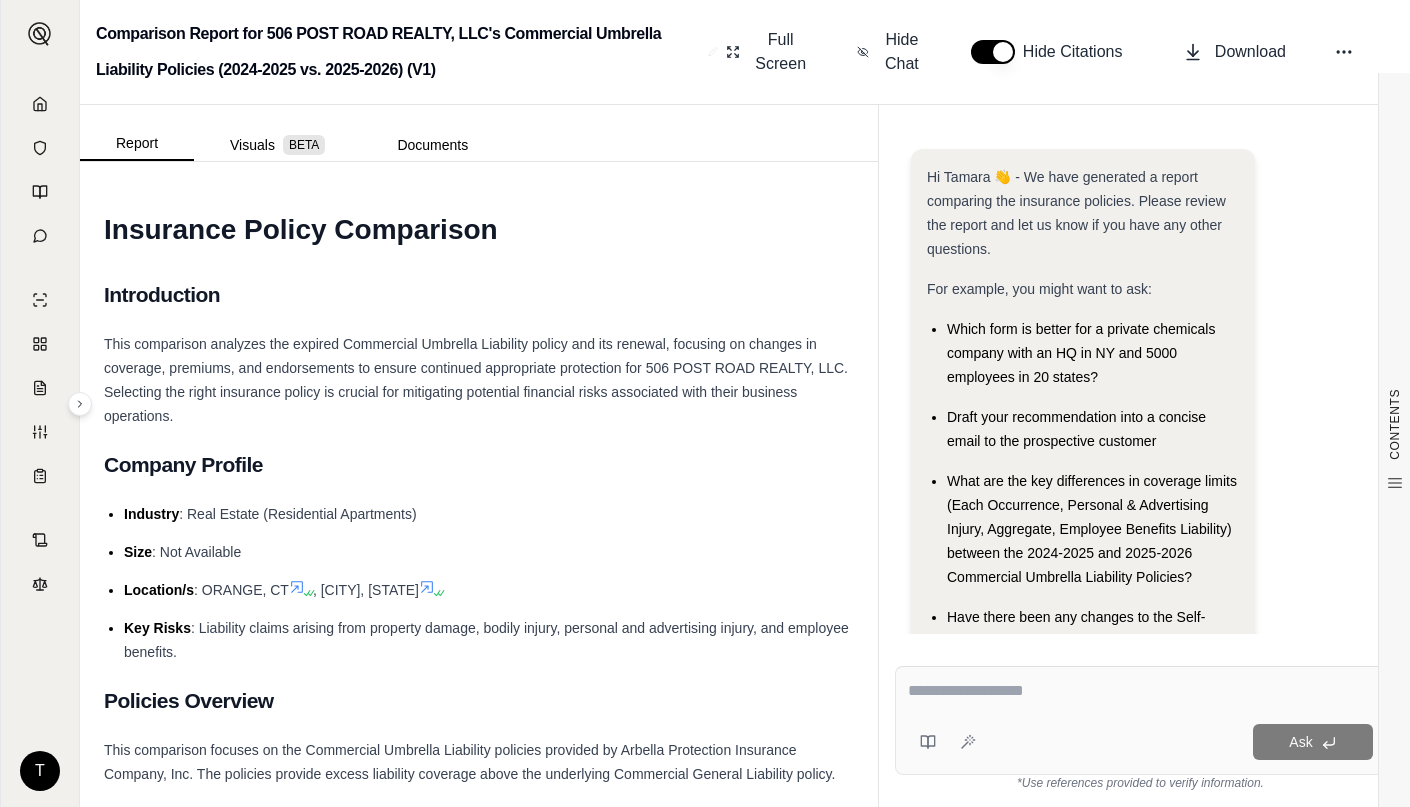 scroll, scrollTop: 0, scrollLeft: 0, axis: both 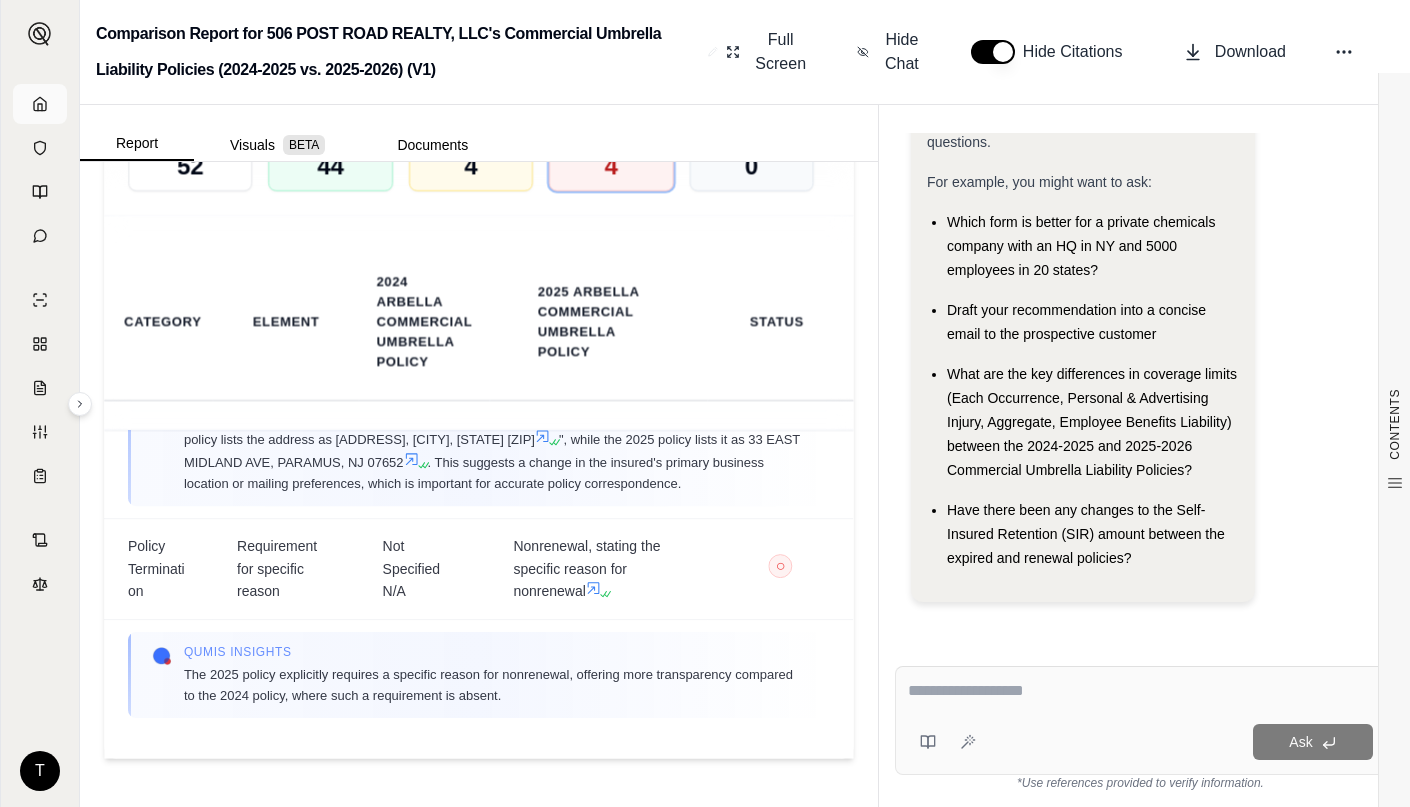 click 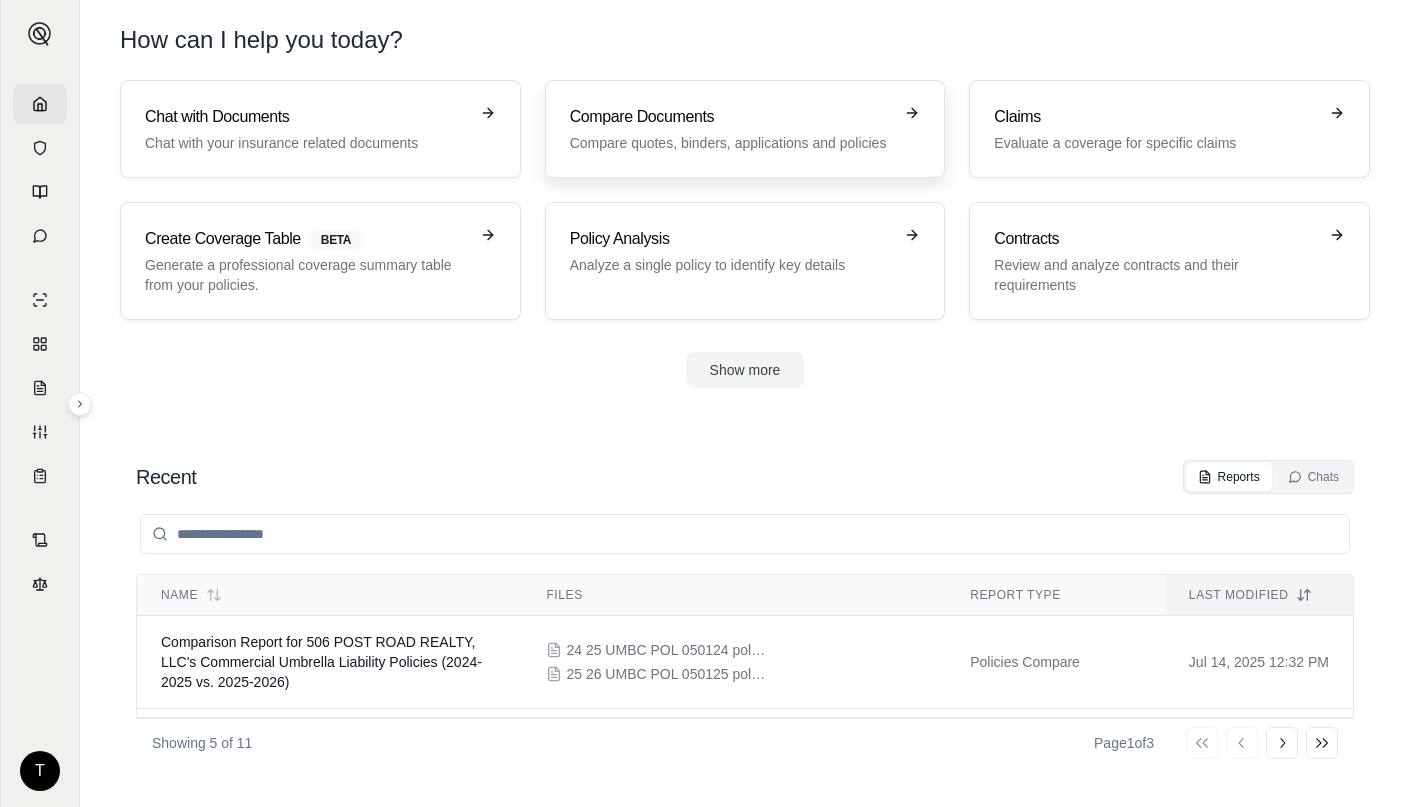 click on "Compare quotes, binders, applications and policies" at bounding box center [731, 143] 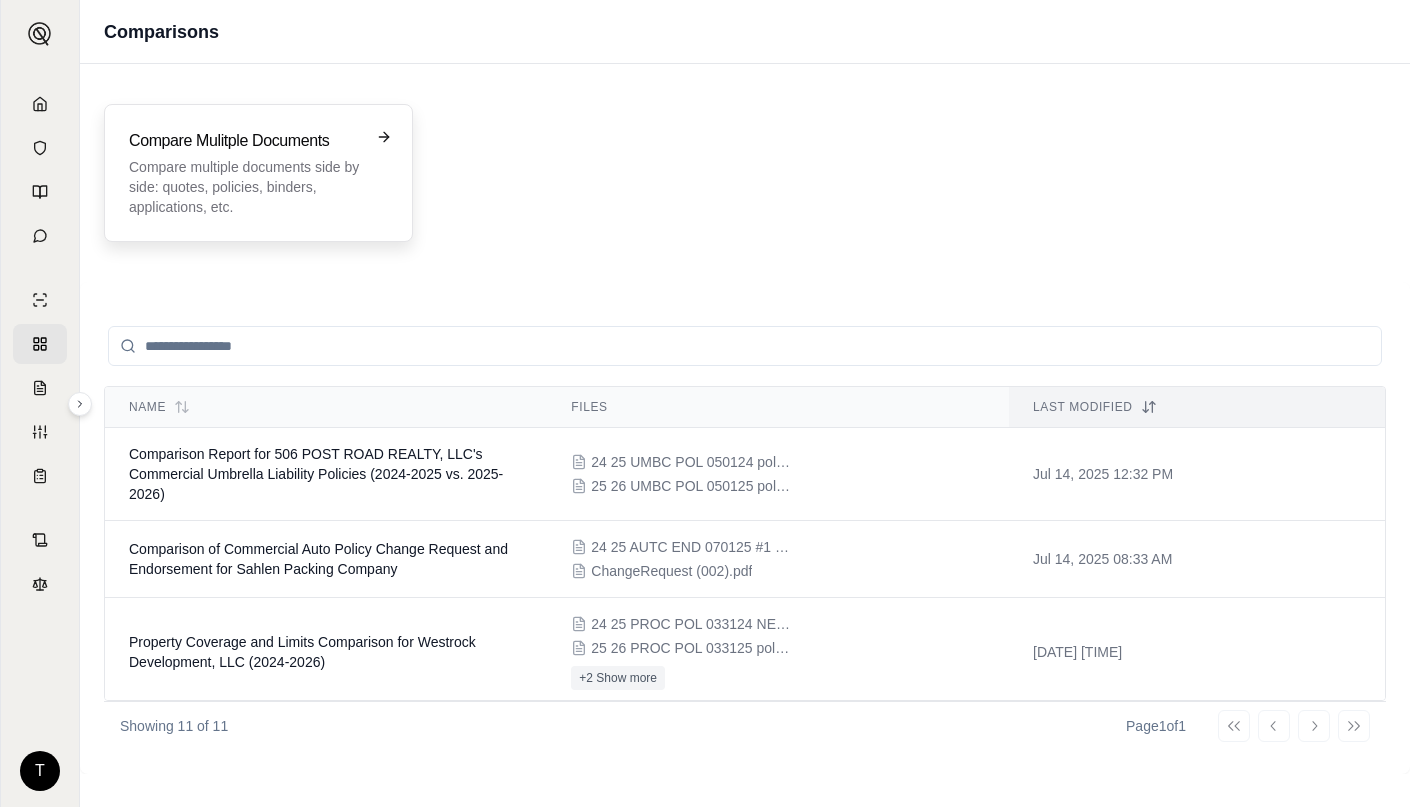 click on "Compare multiple documents side by side: quotes, policies, binders, applications, etc." at bounding box center (244, 187) 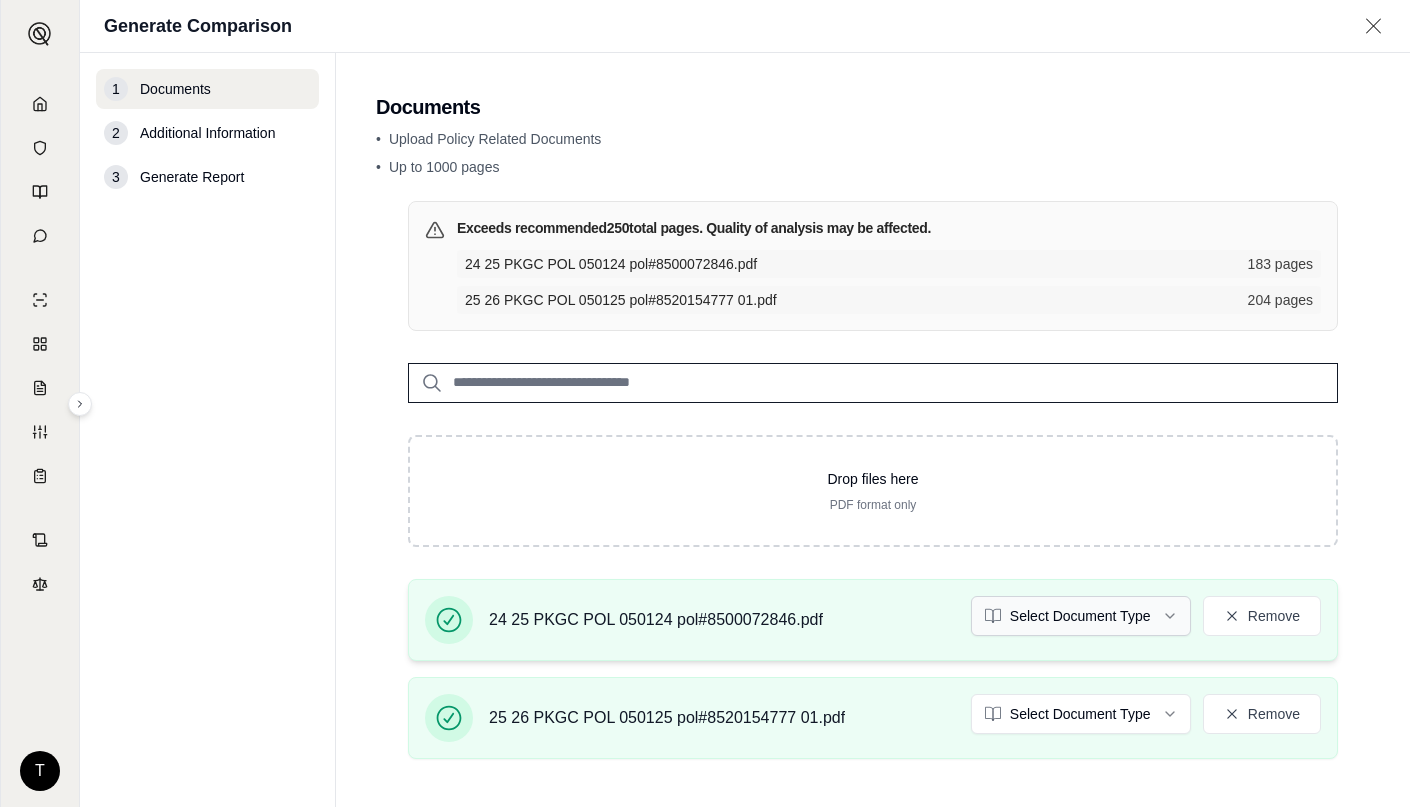 click on "T Generate Comparison 1 Documents 2 Additional Information 3 Generate Report Documents • Upload Policy Related Documents • Up to 1000 pages Exceeds recommended  250  total pages. Quality of analysis may be affected. 24 25 PKGC POL 050124 pol#[POLICY_NUMBER] 183 pages 25 26 PKGC POL 050125 pol#[POLICY_NUMBER] 01.pdf 204 pages Drop files here PDF format only 24 25 PKGC POL 050124 pol#[POLICY_NUMBER] Select Document Type Remove 25 26 PKGC POL 050125 pol#[POLICY_NUMBER] 01.pdf Select Document Type Remove • Please select valid document types for: 25 26 PKGC POL 050125 pol#[POLICY_NUMBER] 01.pdf,
24 25 PKGC POL 050124 pol#[POLICY_NUMBER] Additional Information →" at bounding box center (705, 403) 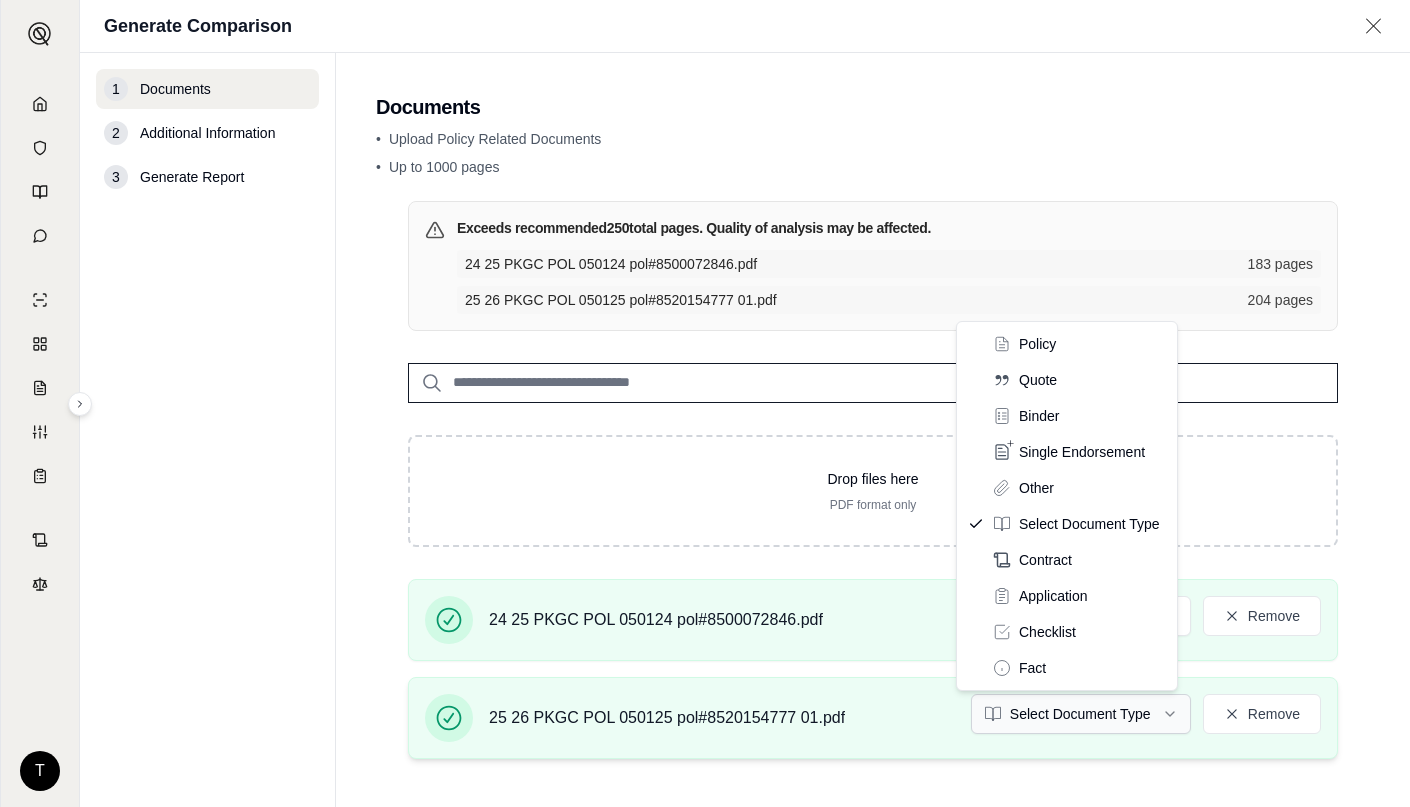 click on "T Generate Comparison 1 Documents 2 Additional Information 3 Generate Report Documents • Upload Policy Related Documents • Up to 1000 pages Exceeds recommended  250  total pages. Quality of analysis may be affected. 24 25 PKGC POL 050124 pol#[POLICY_NUMBER] 183 pages 25 26 PKGC POL 050125 pol#[POLICY_NUMBER] 01.pdf 204 pages Drop files here PDF format only 24 25 PKGC POL 050124 pol#[POLICY_NUMBER] Select Document Type Remove 25 26 PKGC POL 050125 pol#[POLICY_NUMBER] 01.pdf Select Document Type Remove • Please select valid document types for: 25 26 PKGC POL 050125 pol#[POLICY_NUMBER] 01.pdf,
24 25 PKGC POL 050124 pol#[POLICY_NUMBER] Additional Information →
Policy Quote Binder Single Endorsement Other Select Document Type Contract Application Checklist Fact" at bounding box center (705, 403) 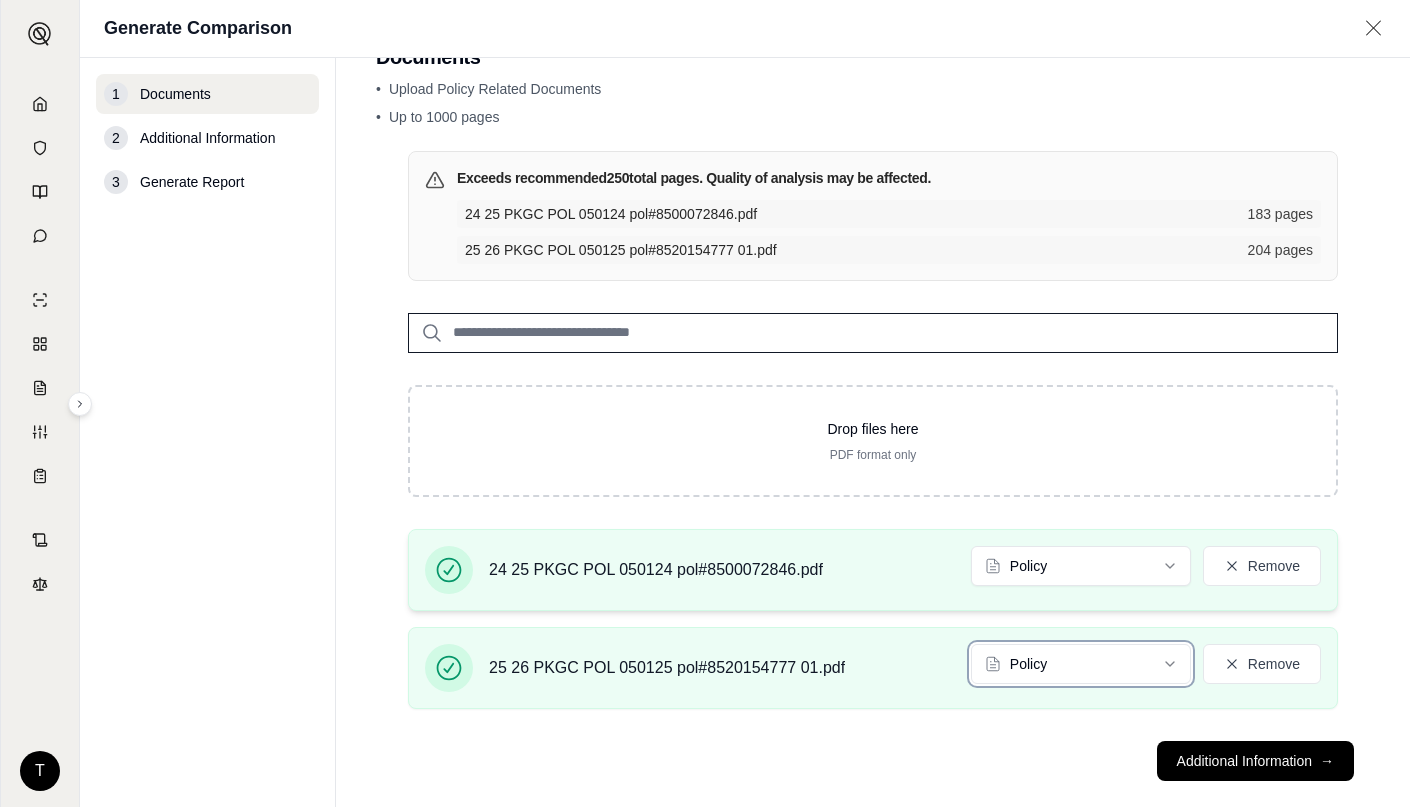 scroll, scrollTop: 85, scrollLeft: 0, axis: vertical 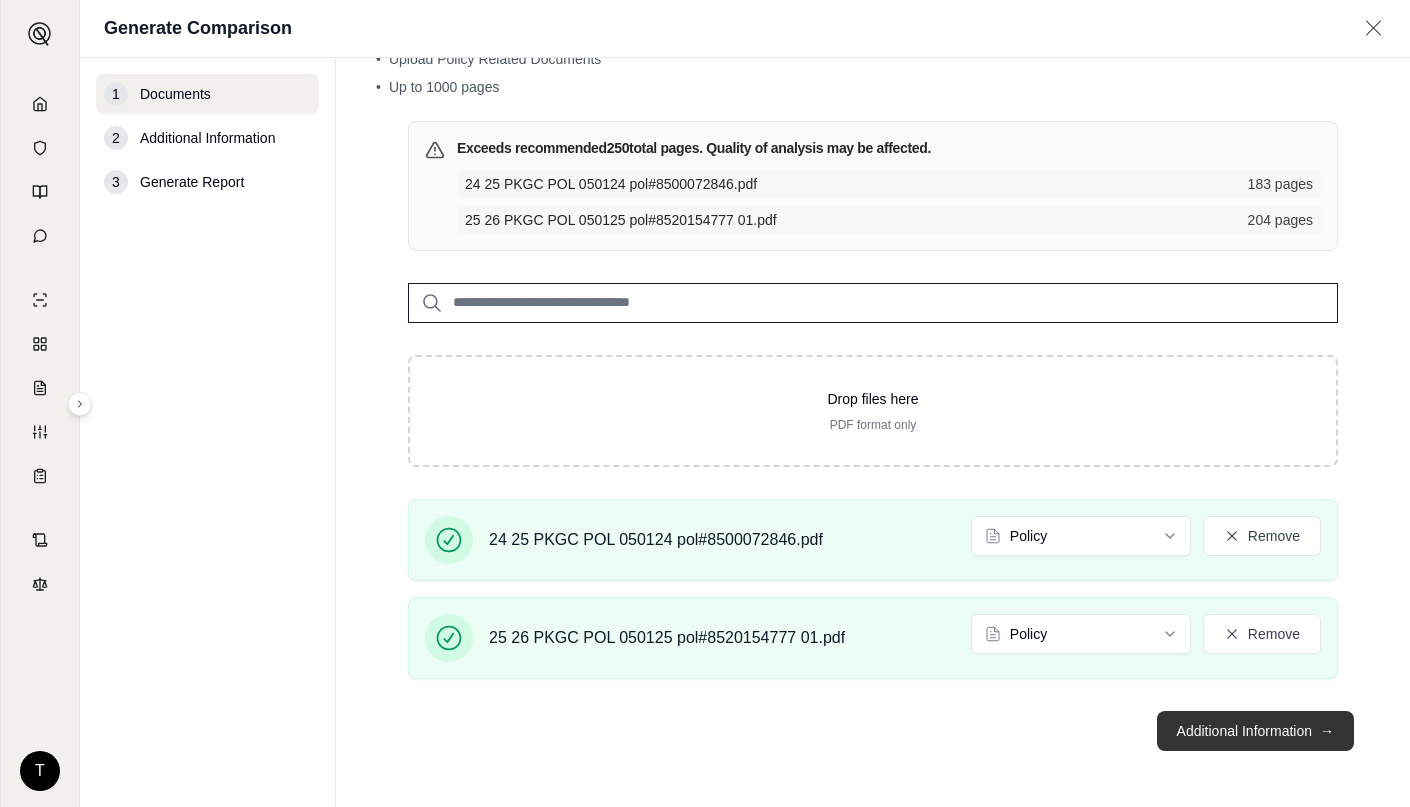 click on "Additional Information →" at bounding box center [1255, 731] 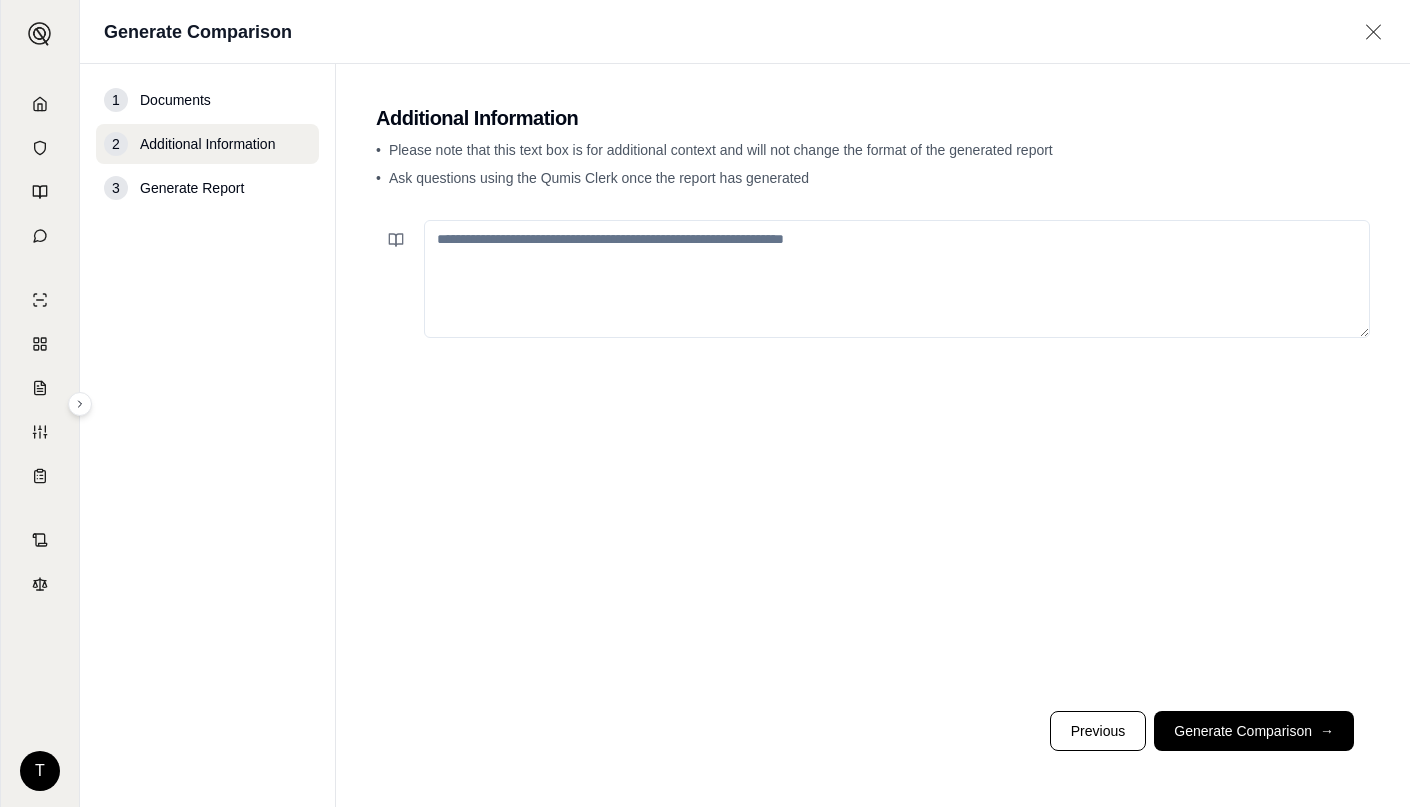 scroll, scrollTop: 0, scrollLeft: 0, axis: both 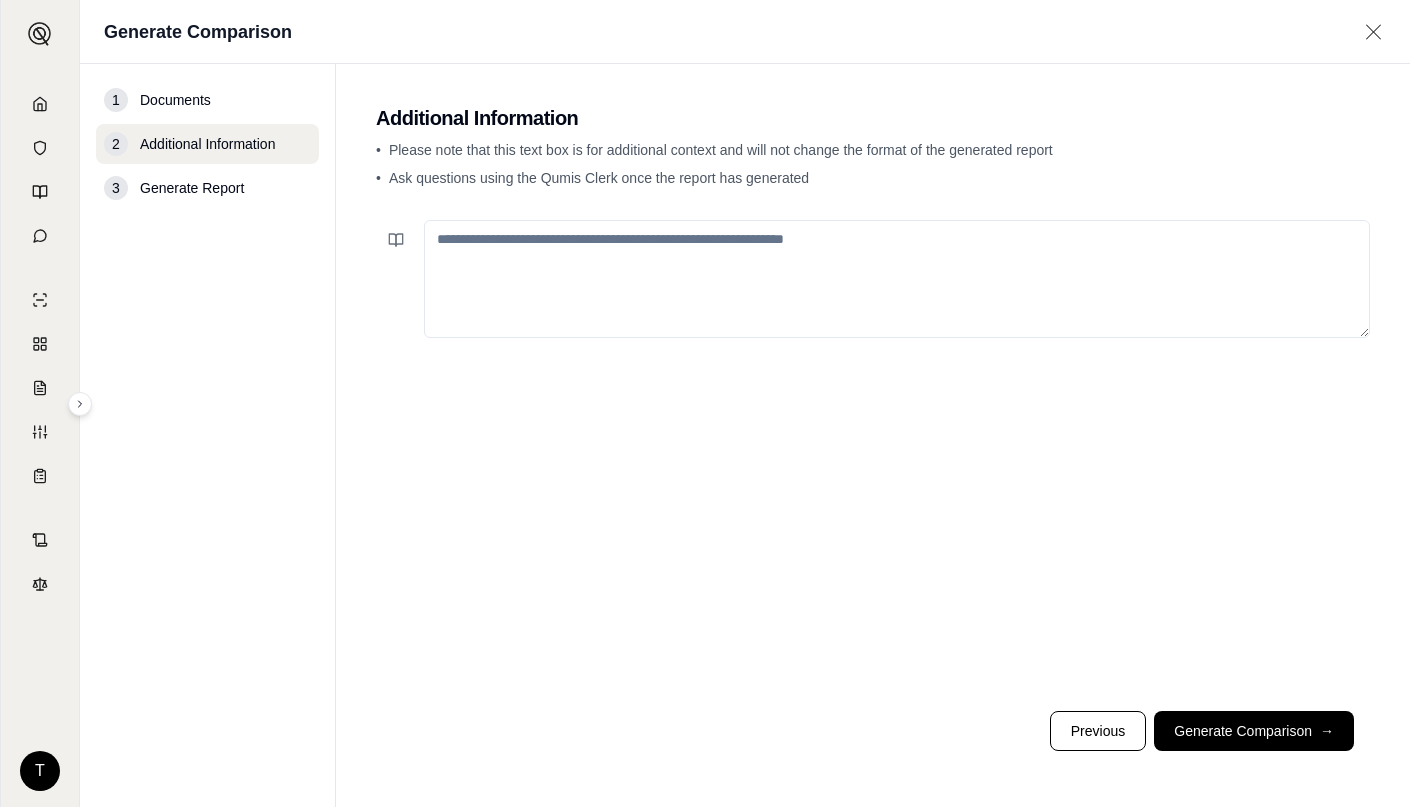 click at bounding box center (897, 279) 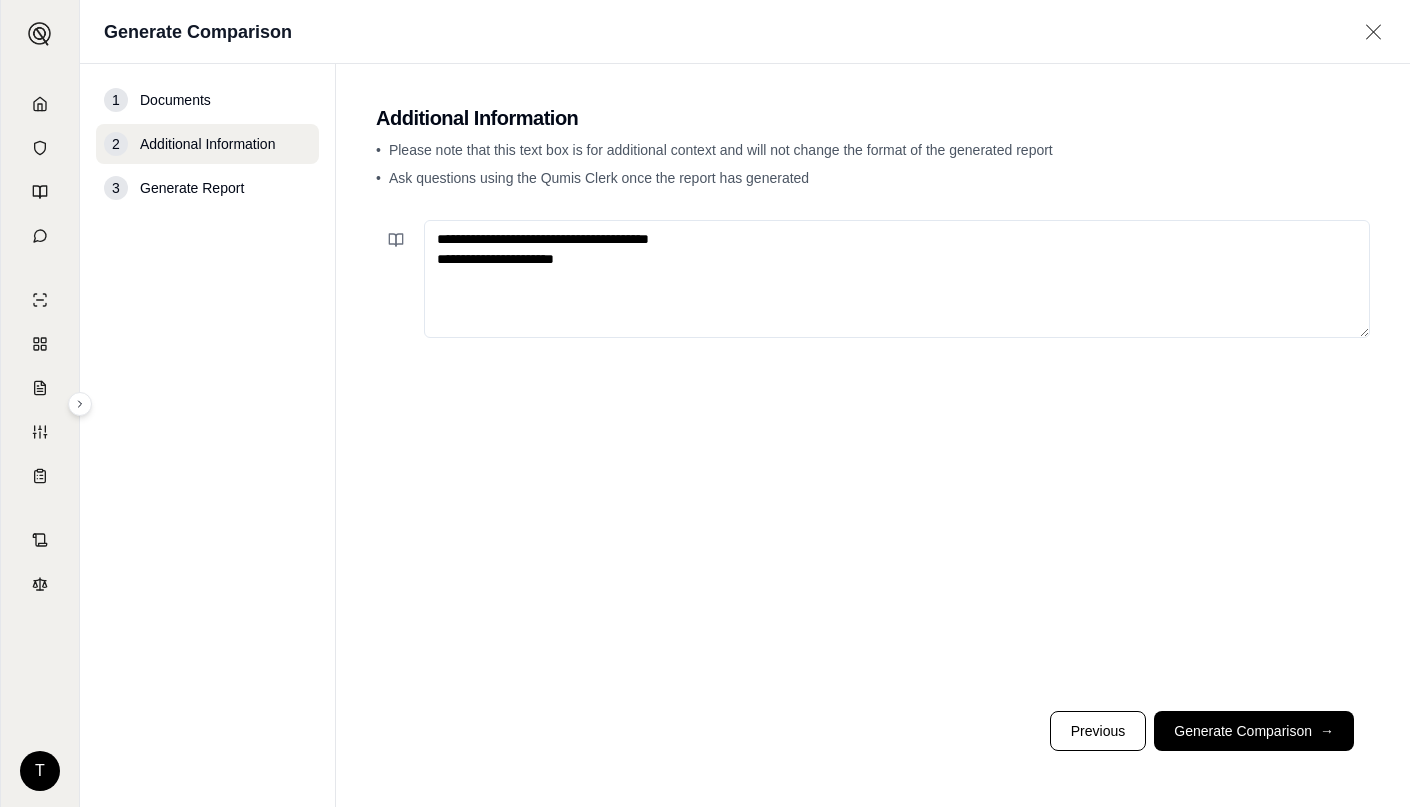 click on "**********" at bounding box center (897, 279) 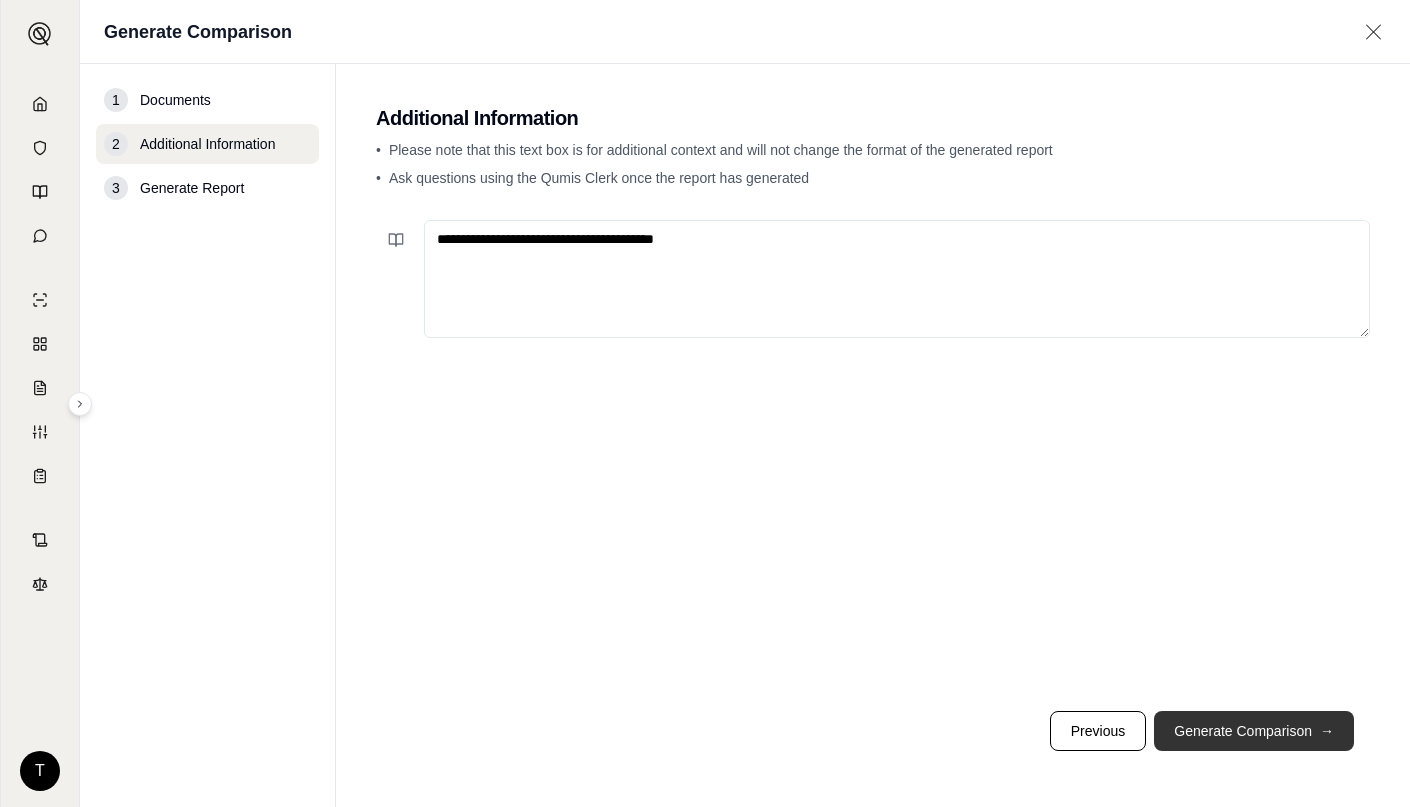 type on "**********" 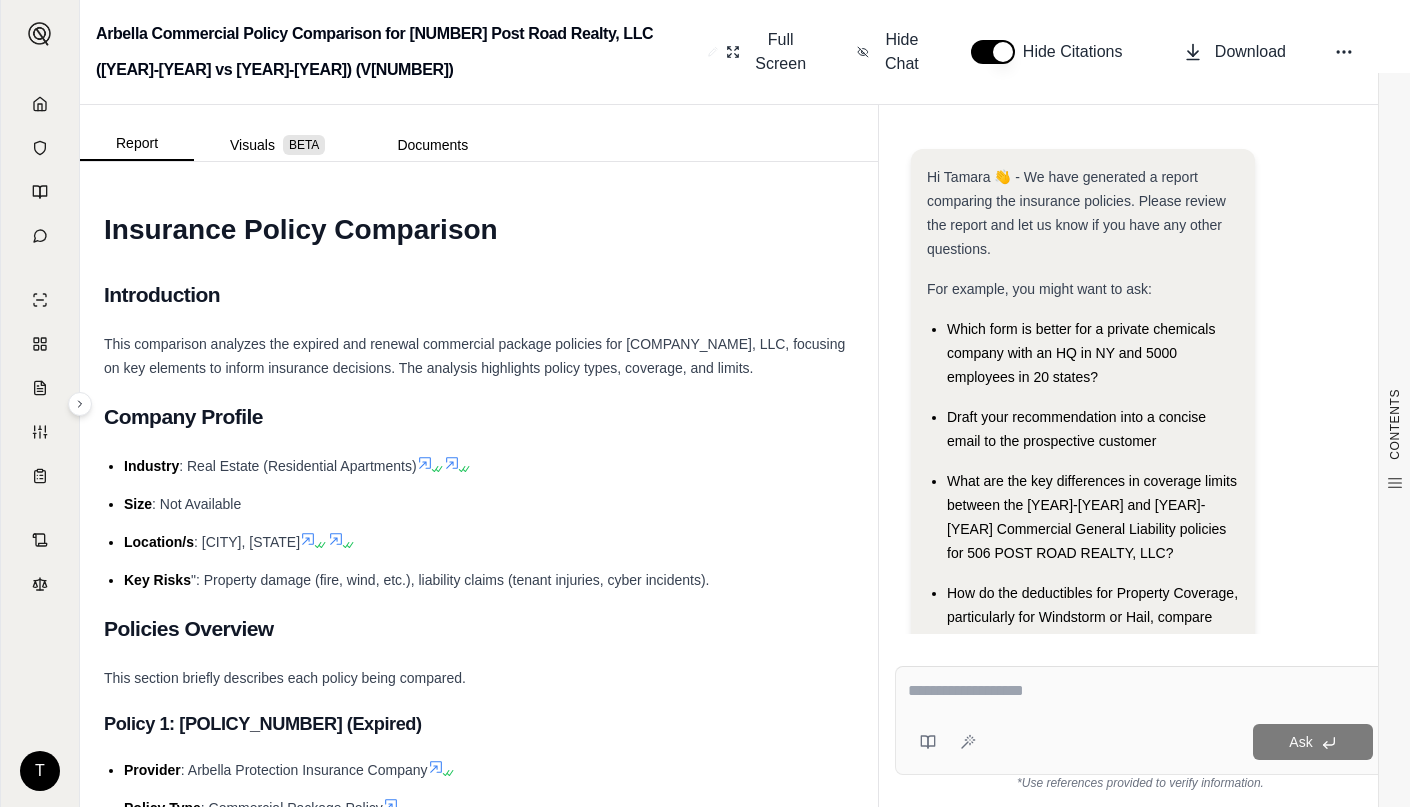 scroll, scrollTop: 0, scrollLeft: 0, axis: both 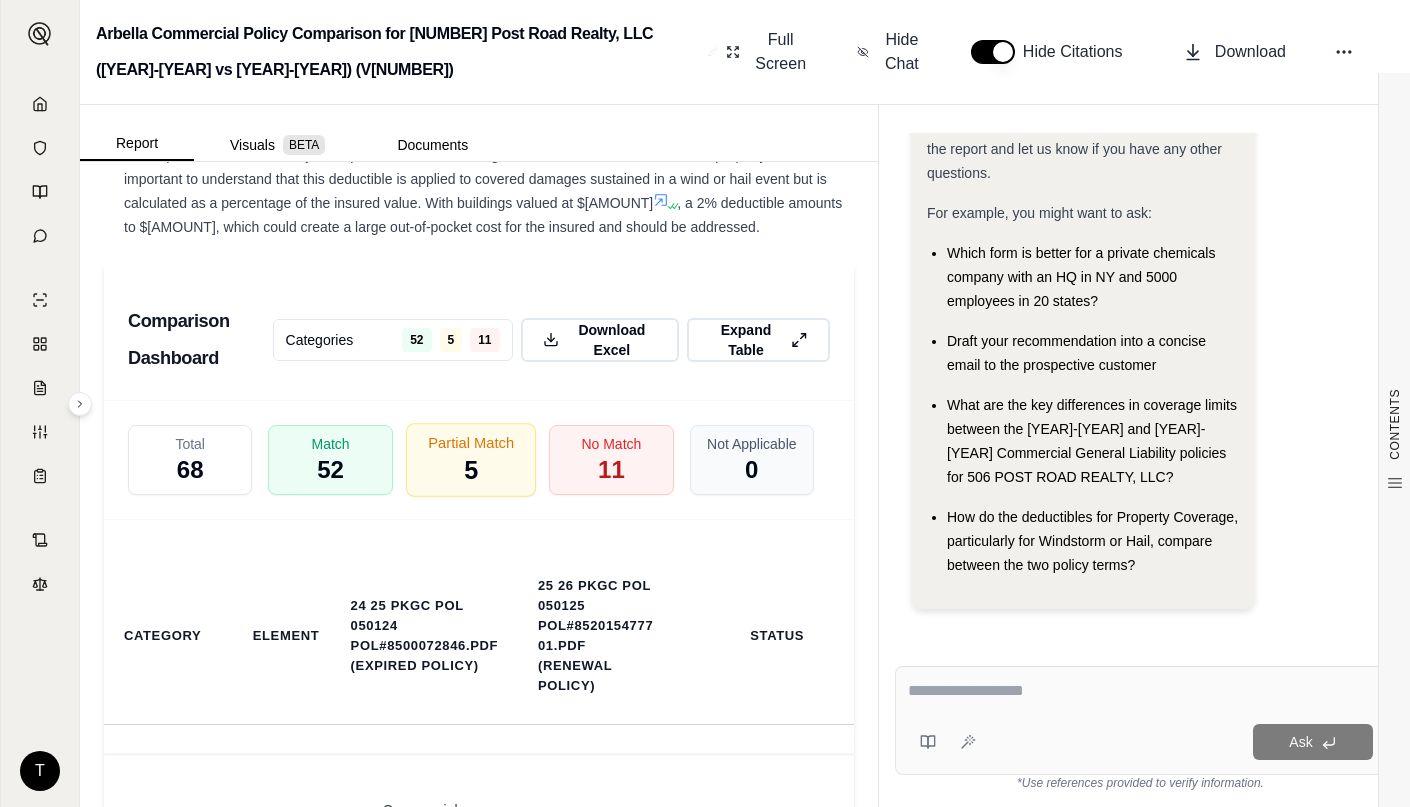 click on "5" at bounding box center (471, 471) 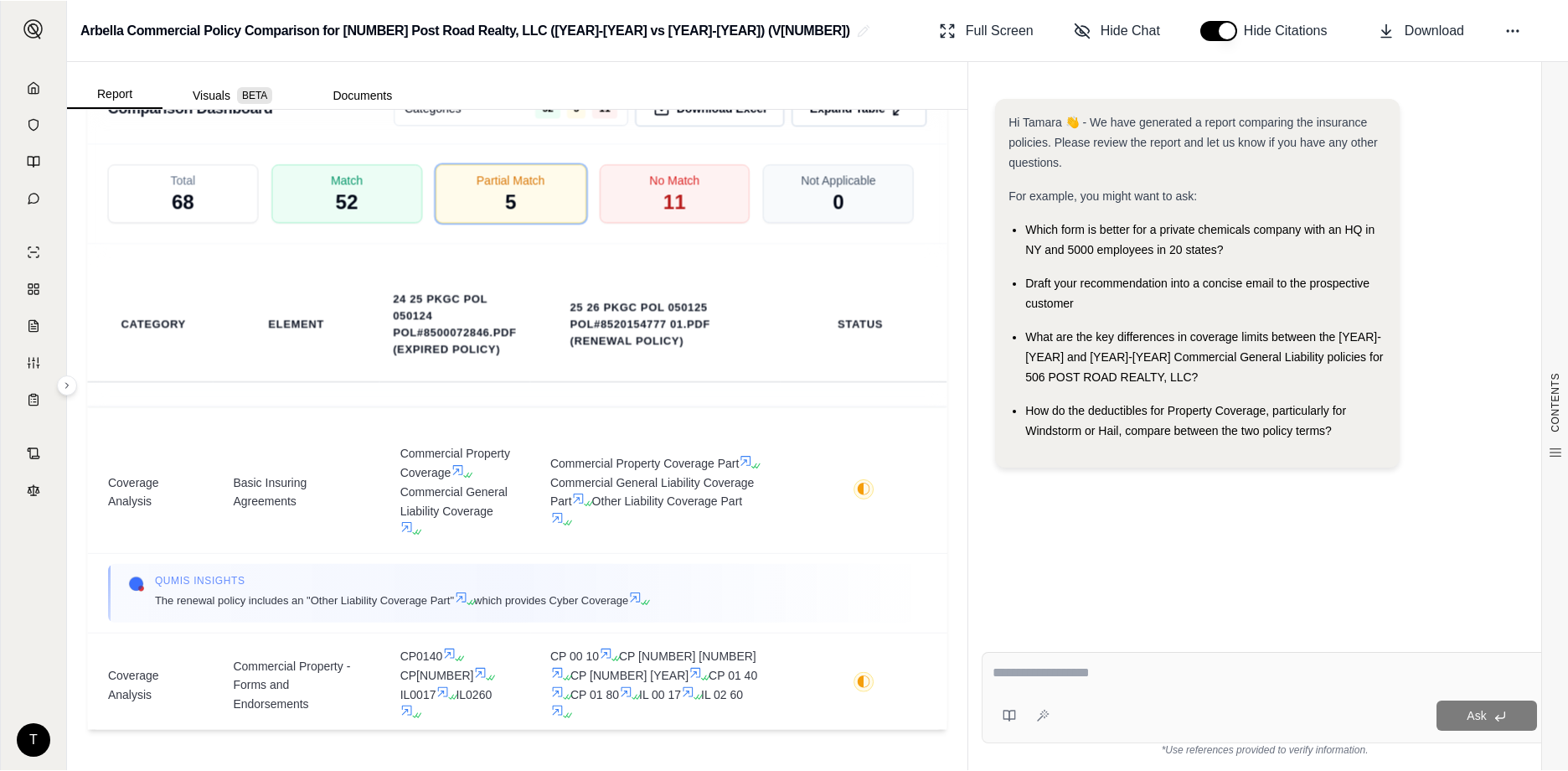 scroll, scrollTop: 3229, scrollLeft: 0, axis: vertical 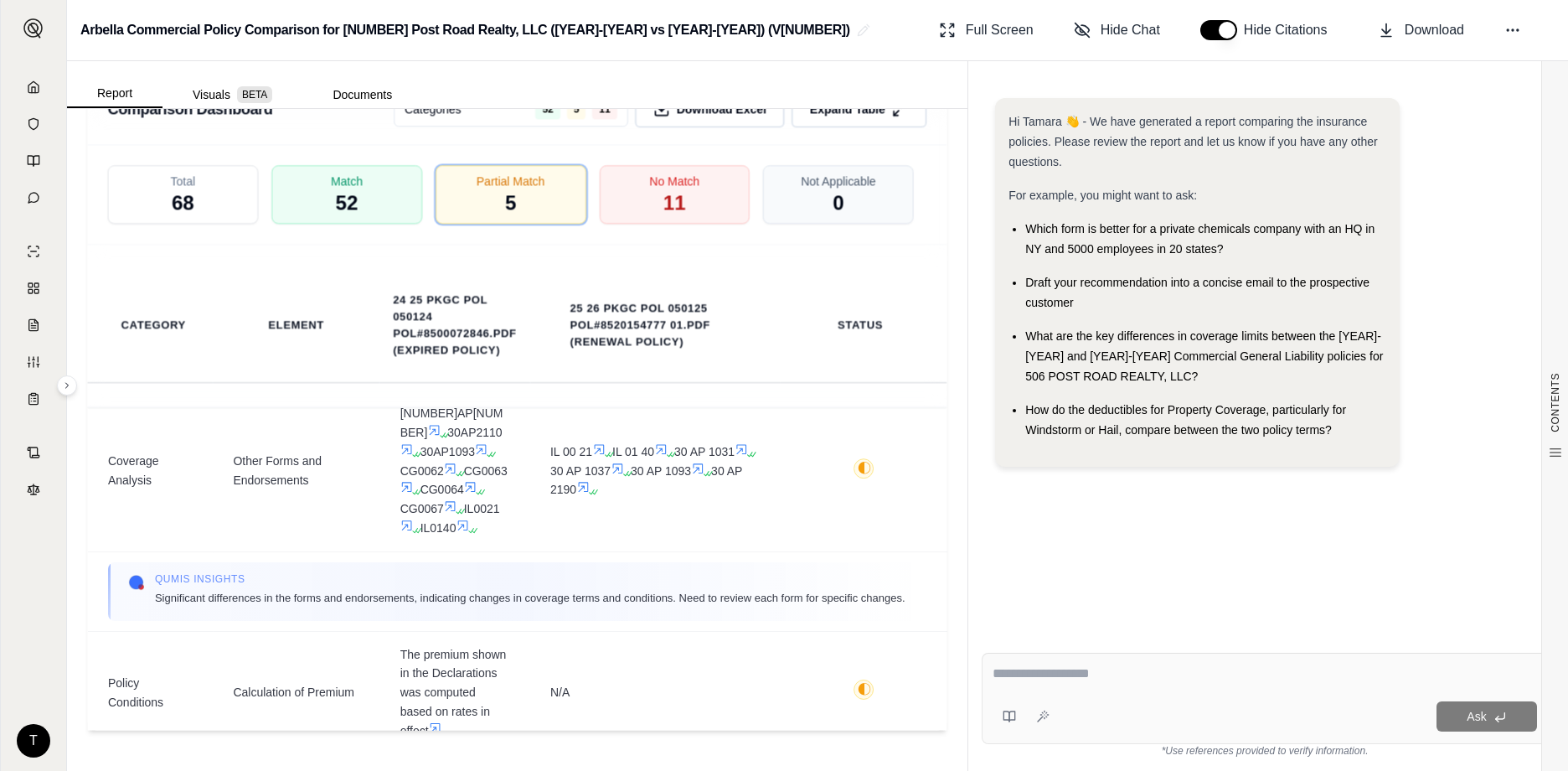 click at bounding box center [1265, 674] 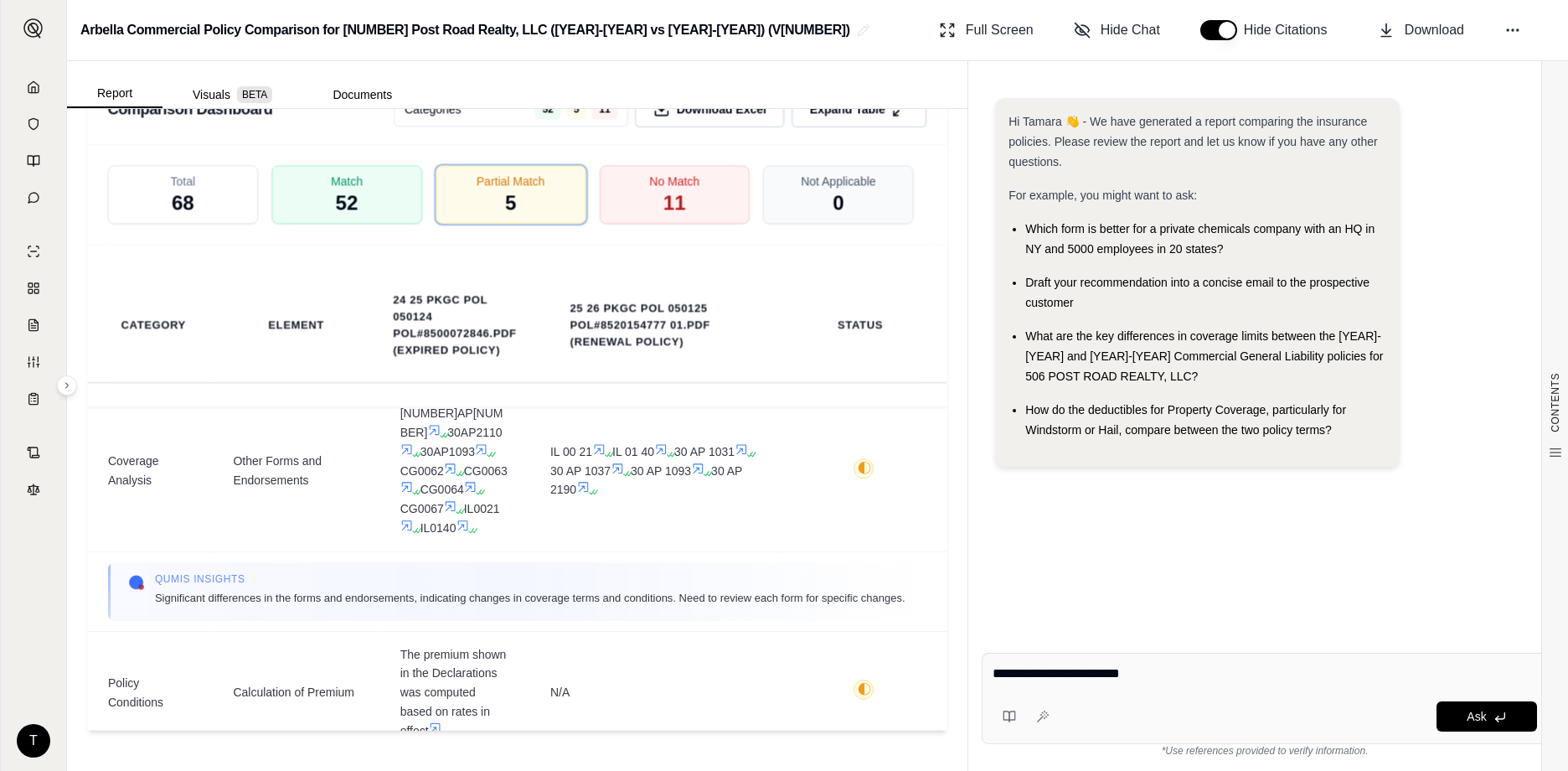 click on "**********" at bounding box center (1265, 674) 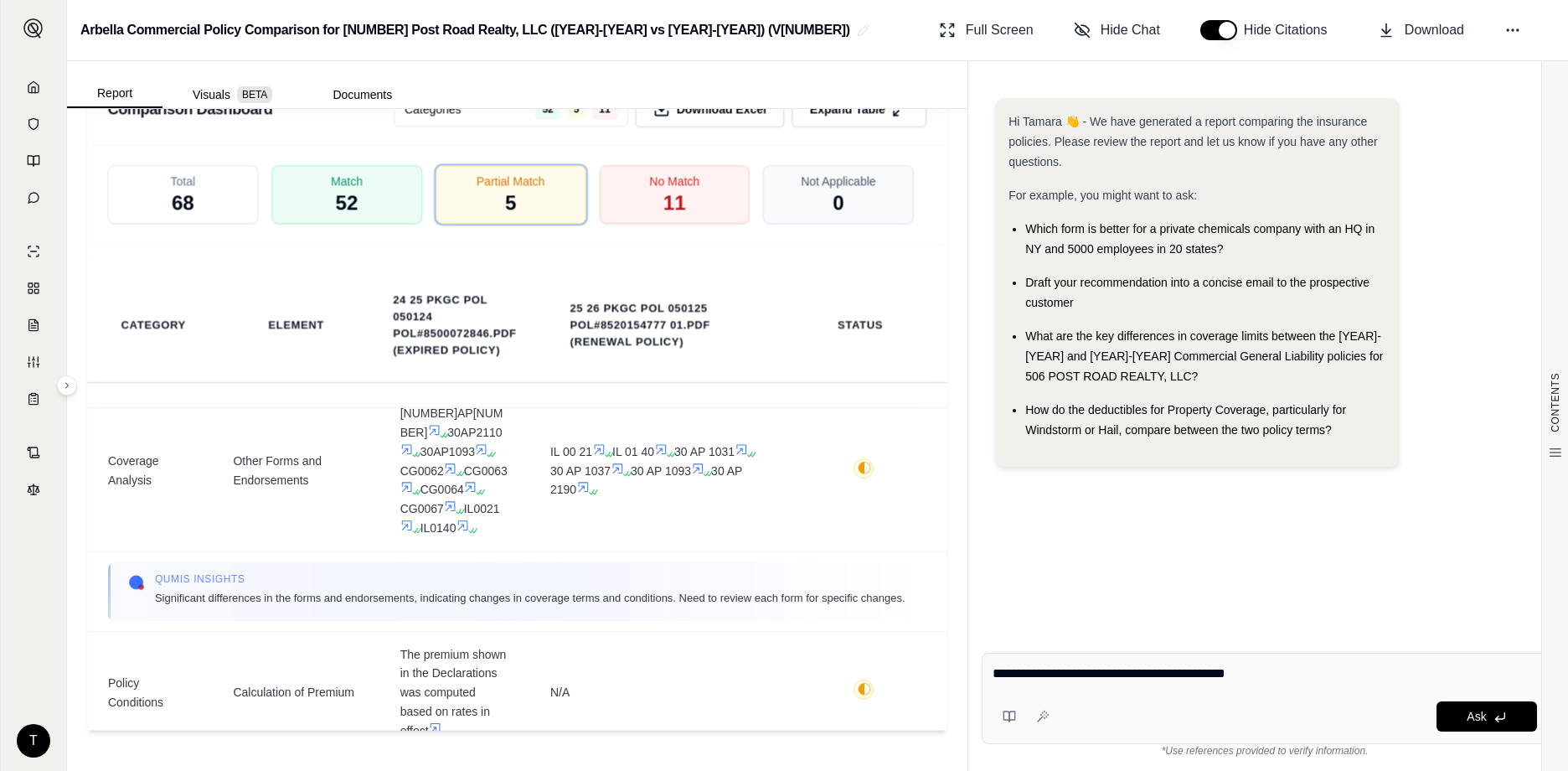 click on "**********" at bounding box center [1265, 674] 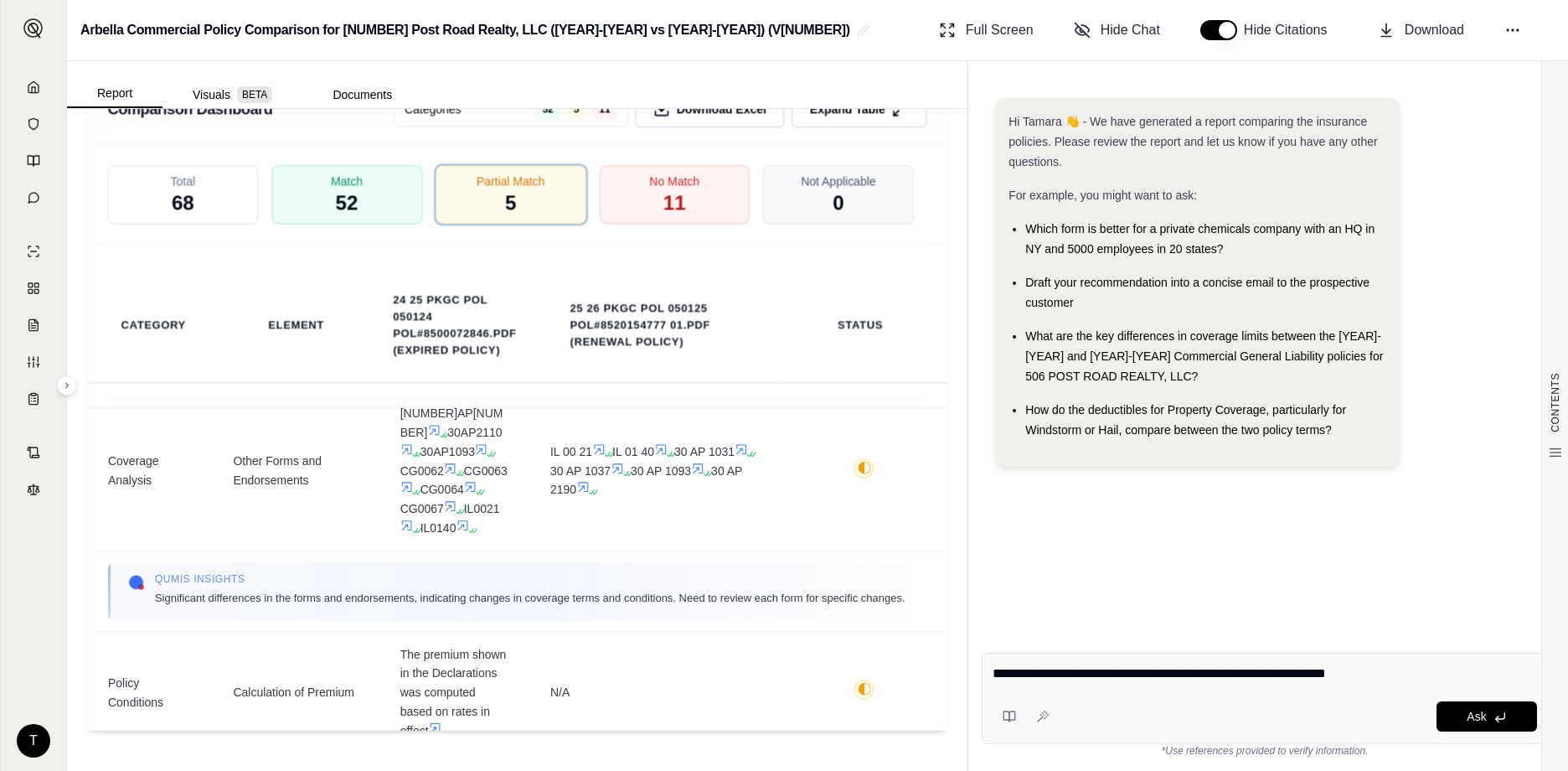 type on "**********" 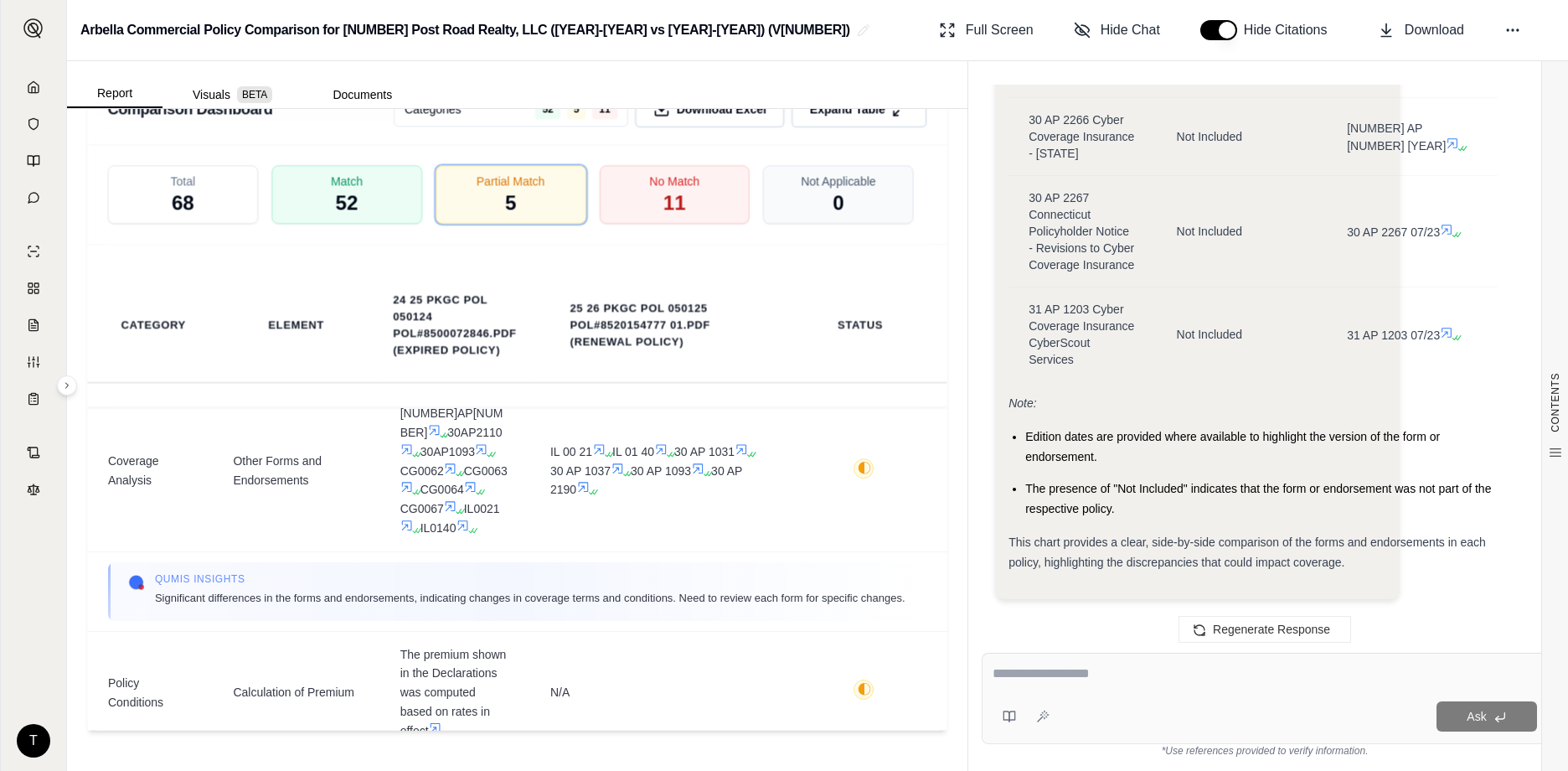 scroll, scrollTop: 3749, scrollLeft: 0, axis: vertical 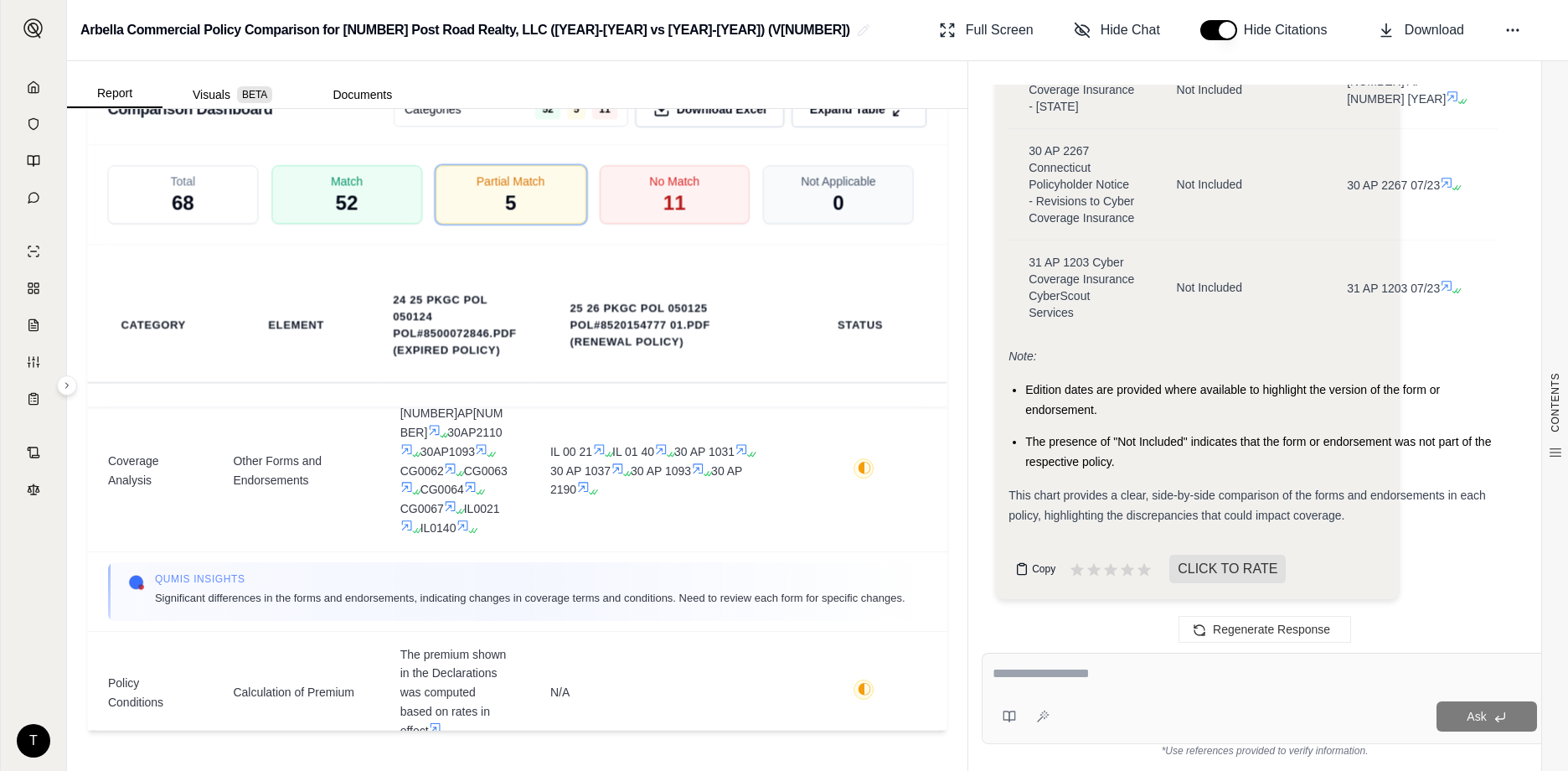 click on "Copy" at bounding box center (1044, 569) 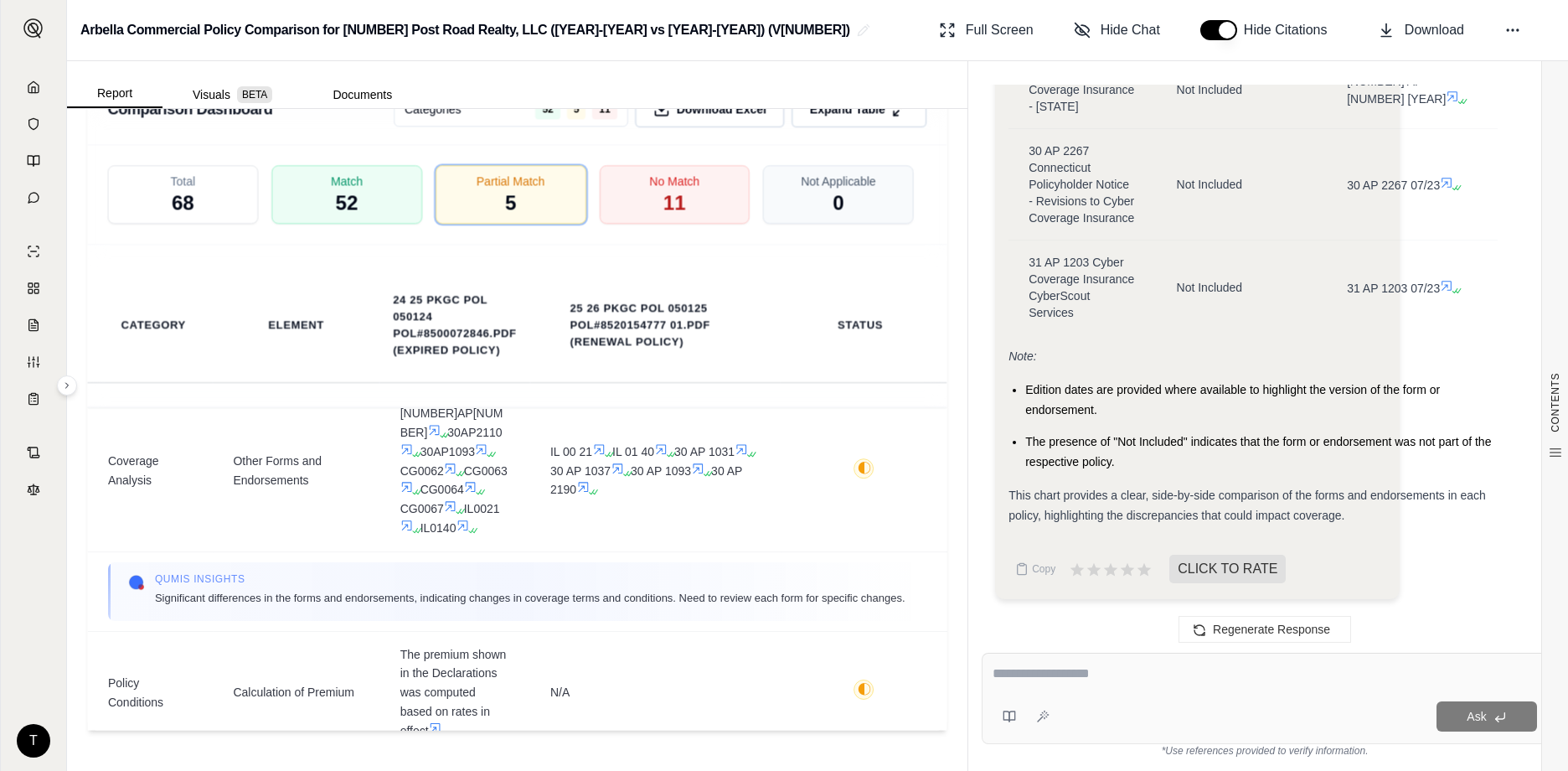 drag, startPoint x: 1500, startPoint y: 423, endPoint x: 1479, endPoint y: 422, distance: 21.023796 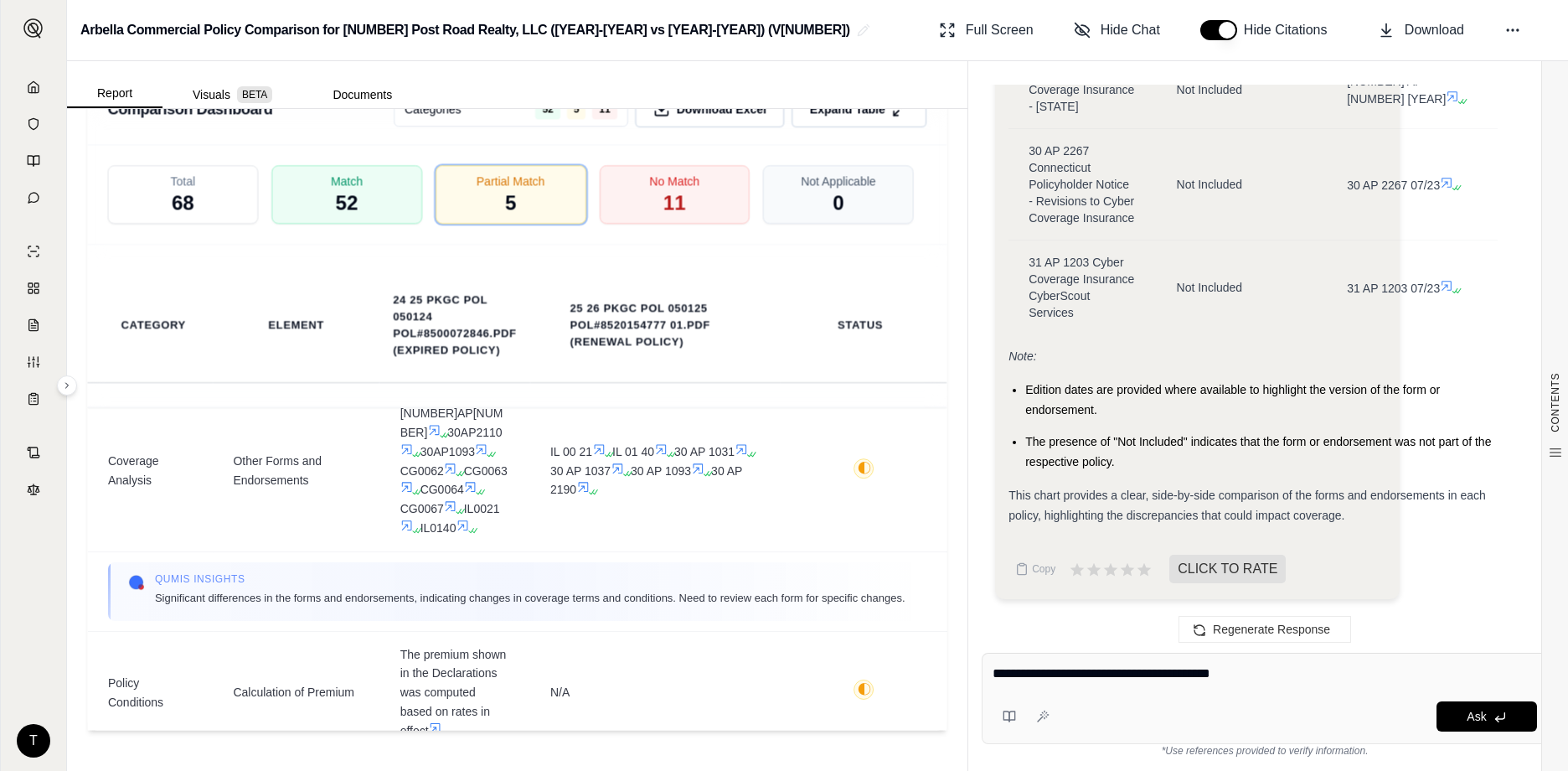 type on "**********" 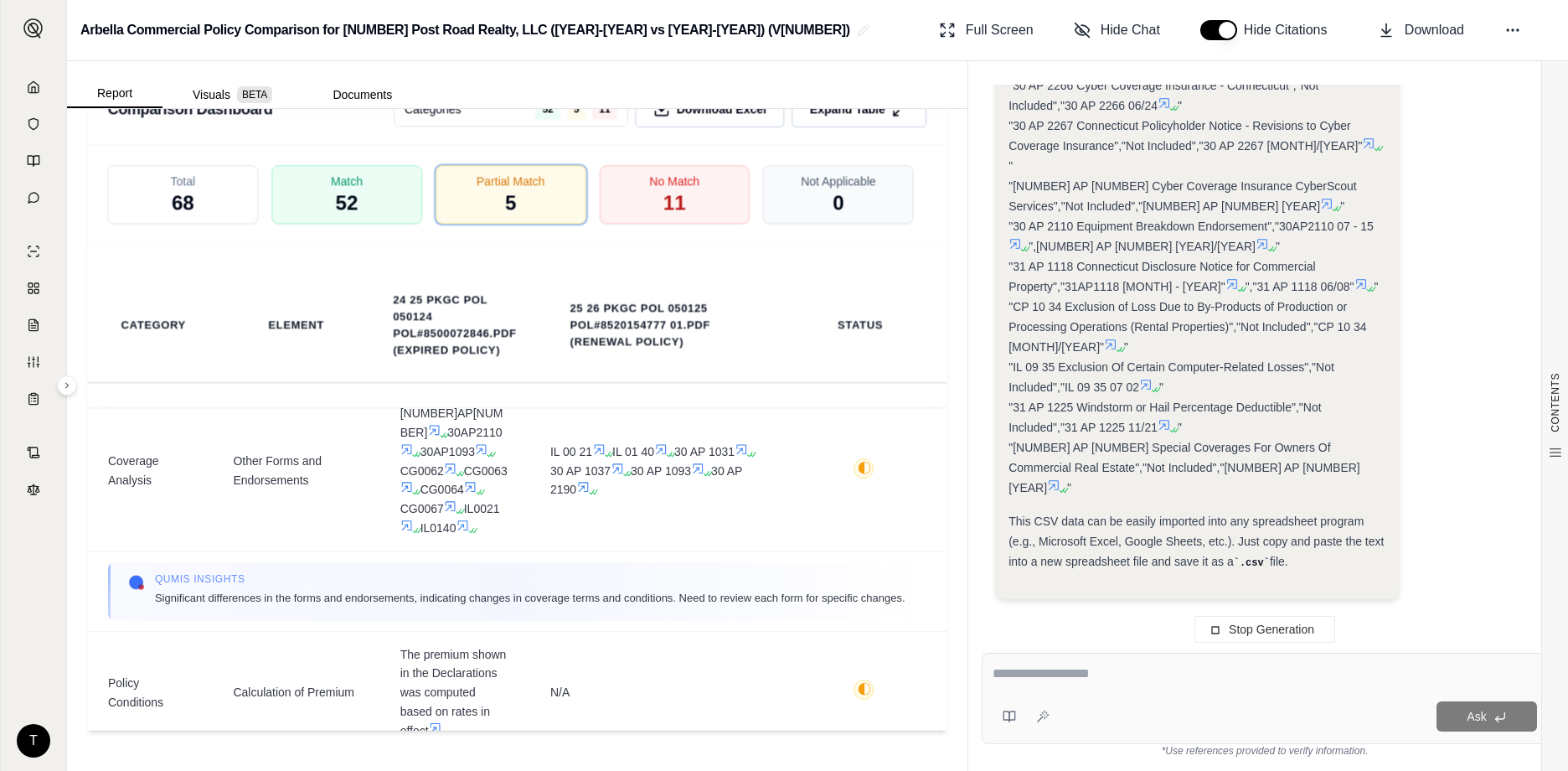 scroll, scrollTop: 5610, scrollLeft: 0, axis: vertical 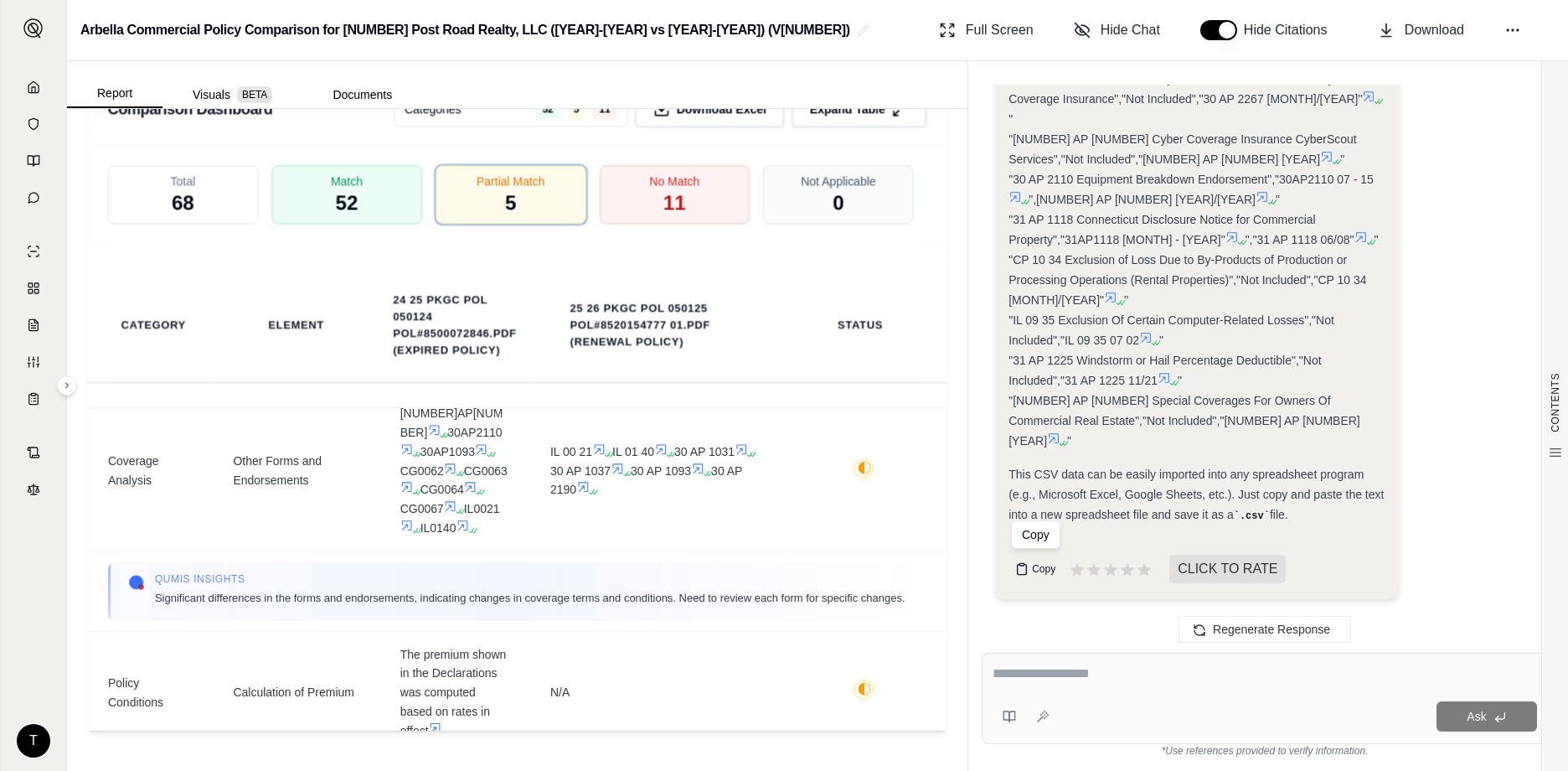 click 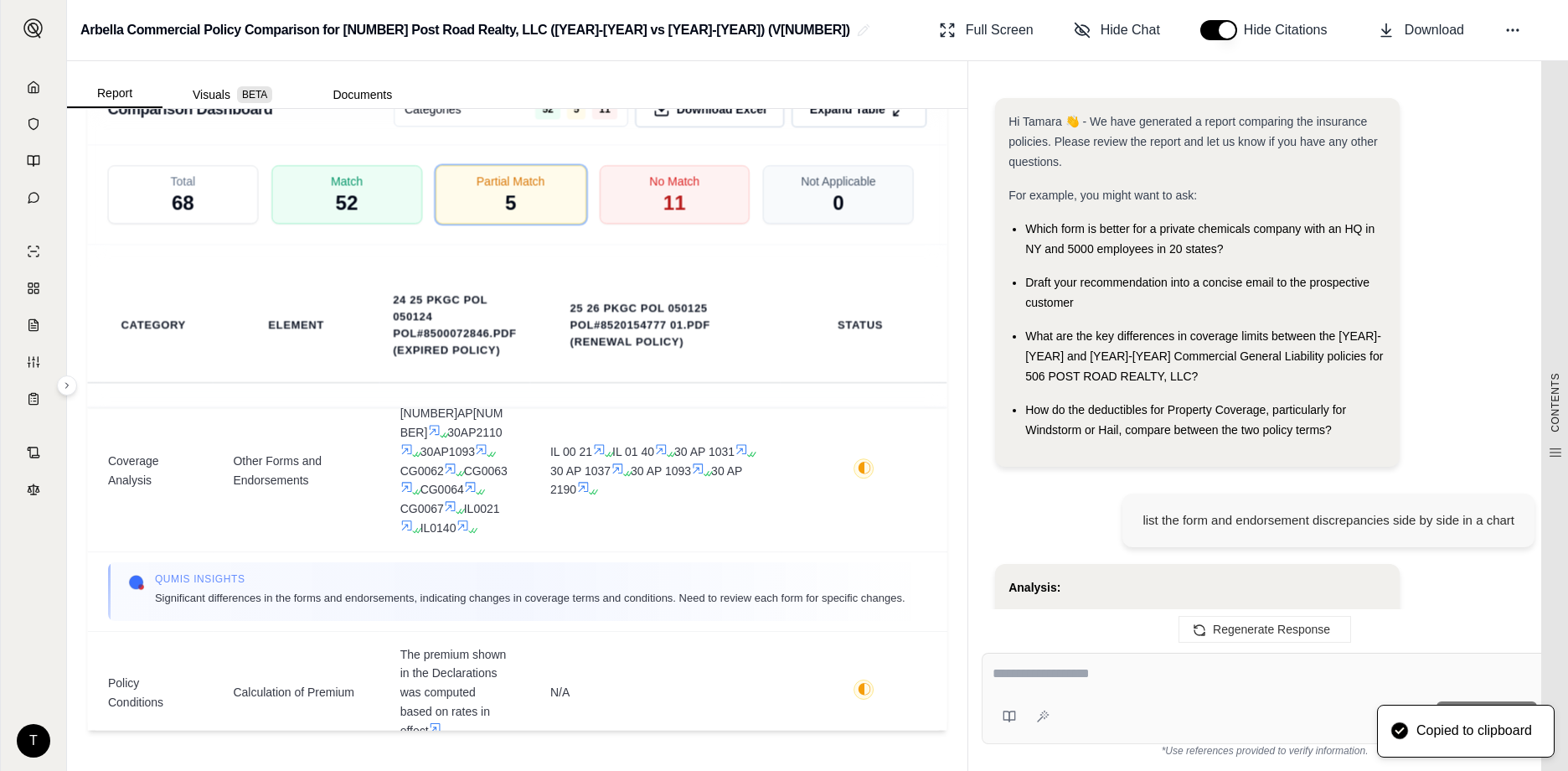 scroll, scrollTop: 5836, scrollLeft: 0, axis: vertical 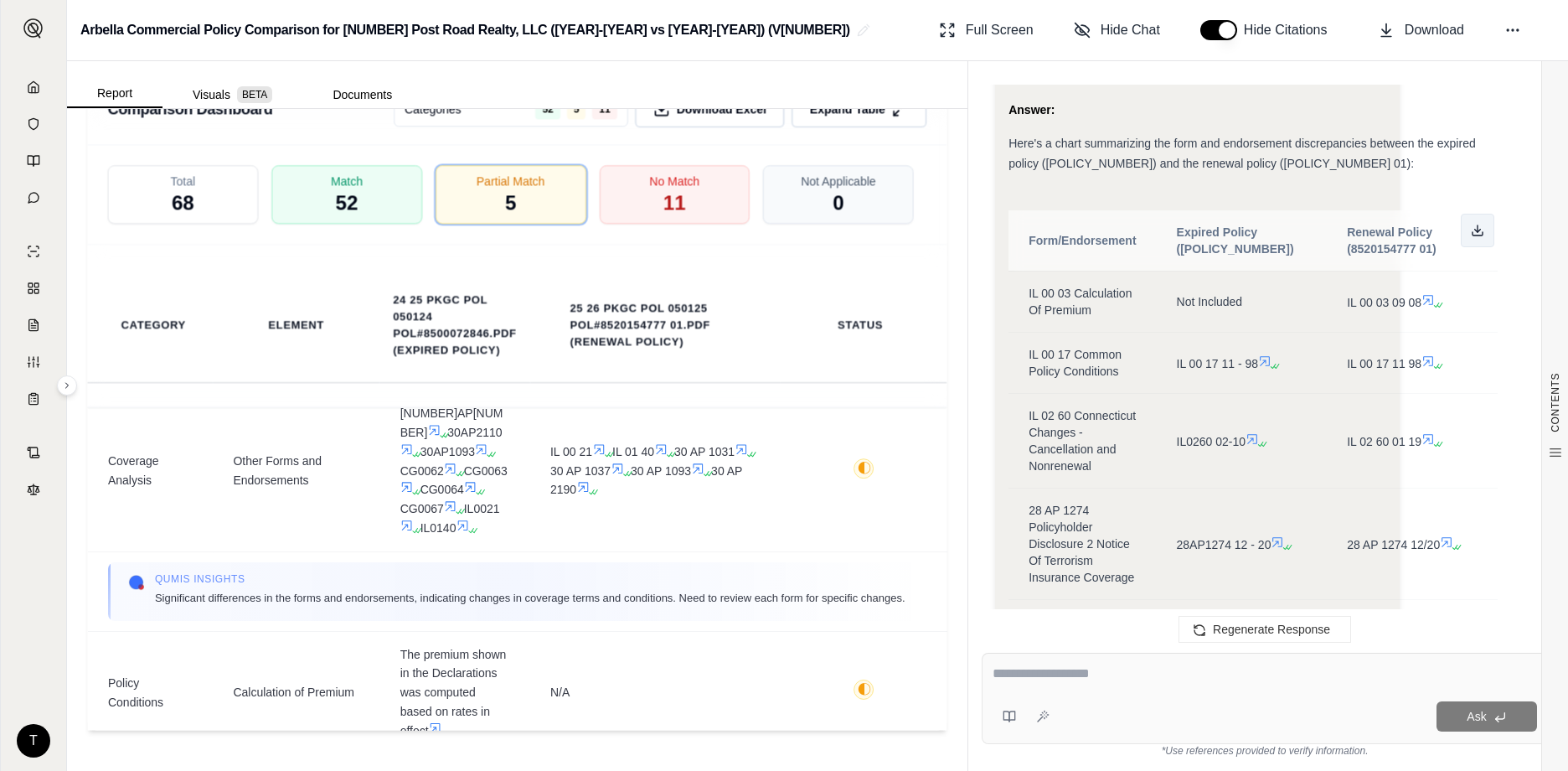 click 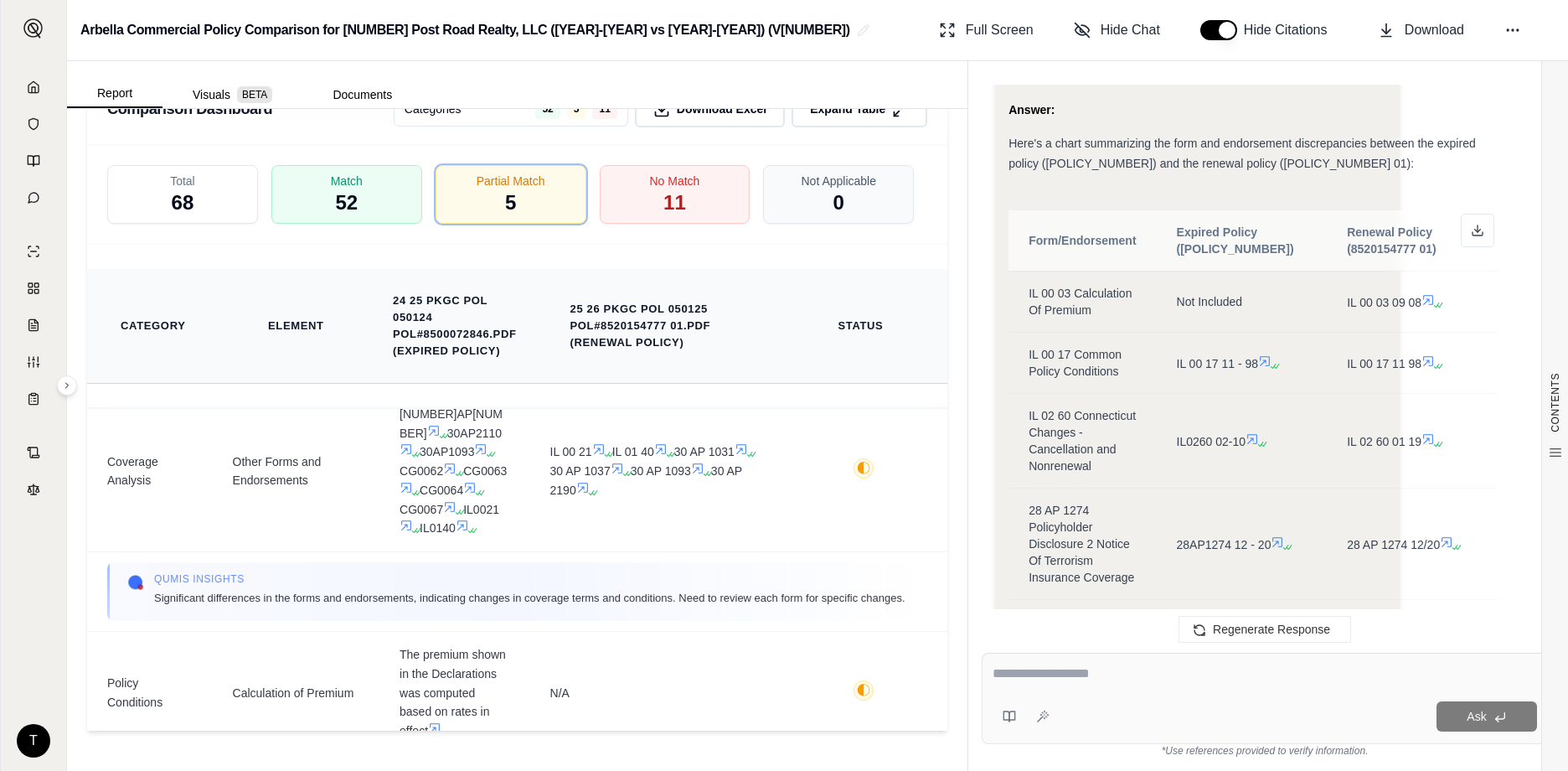 click on "Element" at bounding box center (296, 326) 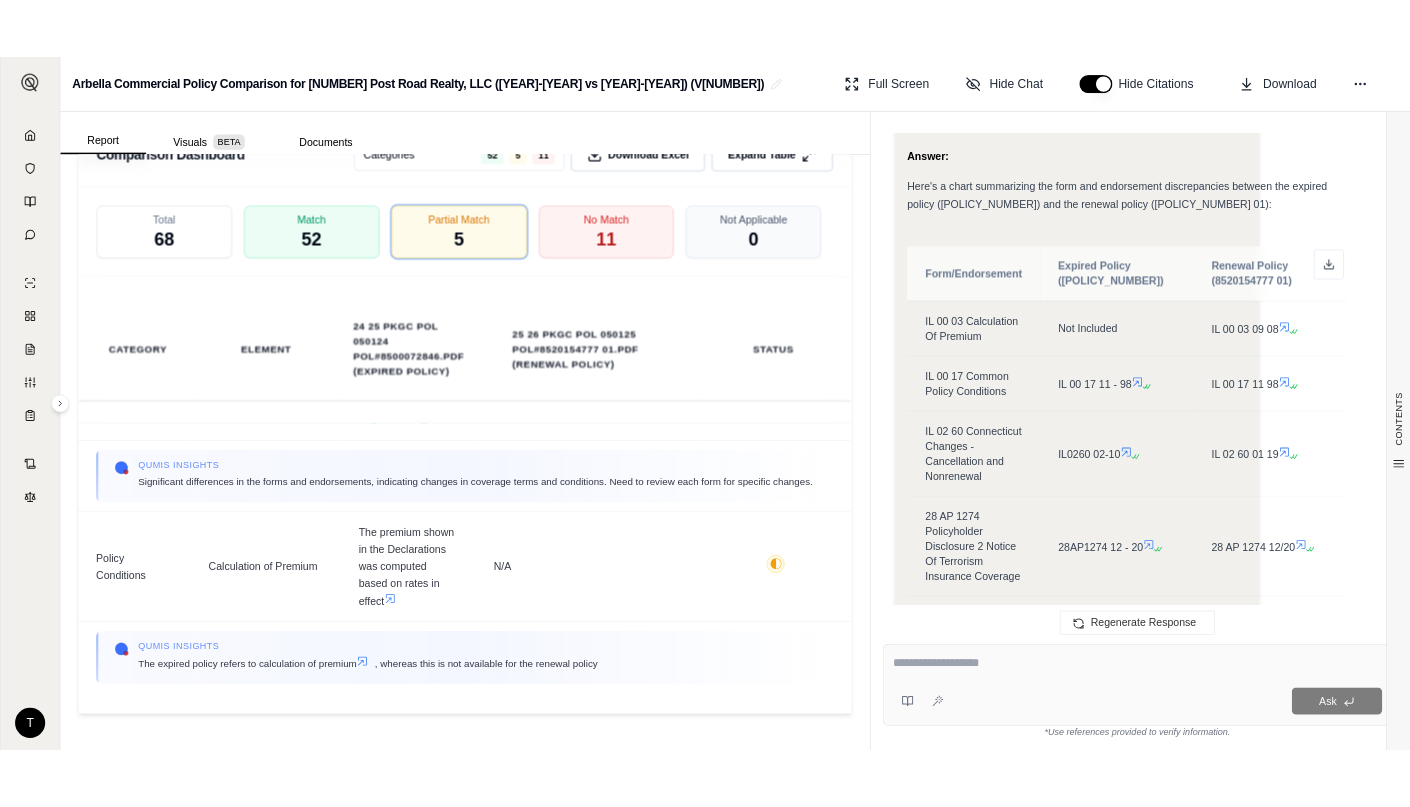 scroll, scrollTop: 1106, scrollLeft: 0, axis: vertical 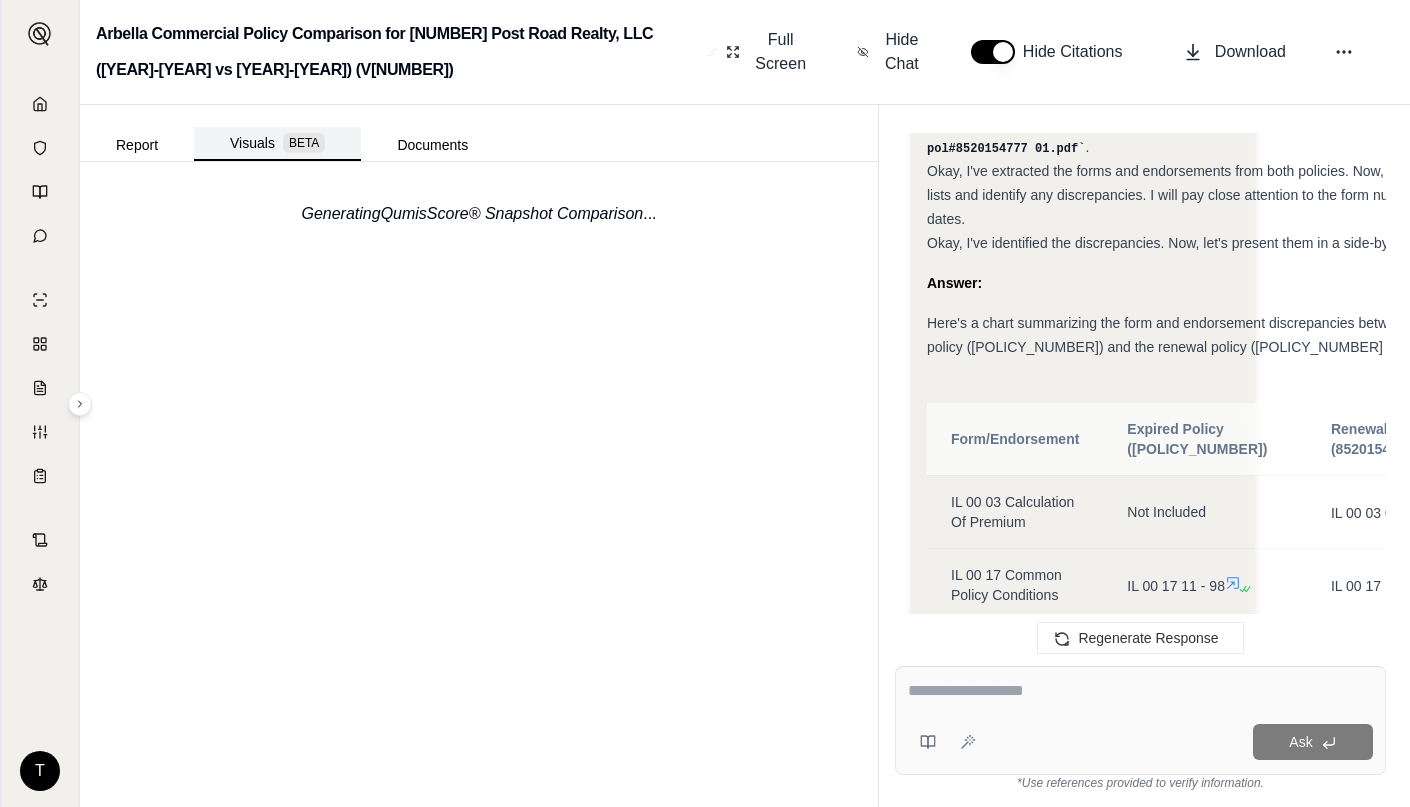 click on "Visuals BETA" at bounding box center (277, 144) 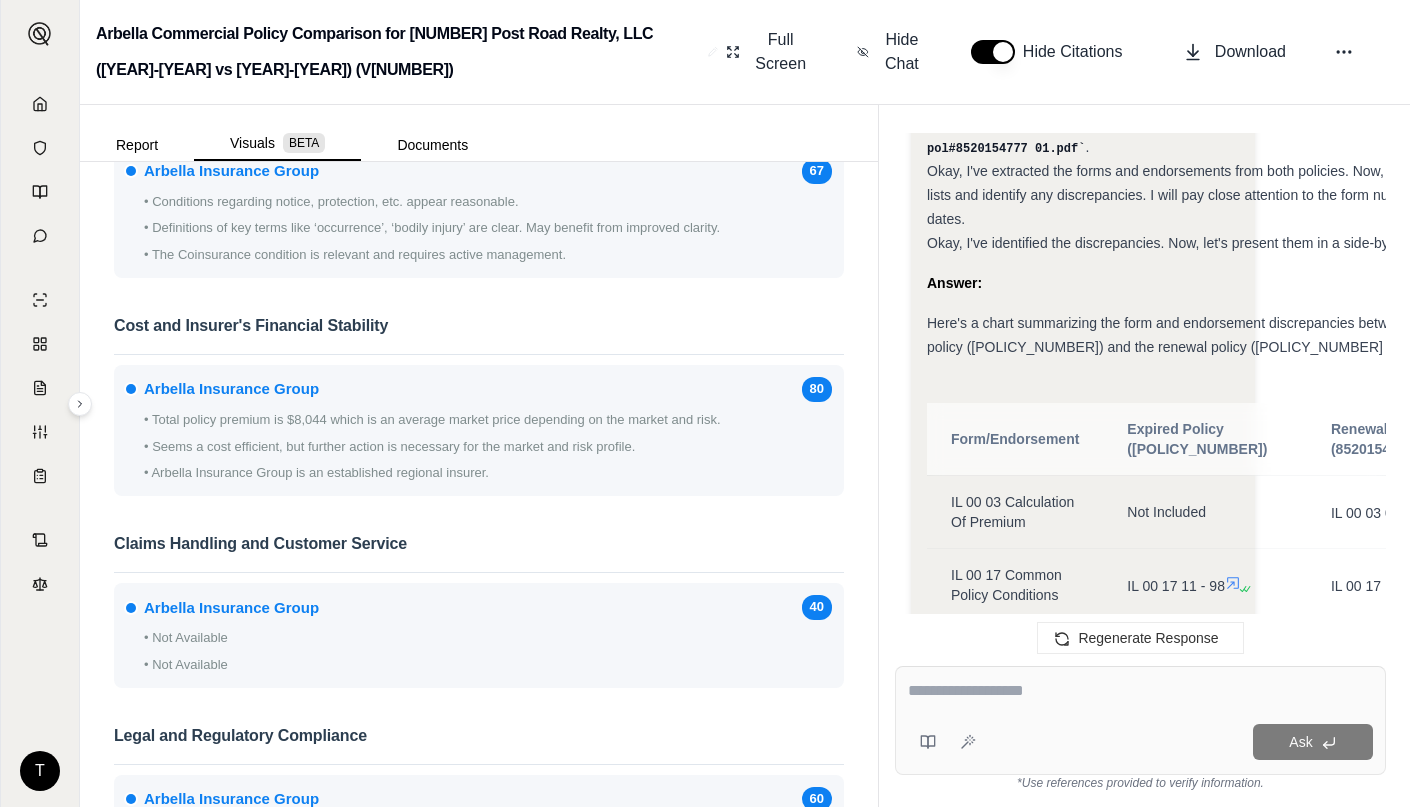 scroll, scrollTop: 1833, scrollLeft: 0, axis: vertical 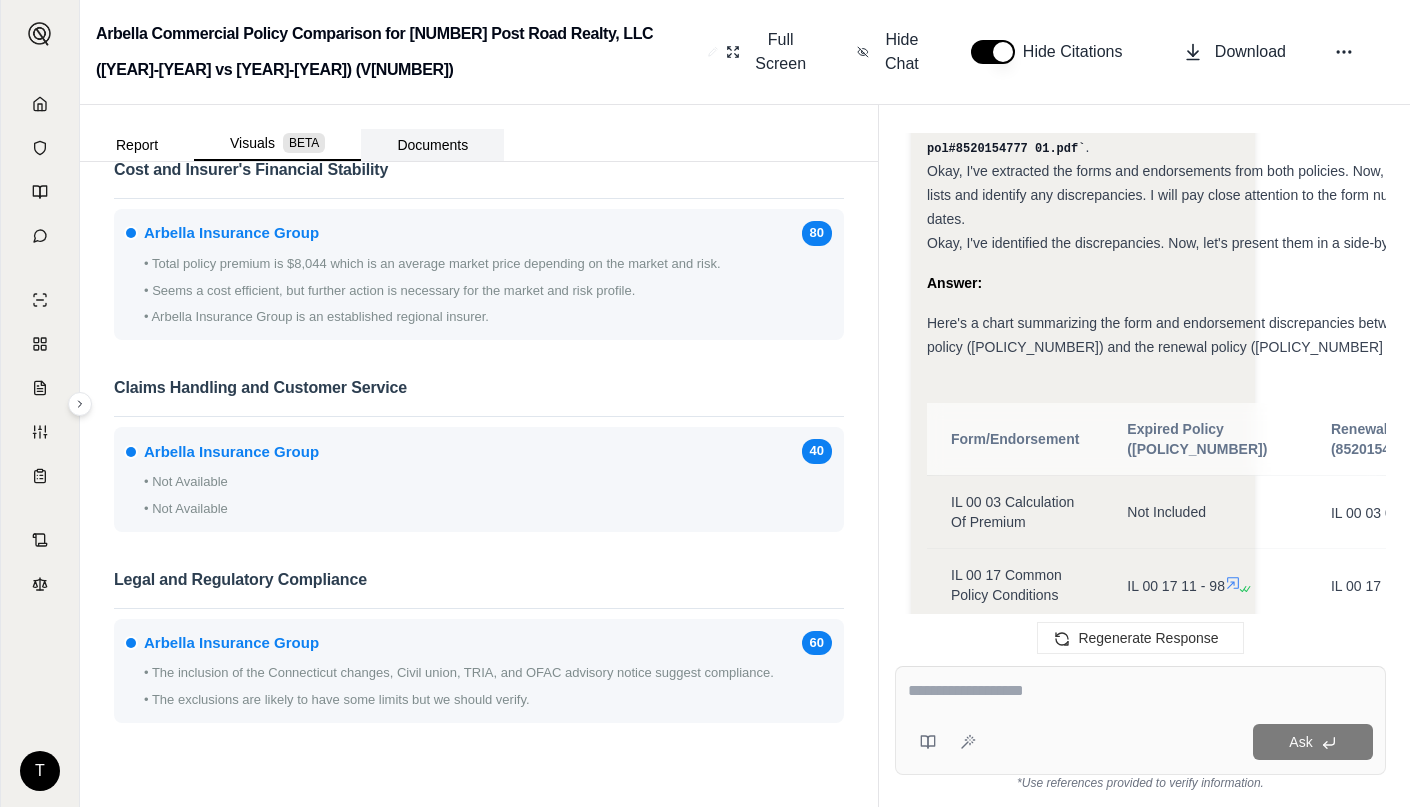 click on "Documents" at bounding box center [432, 145] 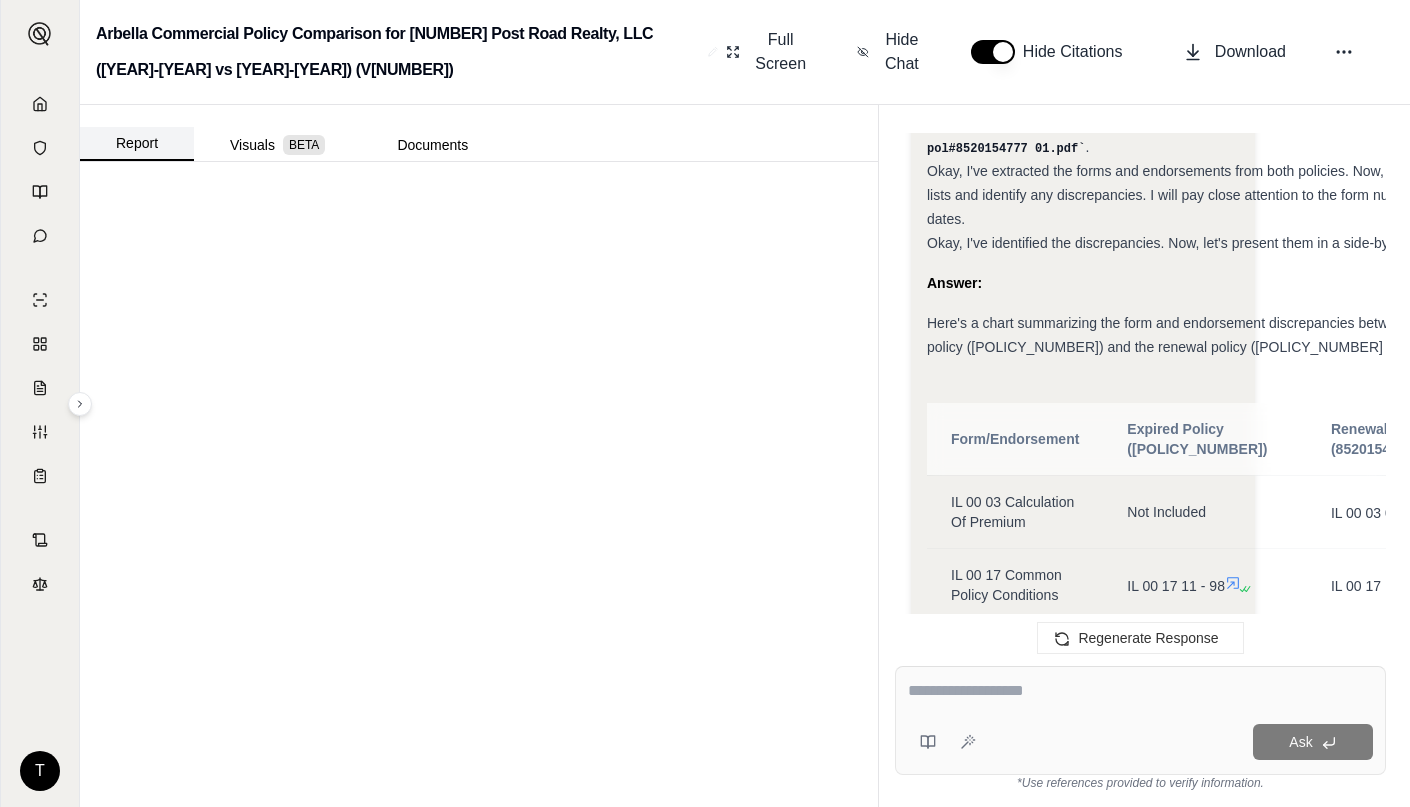 click on "Report" at bounding box center (137, 144) 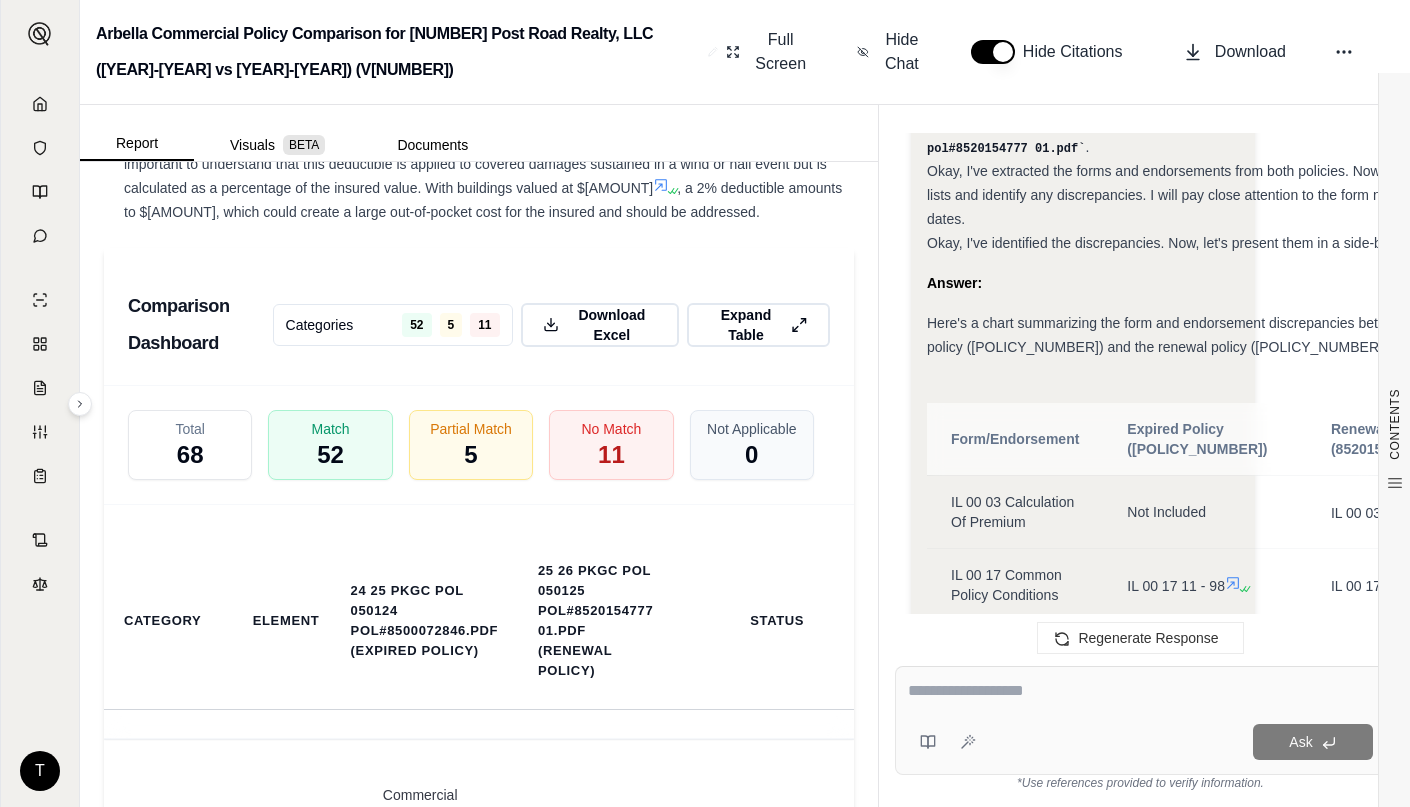 scroll, scrollTop: 4477, scrollLeft: 0, axis: vertical 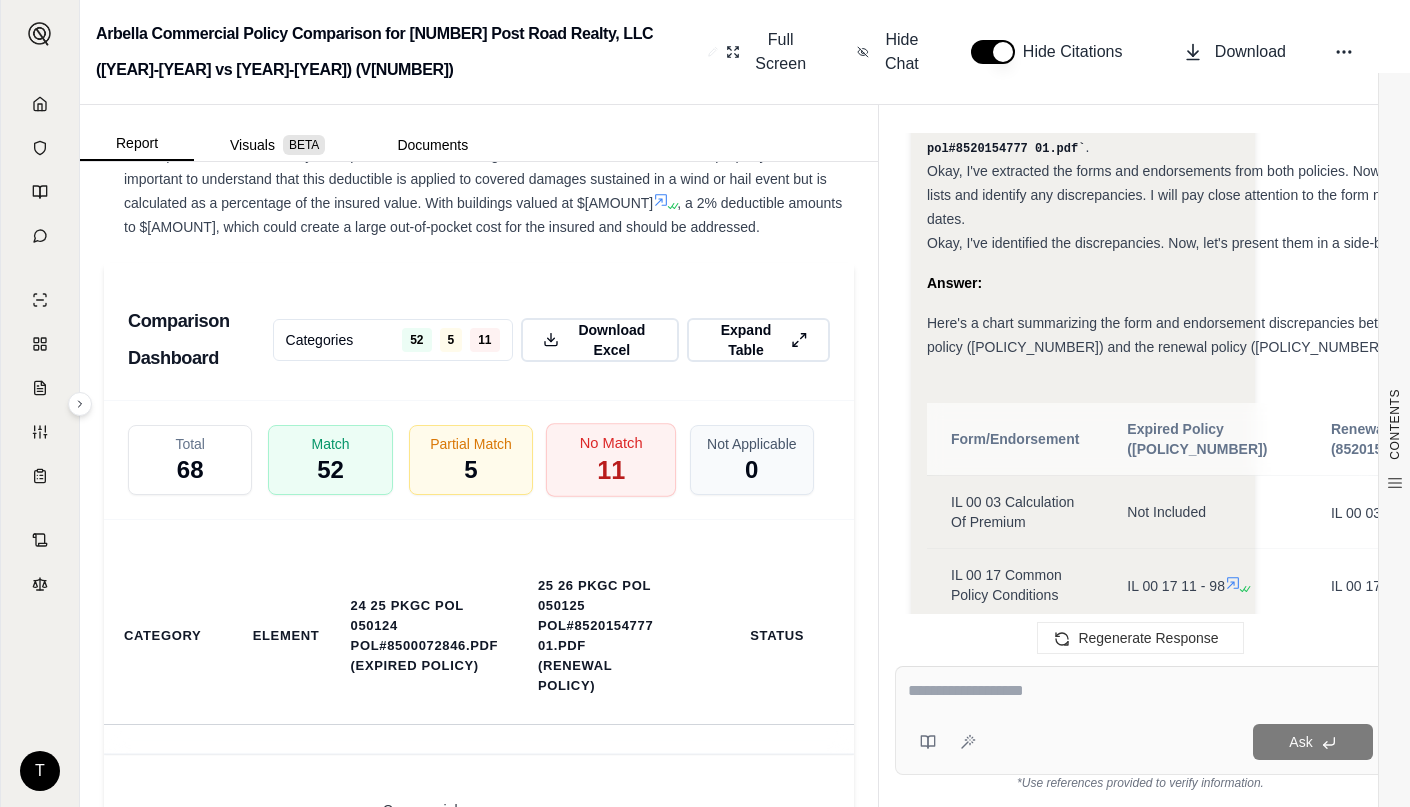 click on "No Match" at bounding box center (611, 443) 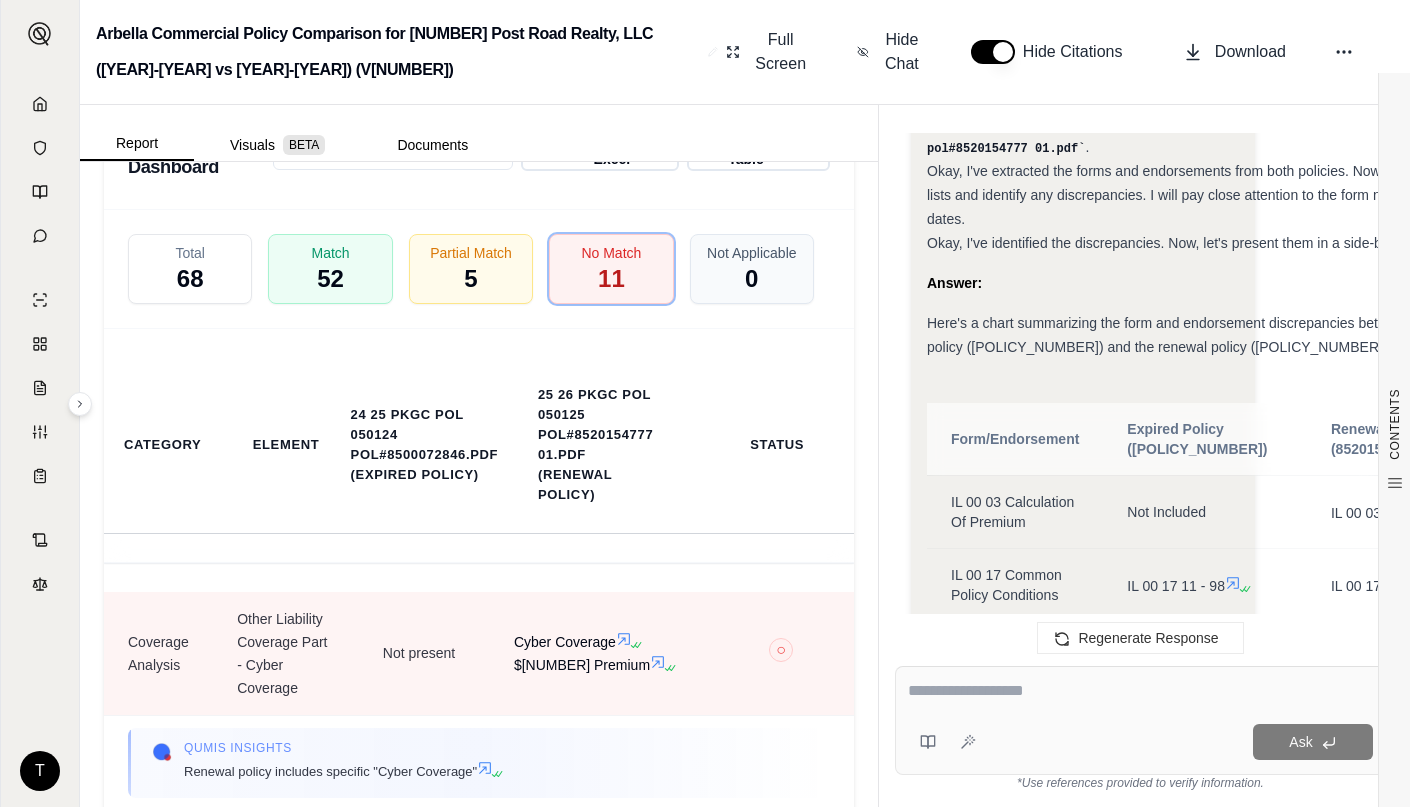 scroll, scrollTop: 4877, scrollLeft: 0, axis: vertical 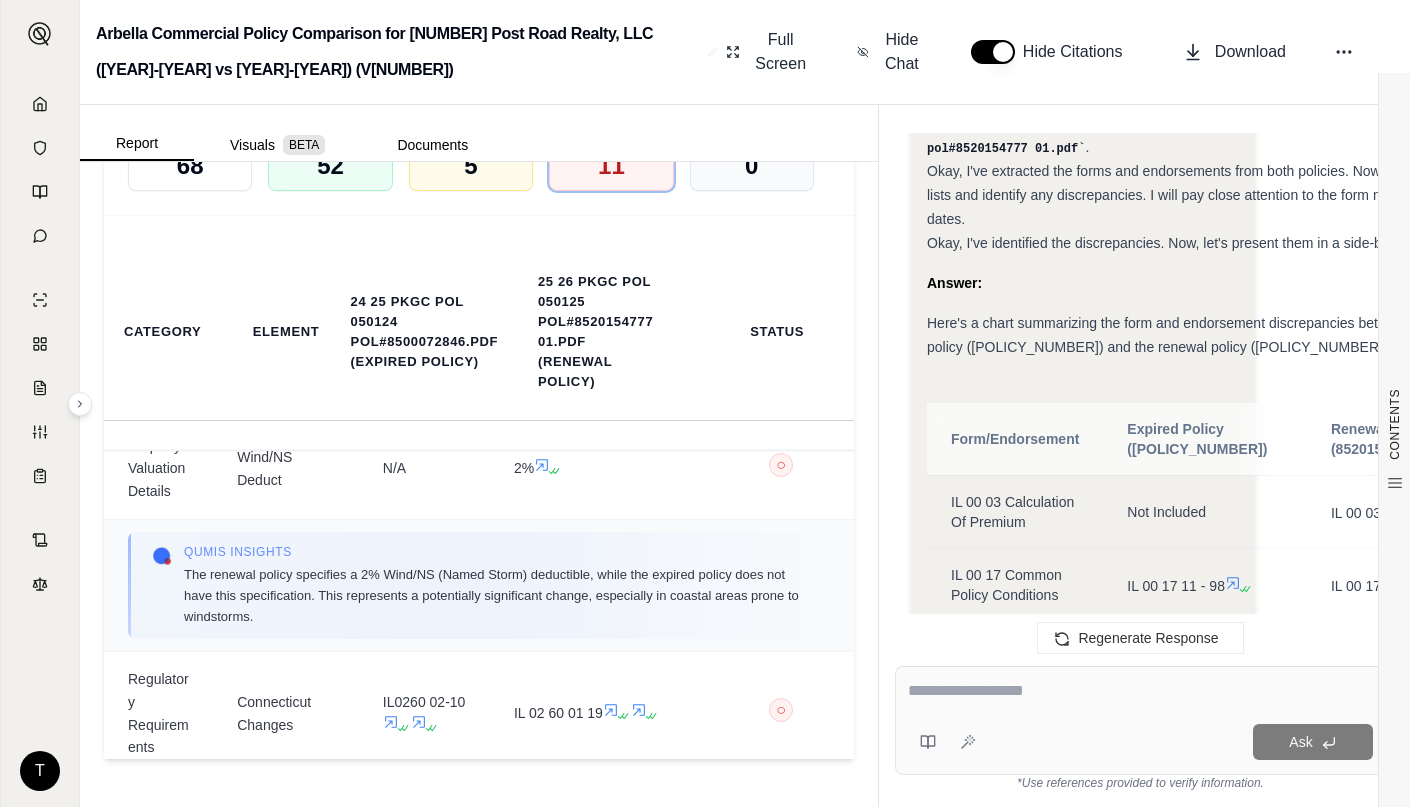 click on "The renewal policy specifies a 2% Wind/NS (Named Storm) deductible, while the expired policy does not have this specification. This represents a potentially significant change, especially in coastal areas prone to windstorms." at bounding box center [495, 595] 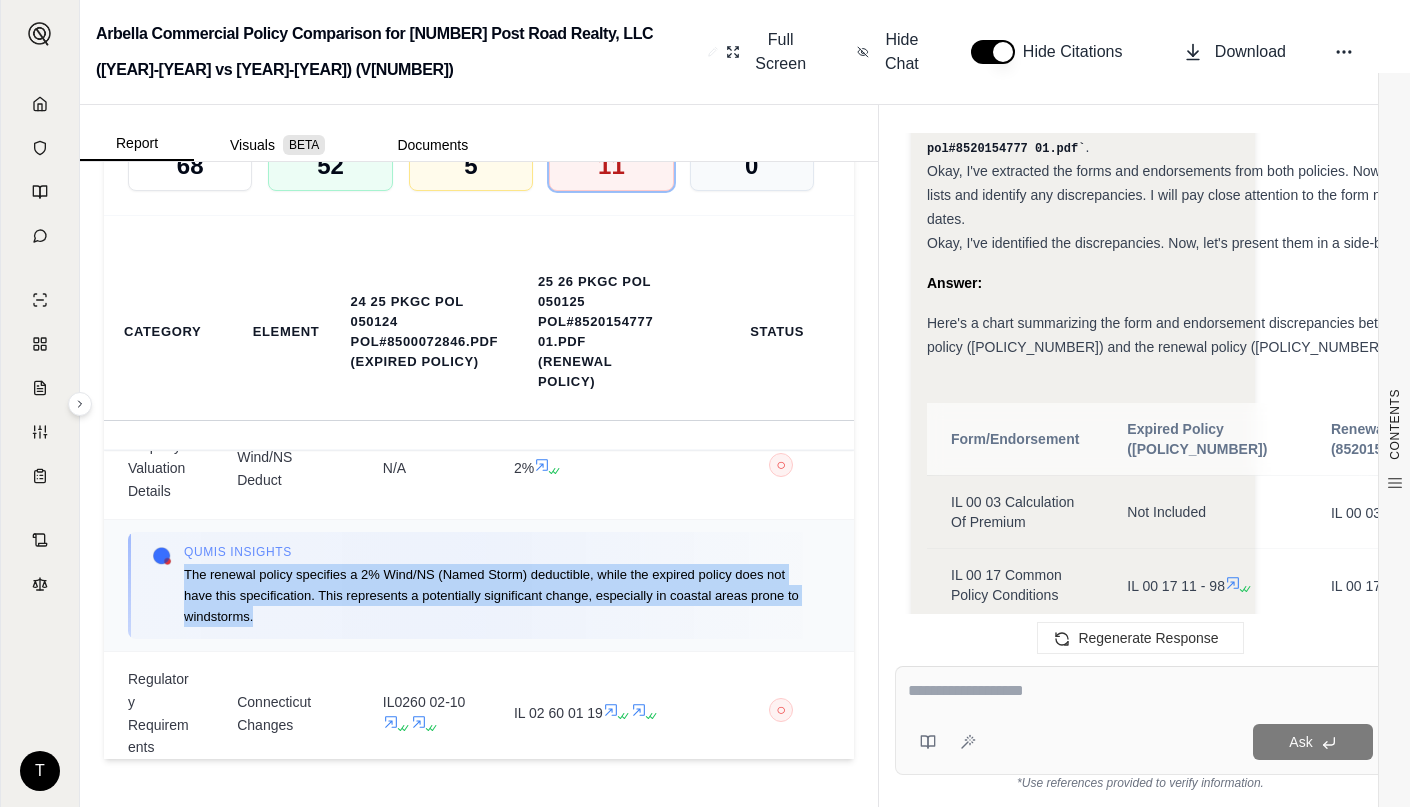 drag, startPoint x: 187, startPoint y: 618, endPoint x: 341, endPoint y: 669, distance: 162.22516 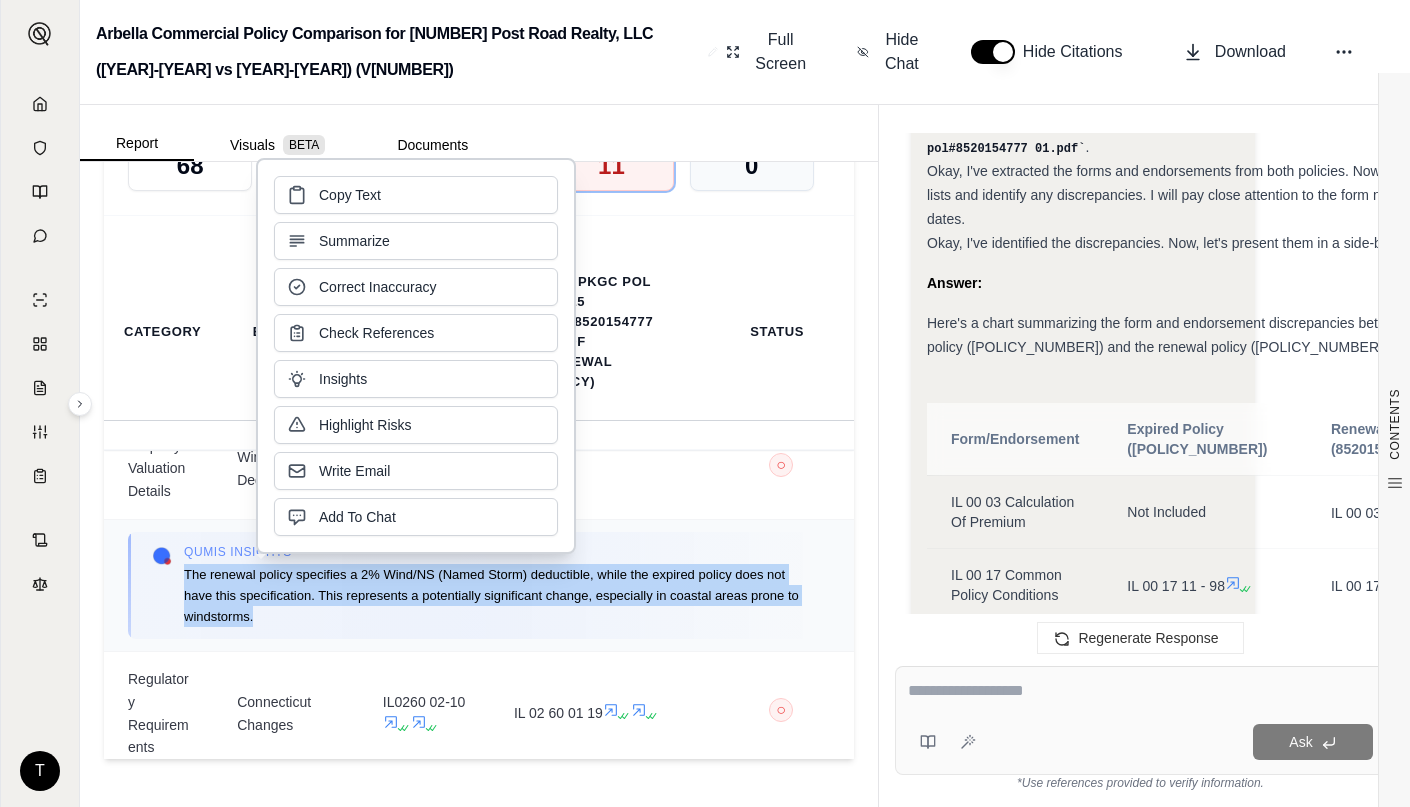 copy on "The renewal policy specifies a 2% Wind/NS (Named Storm) deductible, while the expired policy does not have this specification. This represents a potentially significant change, especially in coastal areas prone to windstorms." 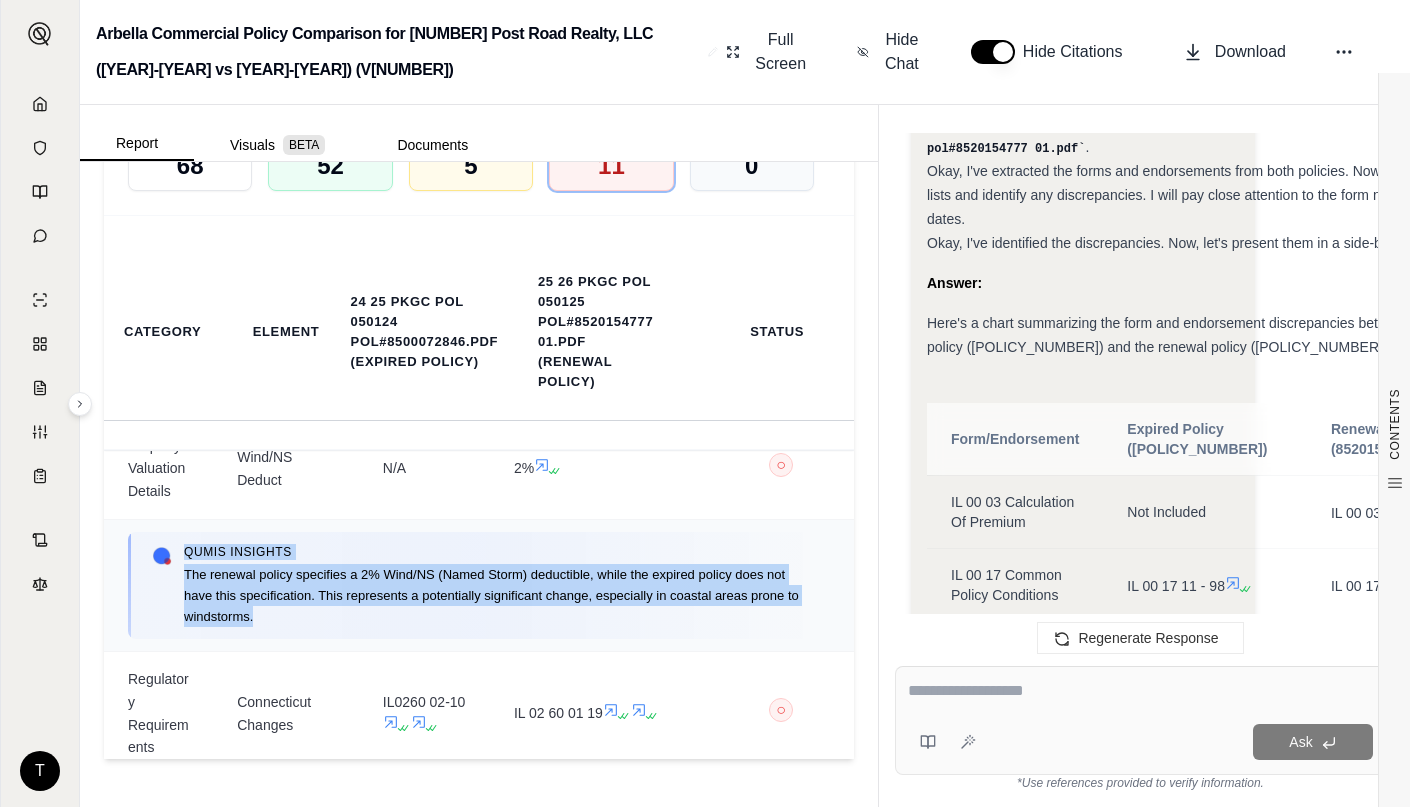drag, startPoint x: 186, startPoint y: 587, endPoint x: 315, endPoint y: 653, distance: 144.90341 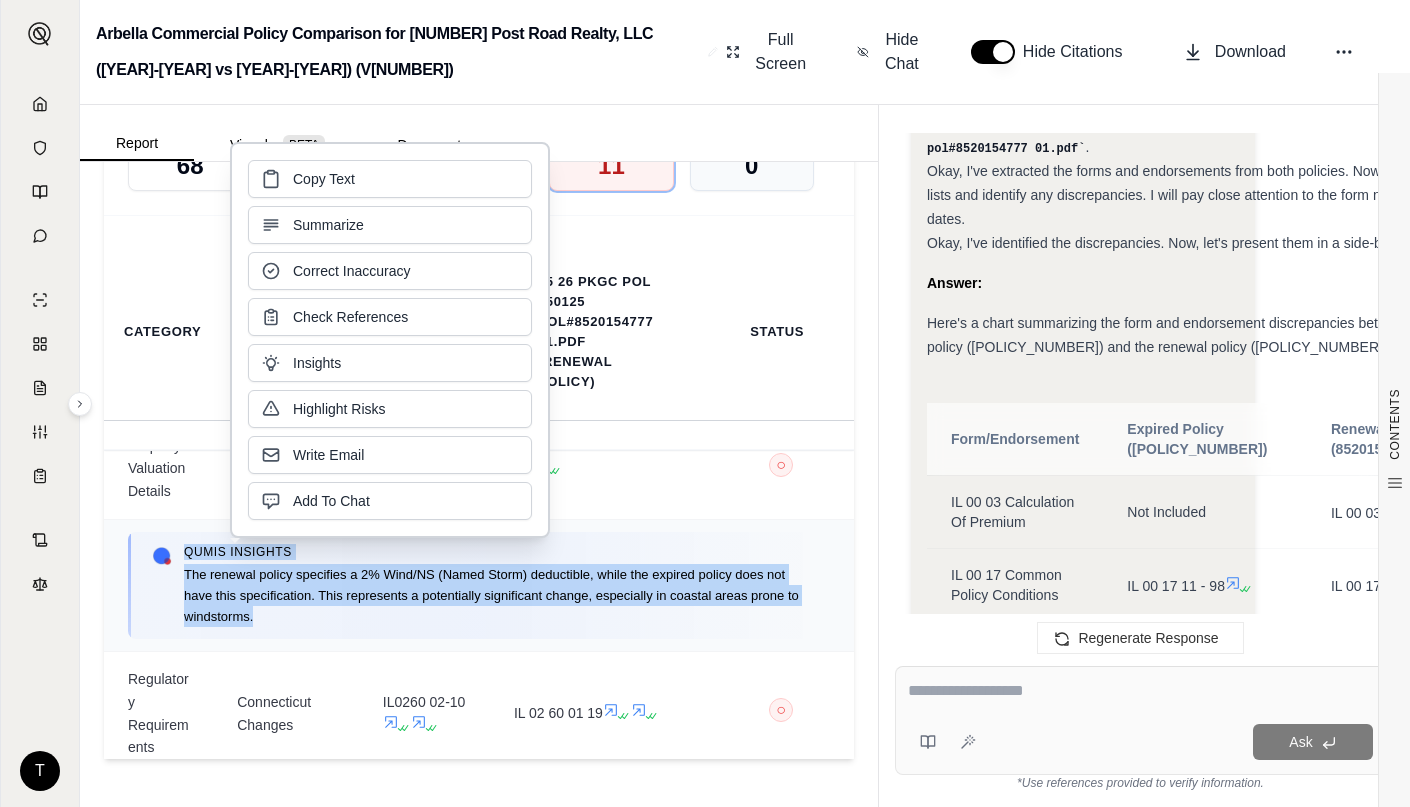 copy on "Qumis INSIGHTS The renewal policy specifies a 2% Wind/NS (Named Storm) deductible, while the expired policy does not have this specification. This represents a potentially significant change, especially in coastal areas prone to windstorms." 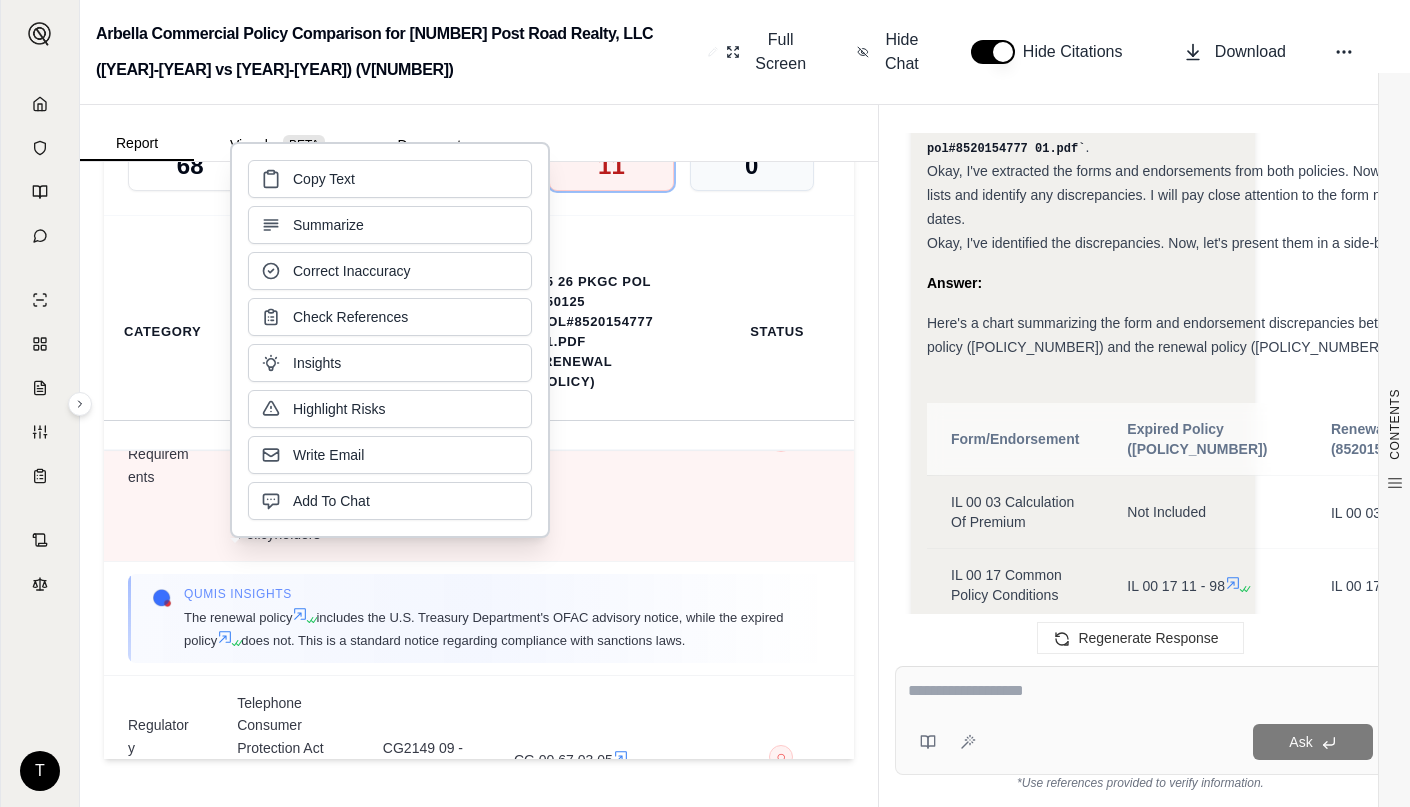 scroll, scrollTop: 2200, scrollLeft: 0, axis: vertical 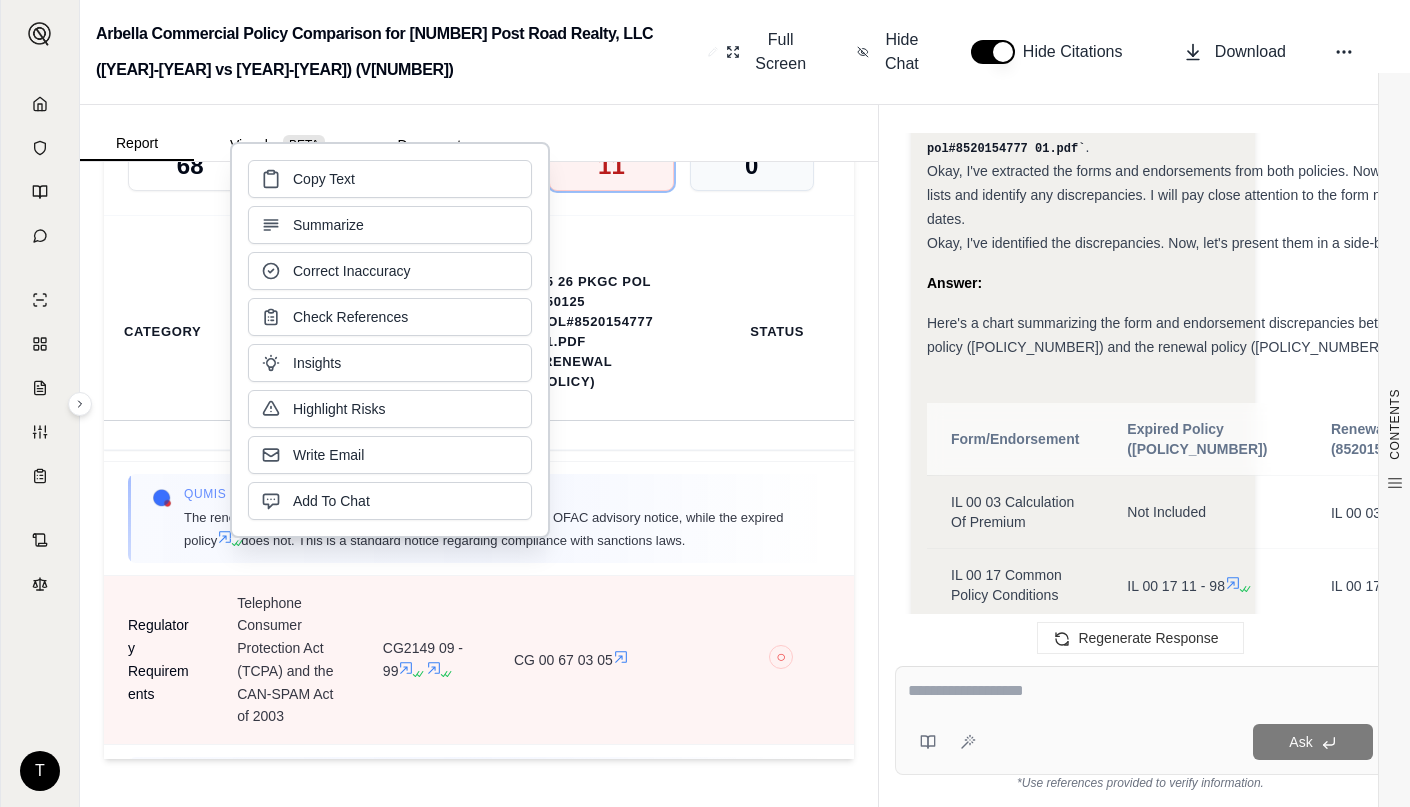 click on "Regulatory Requirements" at bounding box center (158, 660) 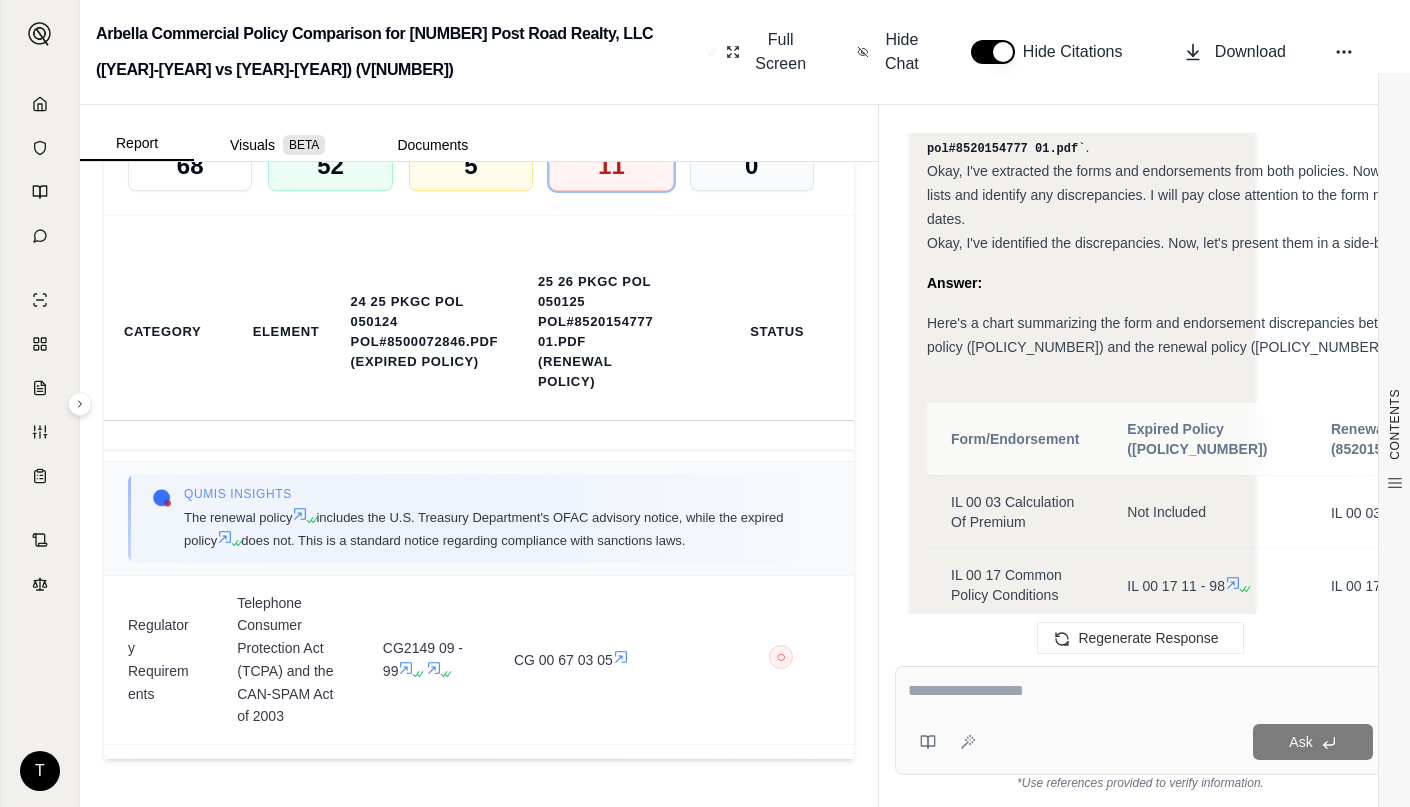 drag, startPoint x: 184, startPoint y: 583, endPoint x: 763, endPoint y: 606, distance: 579.45667 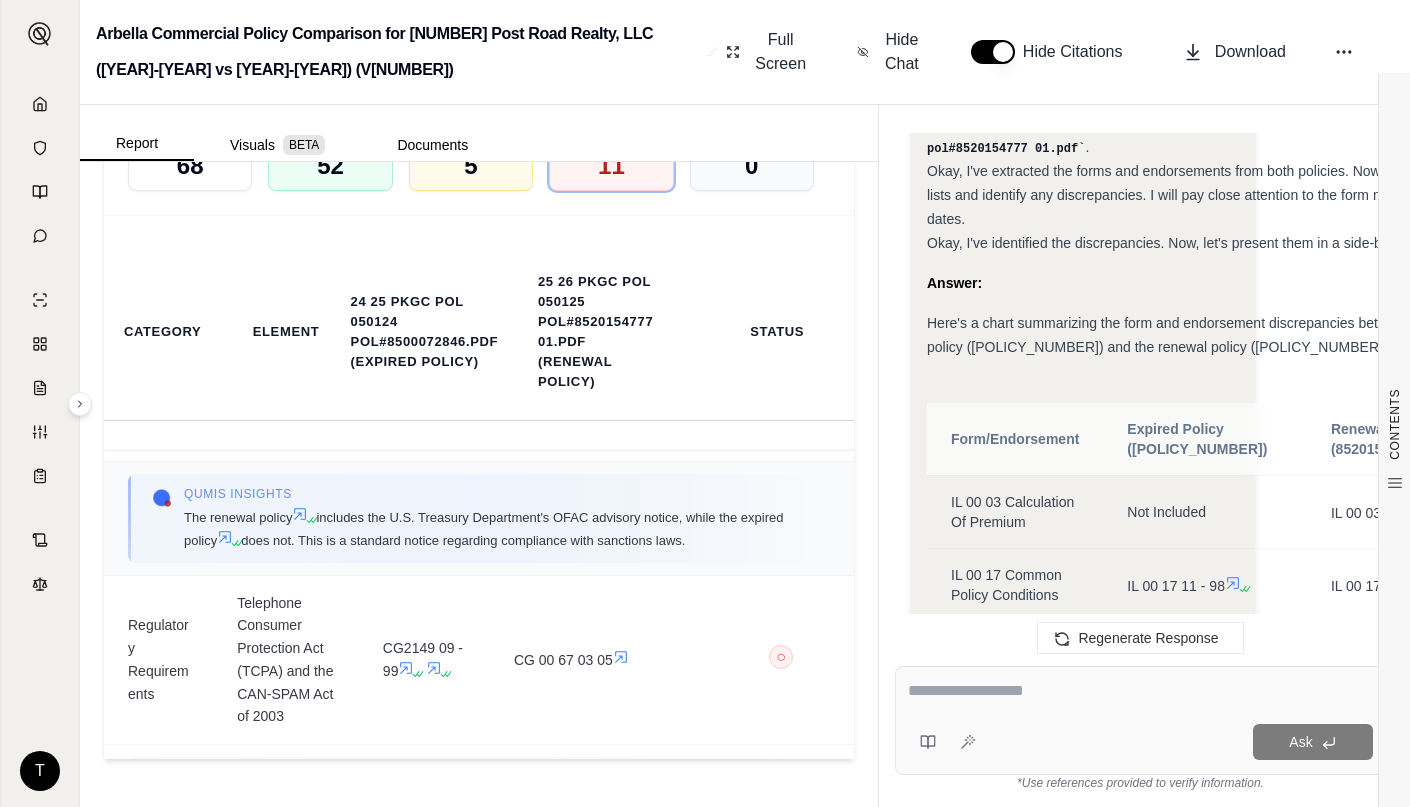 drag, startPoint x: 186, startPoint y: 558, endPoint x: 749, endPoint y: 599, distance: 564.4909 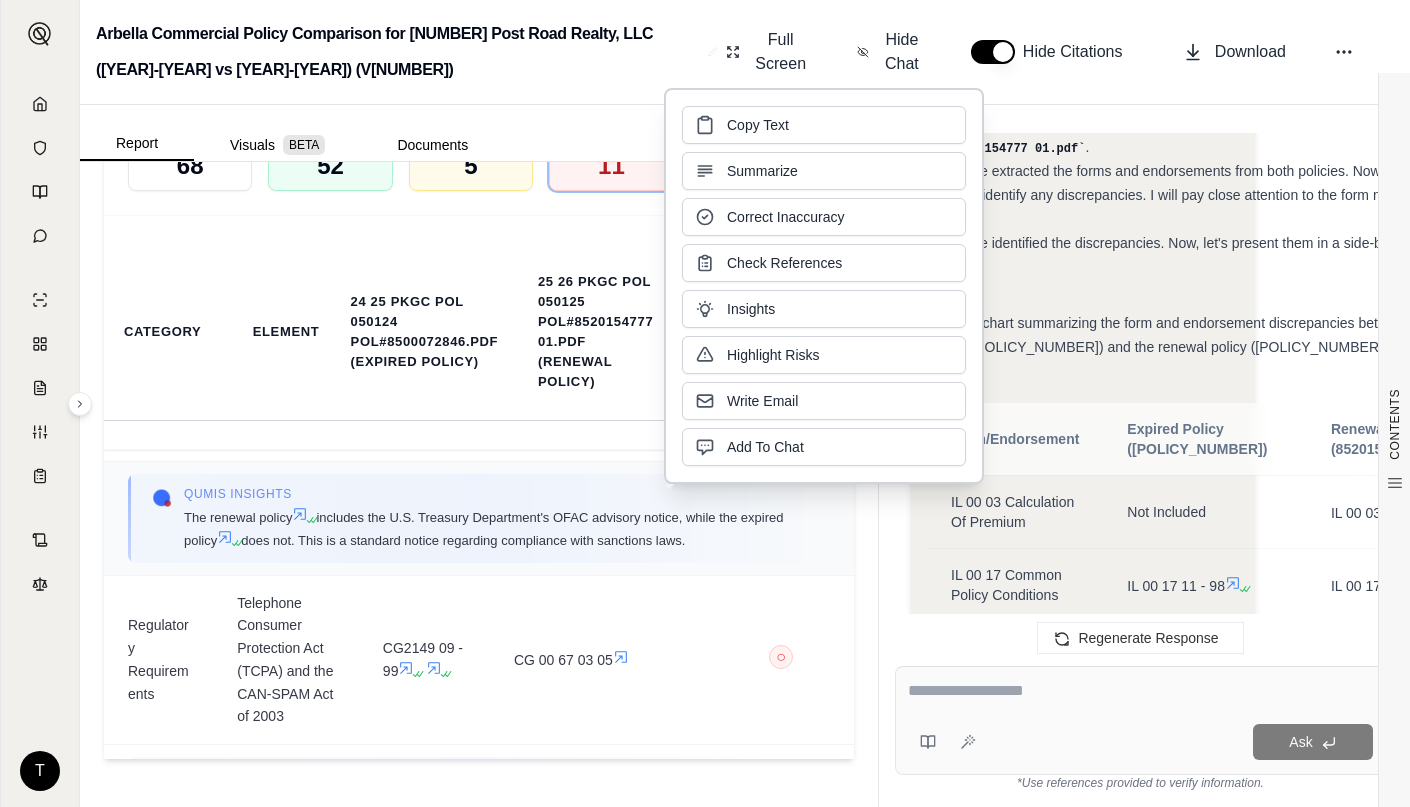 copy on "Qumis INSIGHTS The renewal policy   includes the U.S. Treasury Department's OFAC advisory notice, while the expired policy   does not. This is a standard notice regarding compliance with sanctions laws." 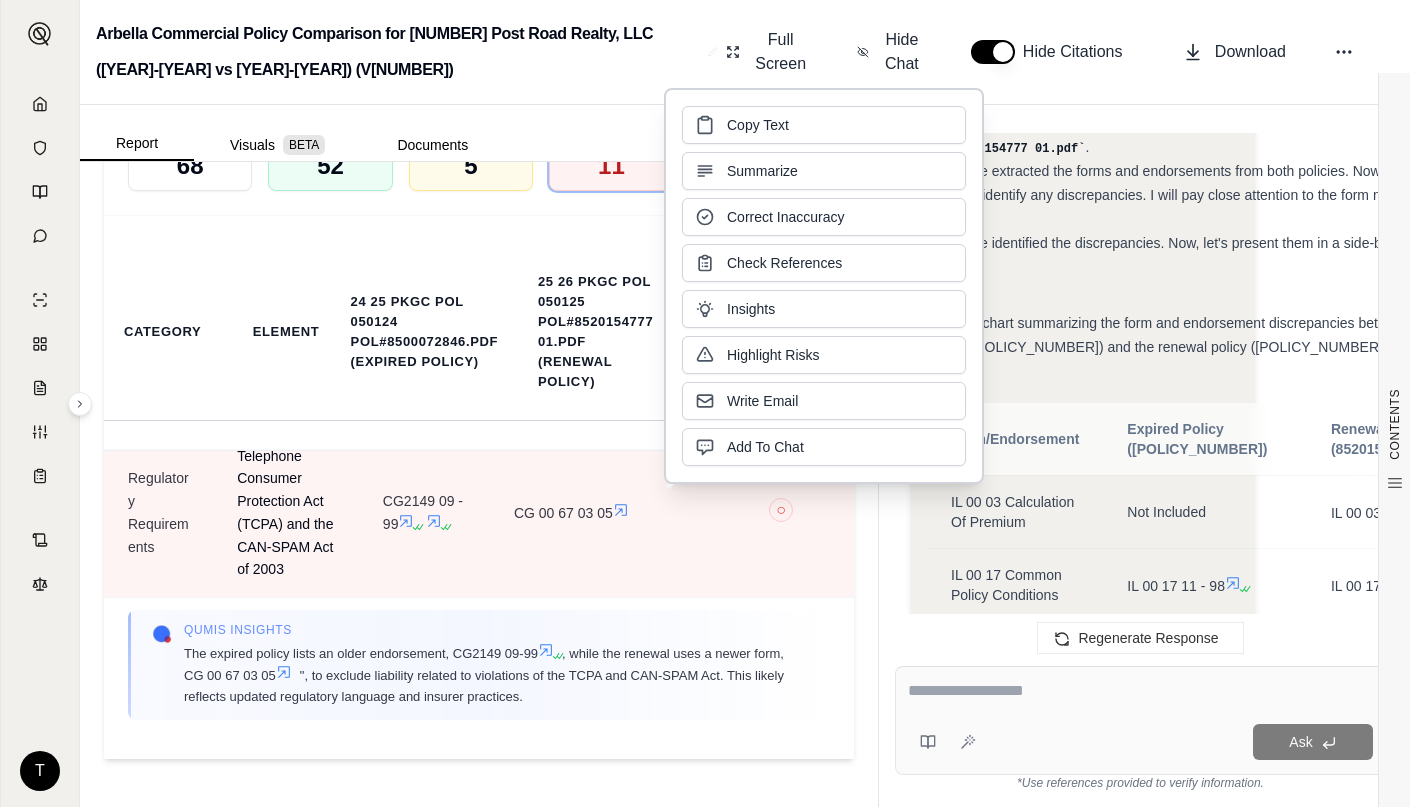 scroll, scrollTop: 2434, scrollLeft: 0, axis: vertical 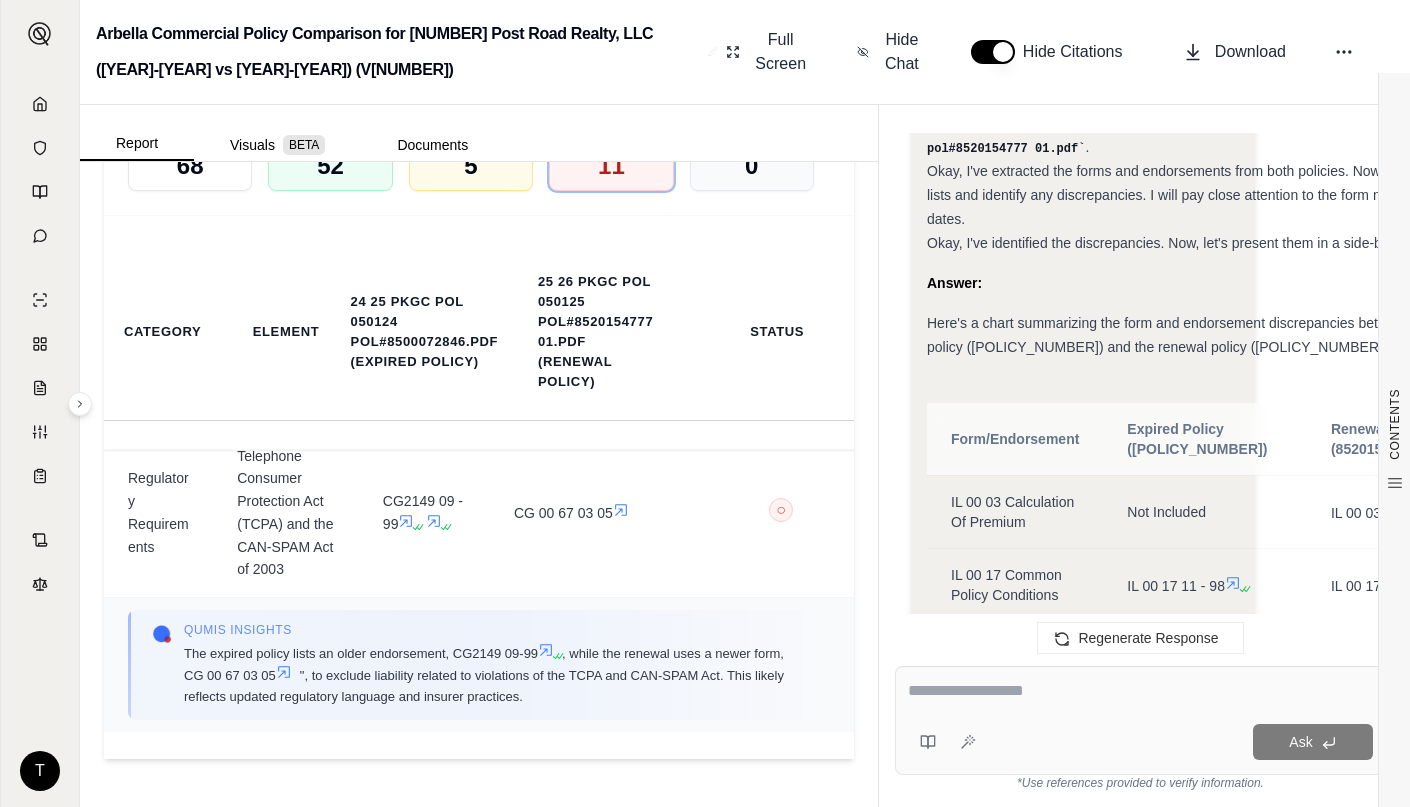 click on "The expired policy lists an older endorsement, CG2149 09-99 , while the renewal uses a newer form, CG 00 67 03 05 , to exclude liability related to violations of the TCPA and CAN-SPAM Act. This likely reflects updated regulatory language and insurer practices." at bounding box center [495, 674] 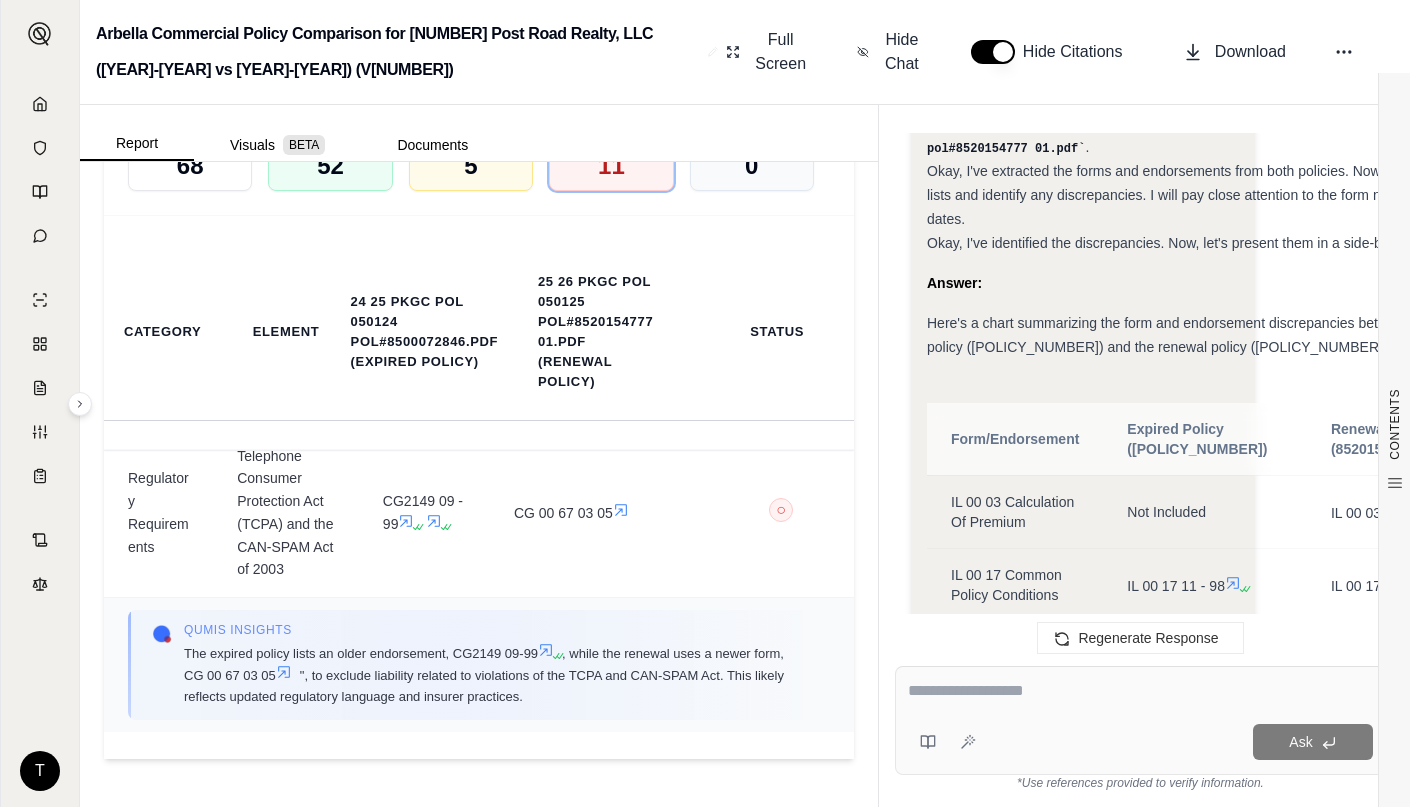 click on "Qumis INSIGHTS The expired policy lists an older endorsement, CG2149 09-99 , while the renewal uses a newer form, CG 00 67 03 05 , to exclude liability related to violations of the TCPA and CAN-SPAM Act. This likely reflects updated regulatory language and insurer practices." at bounding box center (479, 664) 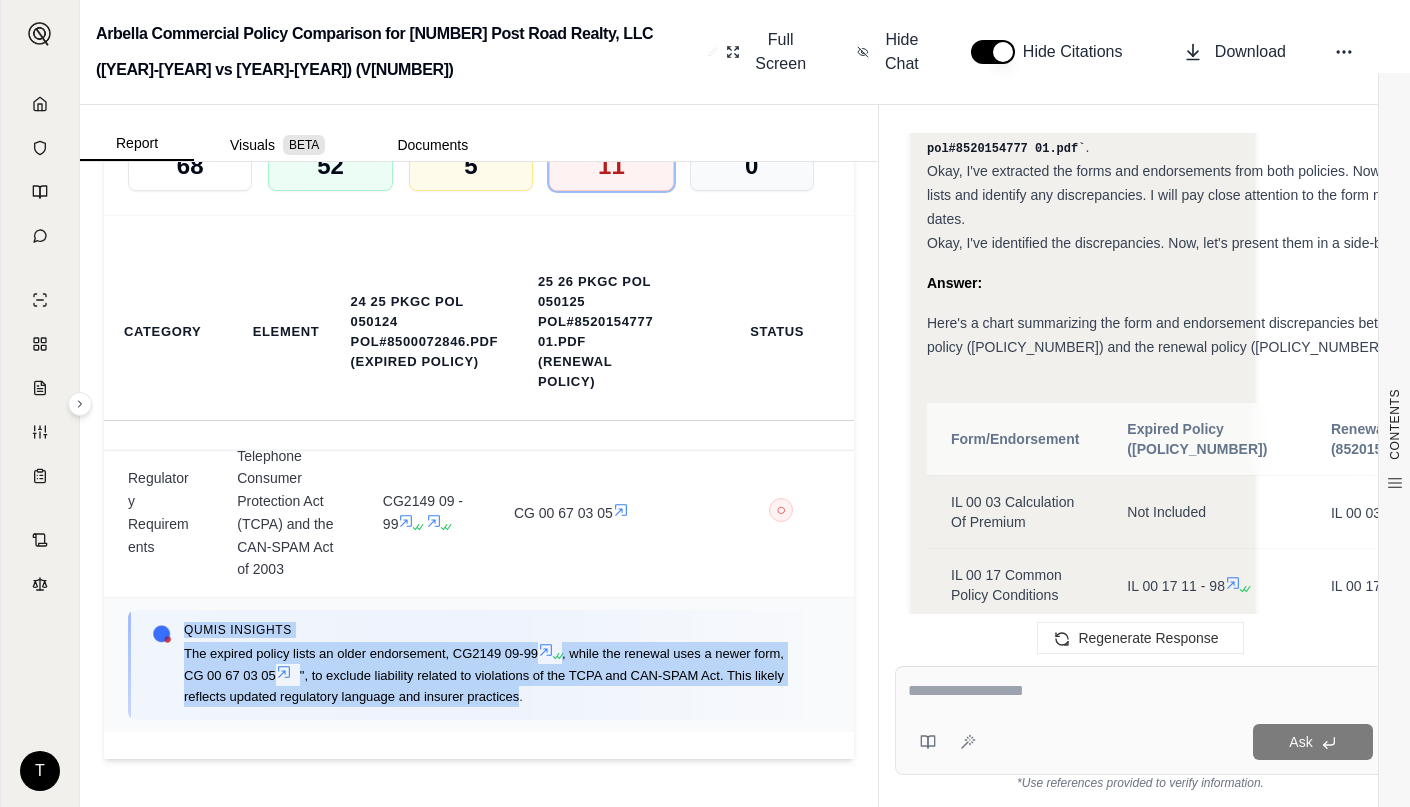 drag, startPoint x: 184, startPoint y: 631, endPoint x: 619, endPoint y: 701, distance: 440.5962 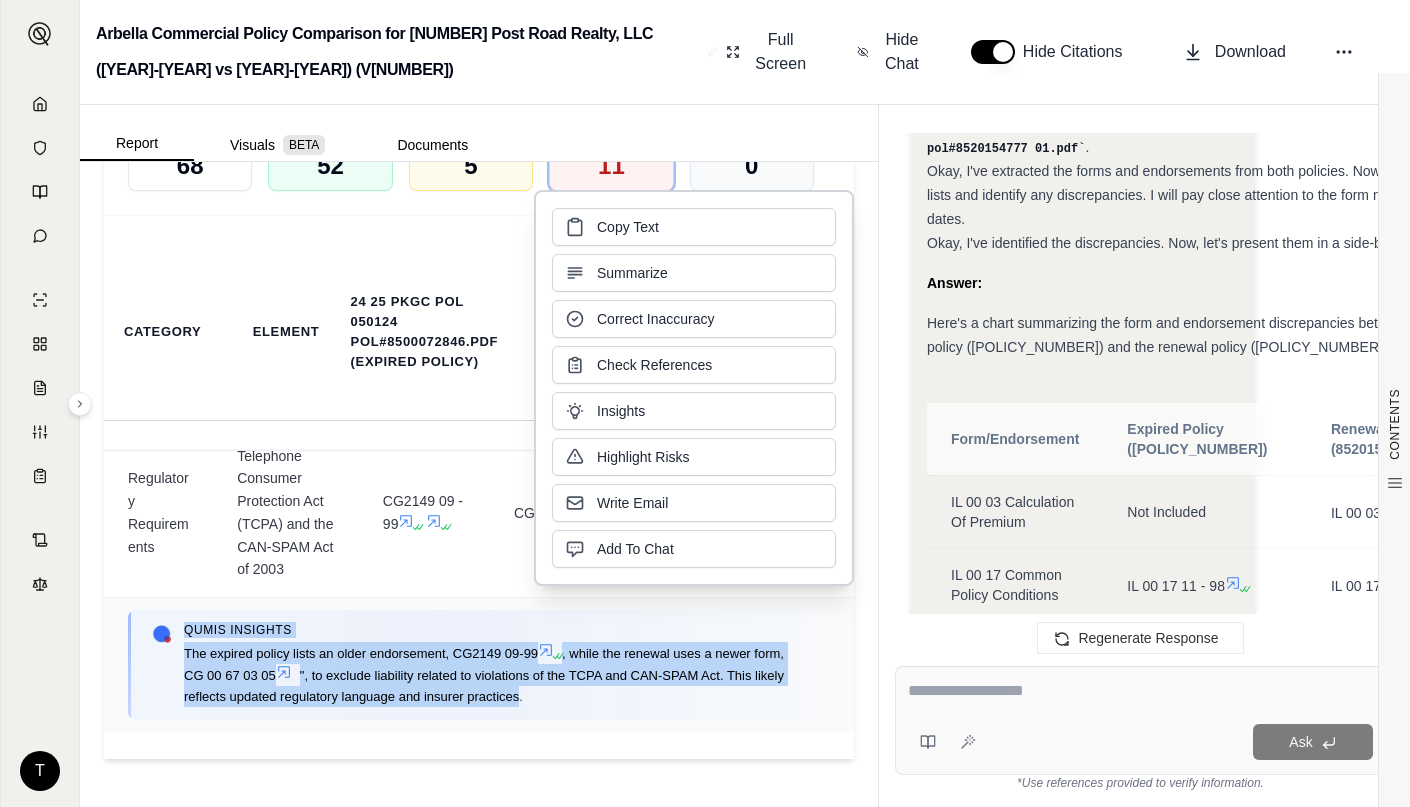 copy on "Qumis INSIGHTS The expired policy lists an older endorsement, CG2149 09-99 , while the renewal uses a newer form, CG 00 67 03 05 , to exclude liability related to violations of the TCPA and CAN-SPAM Act. This likely reflects updated regulatory language and insurer practices." 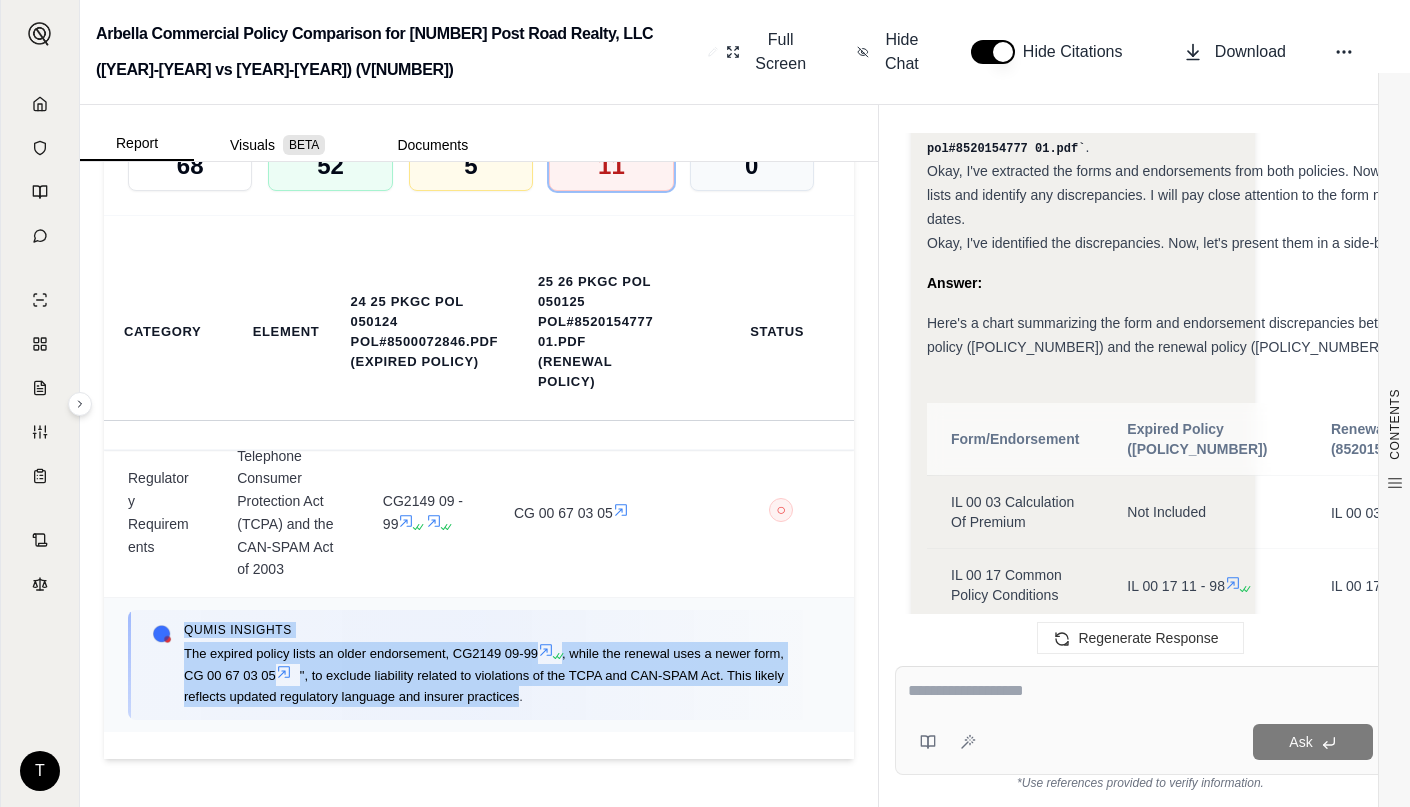 click on "The expired policy lists an older endorsement, CG2149 09-99 , while the renewal uses a newer form, CG 00 67 03 05 , to exclude liability related to violations of the TCPA and CAN-SPAM Act. This likely reflects updated regulatory language and insurer practices." at bounding box center (495, 674) 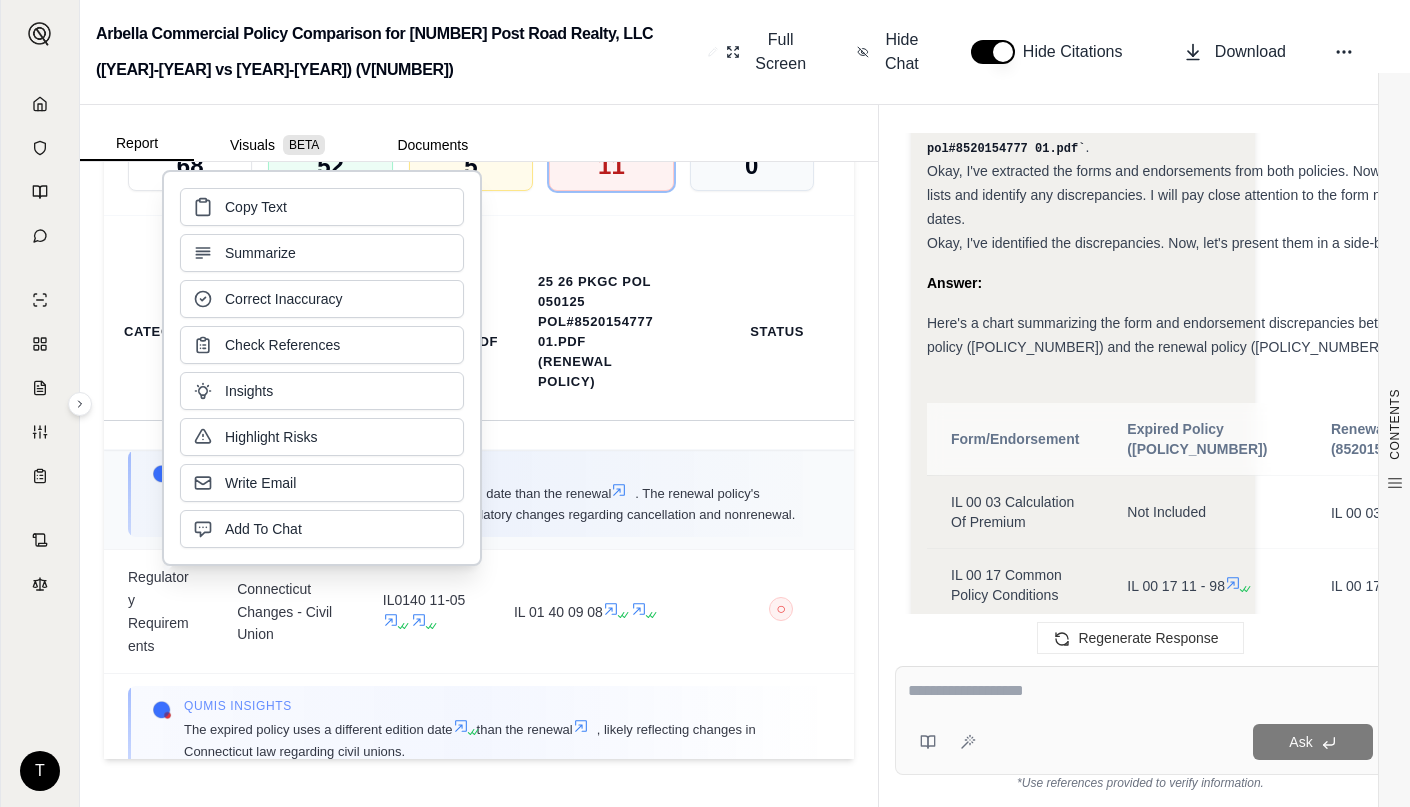 scroll, scrollTop: 1634, scrollLeft: 0, axis: vertical 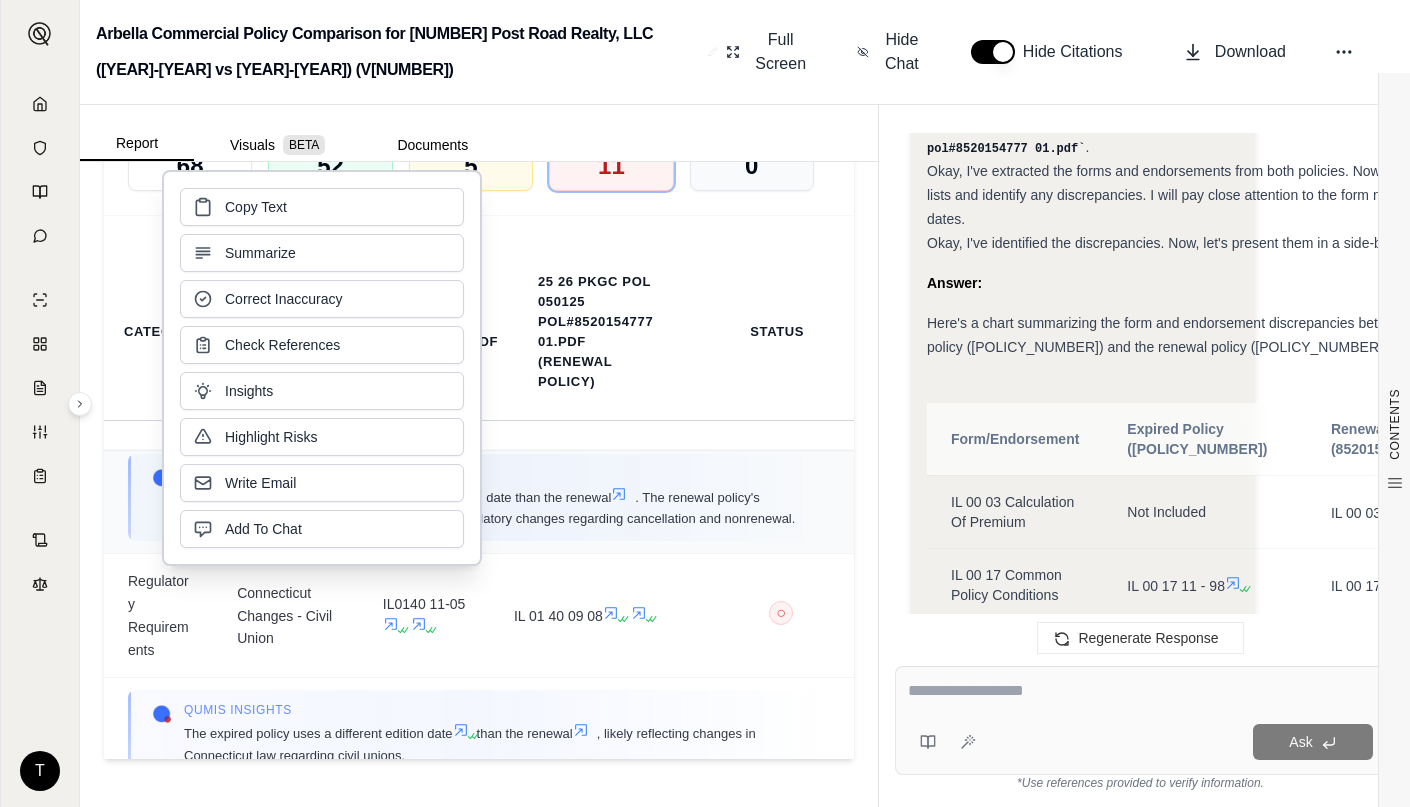 click on "The expired policy's form uses a different edition date than the renewal . The renewal policy's endorsement reflects more recent Connecticut regulatory changes regarding cancellation and nonrenewal." at bounding box center (495, 507) 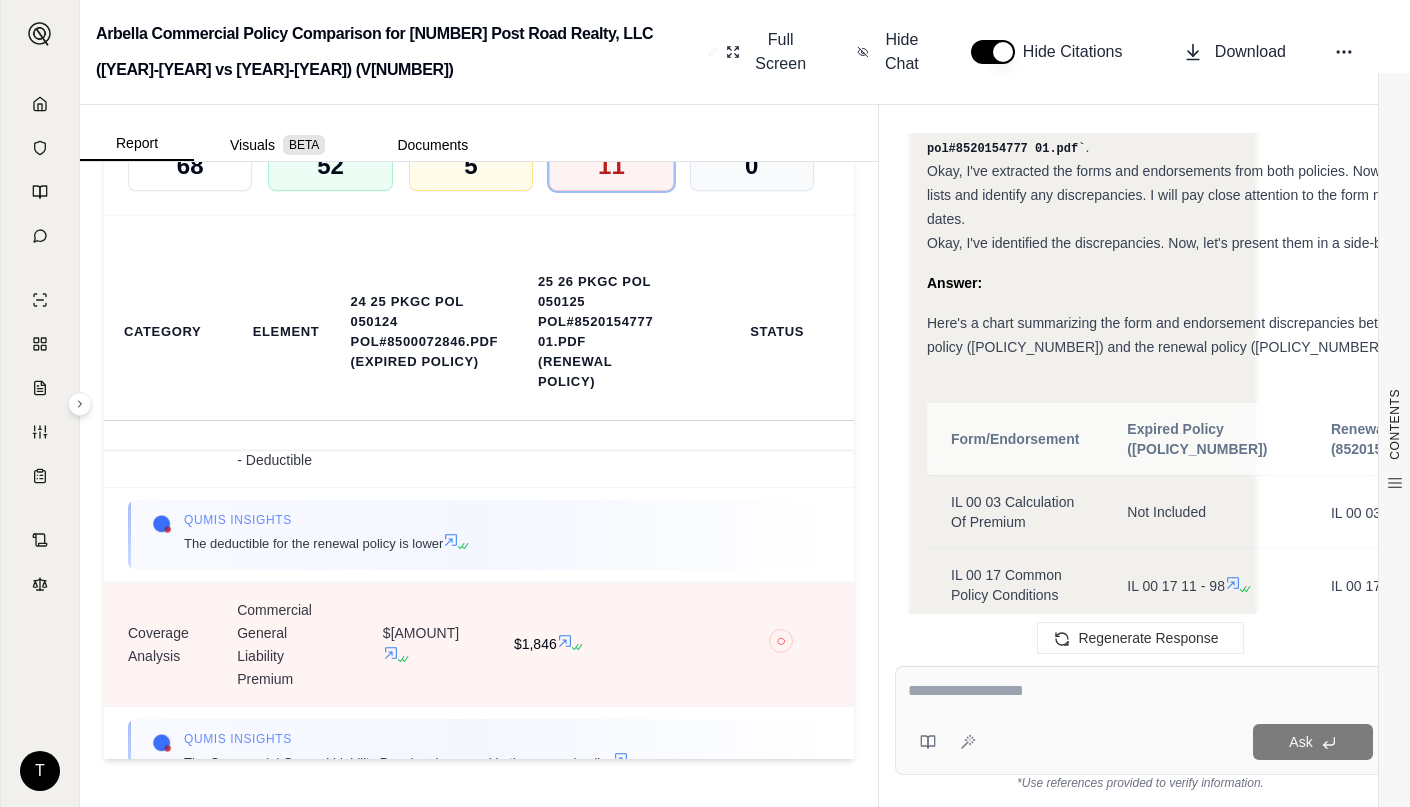 scroll, scrollTop: 0, scrollLeft: 0, axis: both 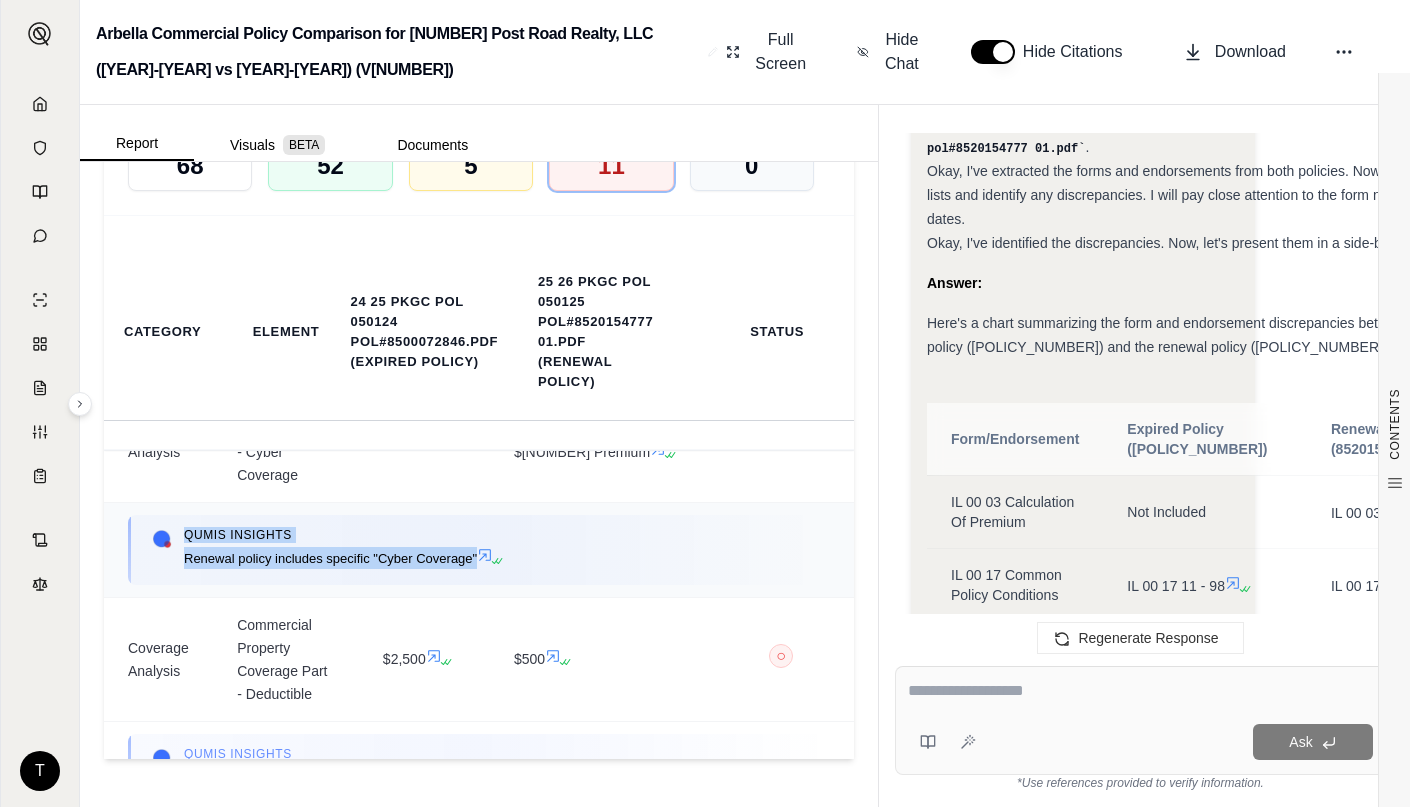 drag, startPoint x: 186, startPoint y: 555, endPoint x: 477, endPoint y: 581, distance: 292.1592 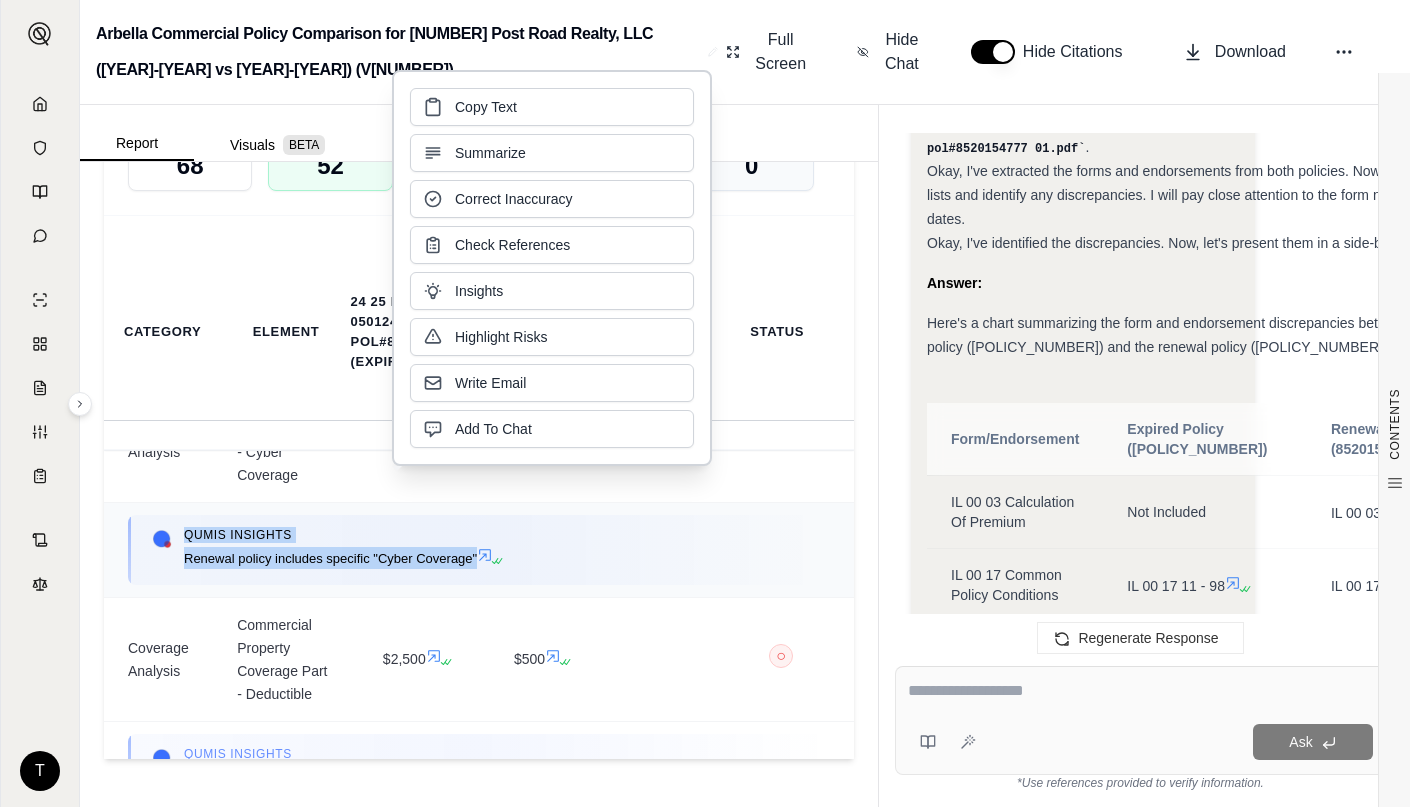 copy on "Qumis INSIGHTS Renewal policy includes specific "Cyber Coverage"" 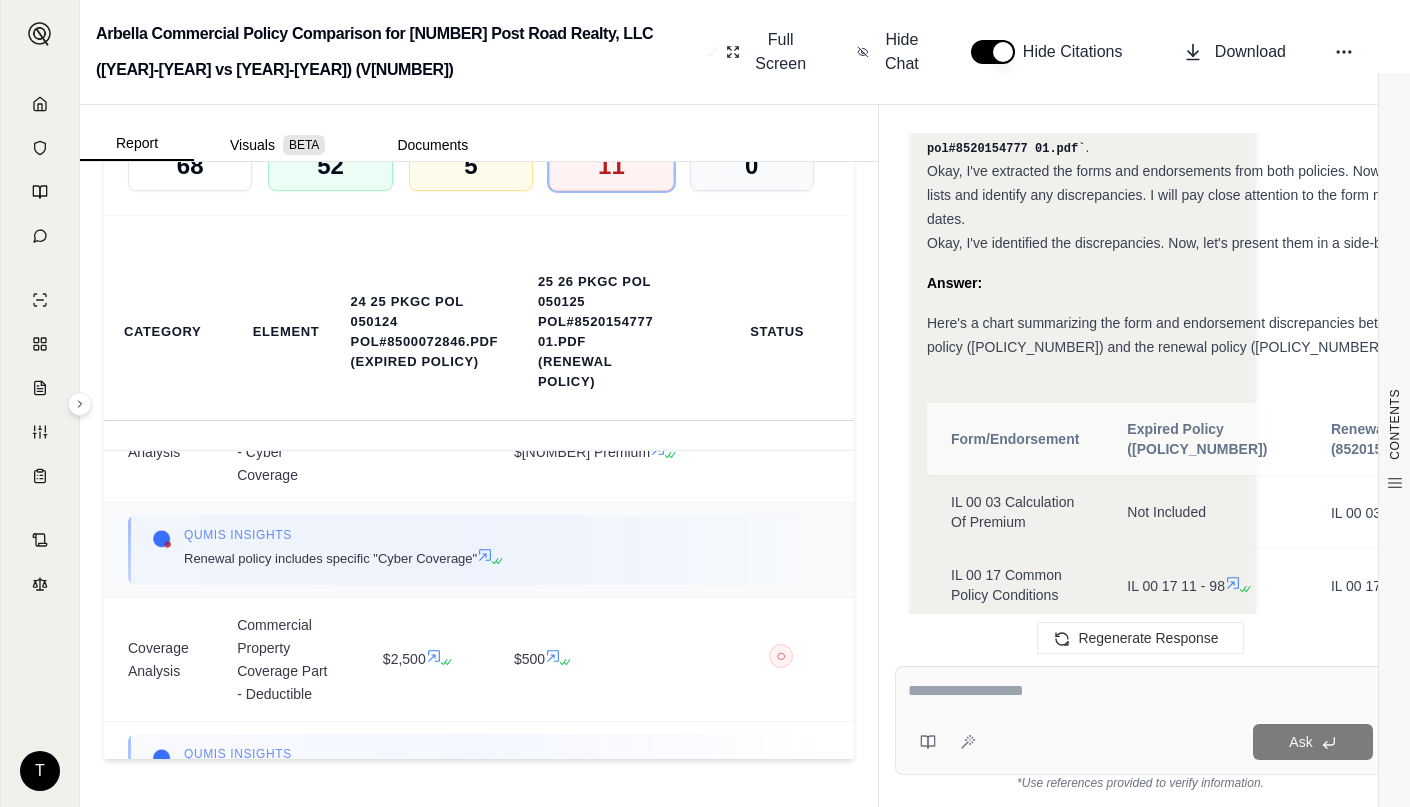 click 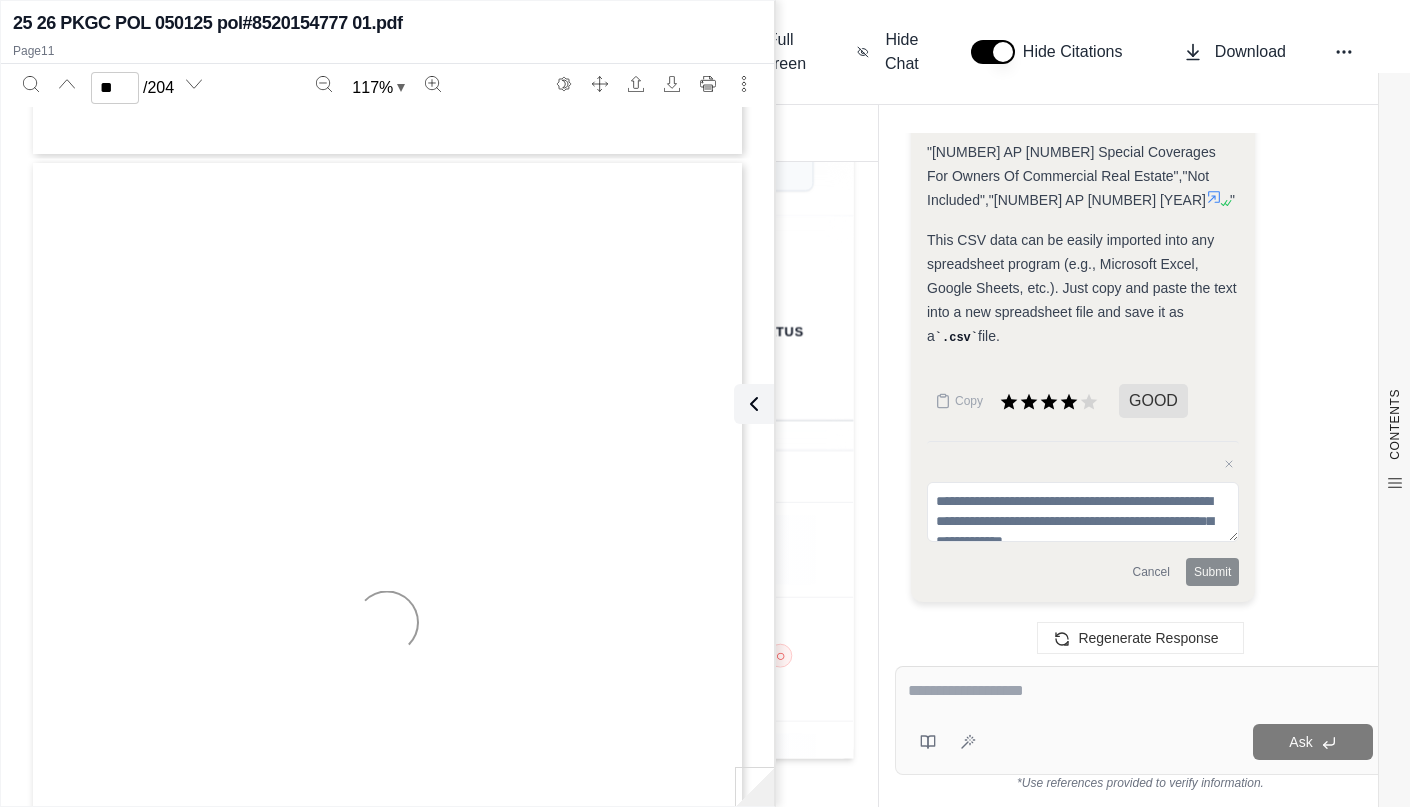 type on "**" 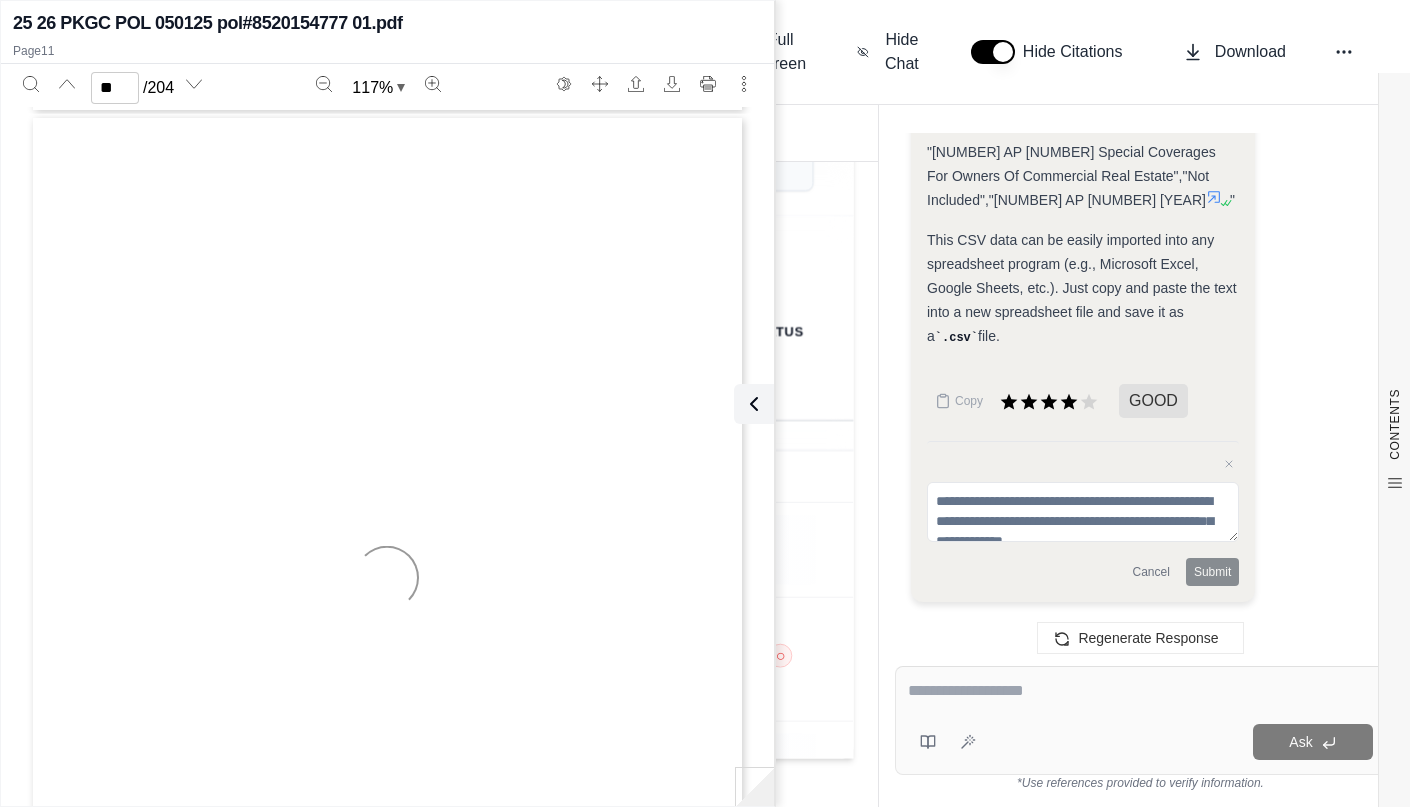 scroll, scrollTop: 9282, scrollLeft: 0, axis: vertical 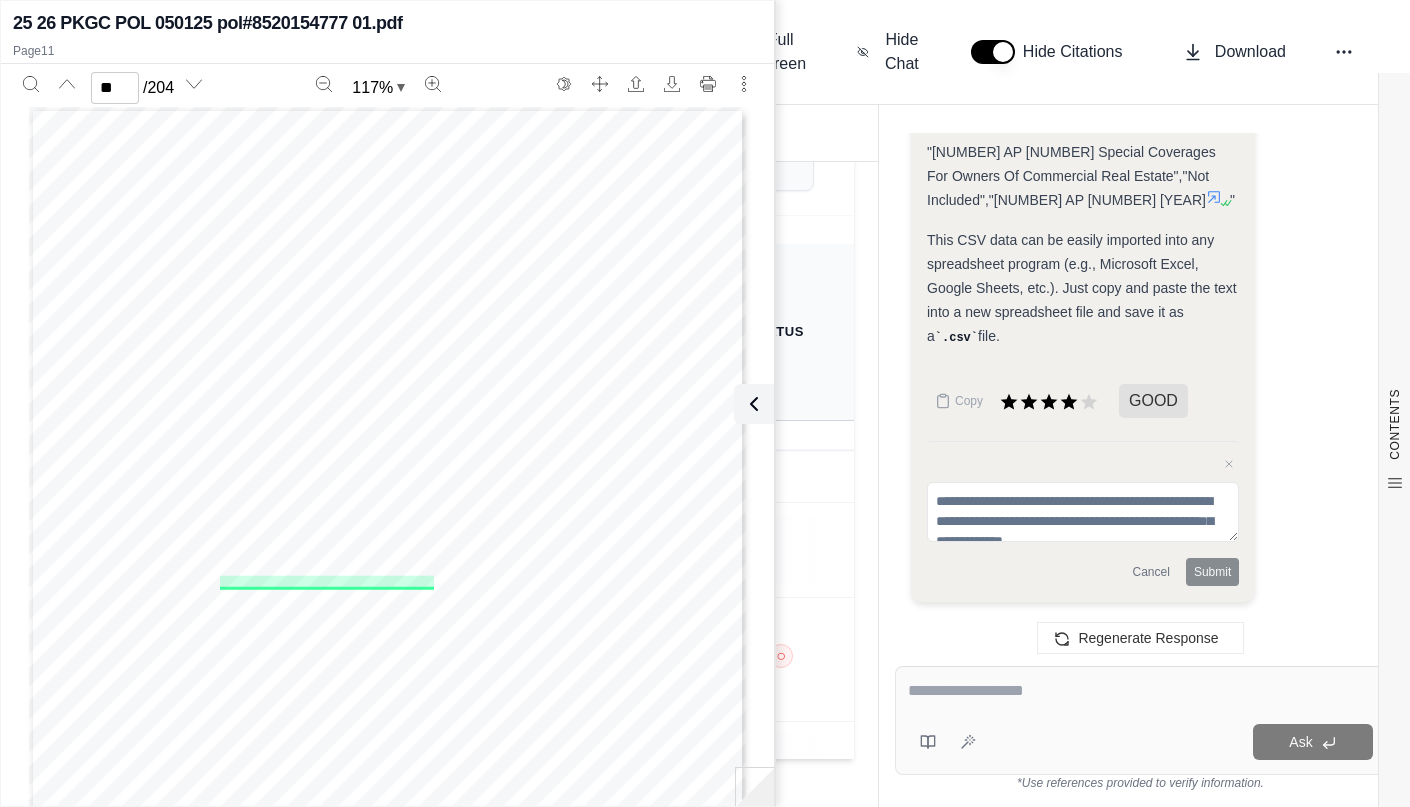 click on "Status" at bounding box center (781, 332) 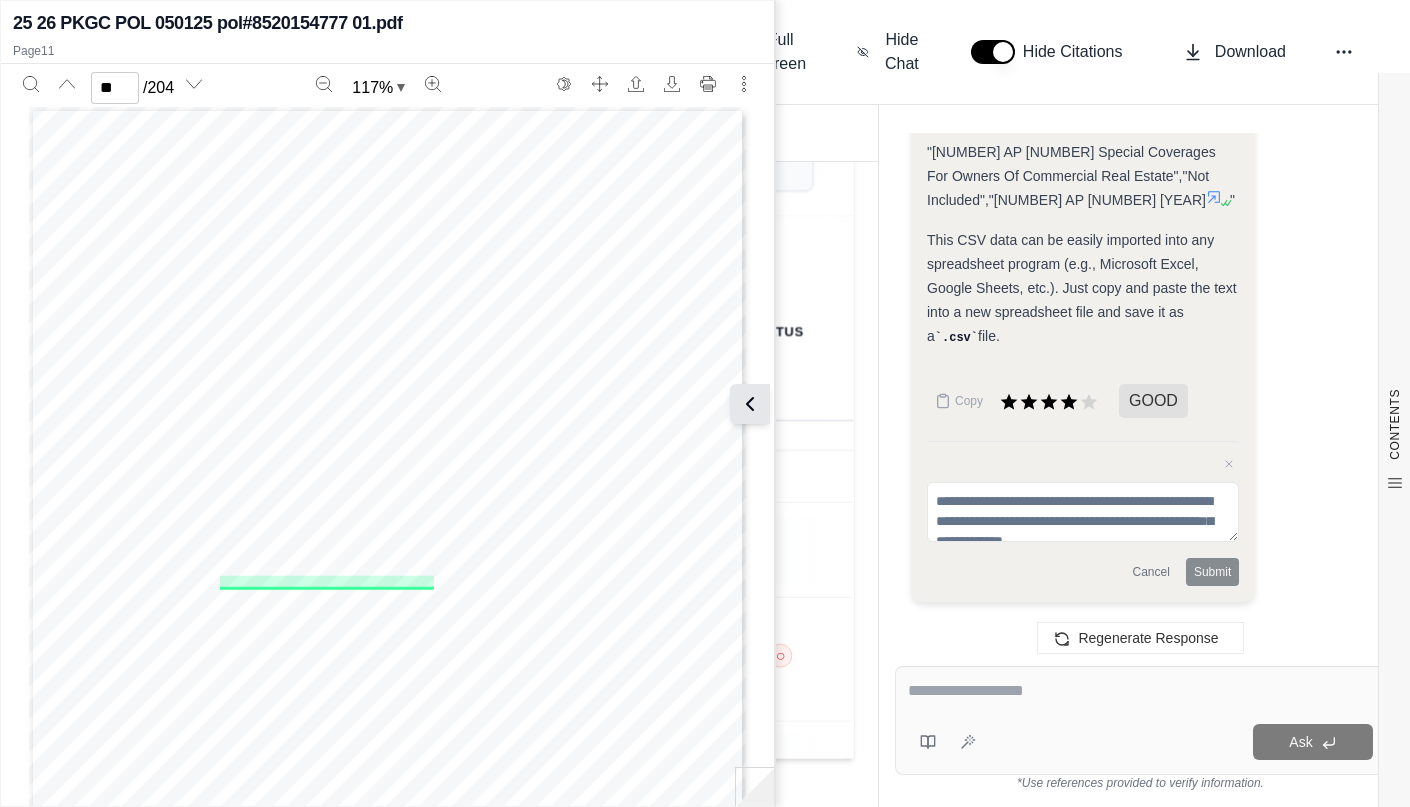 click 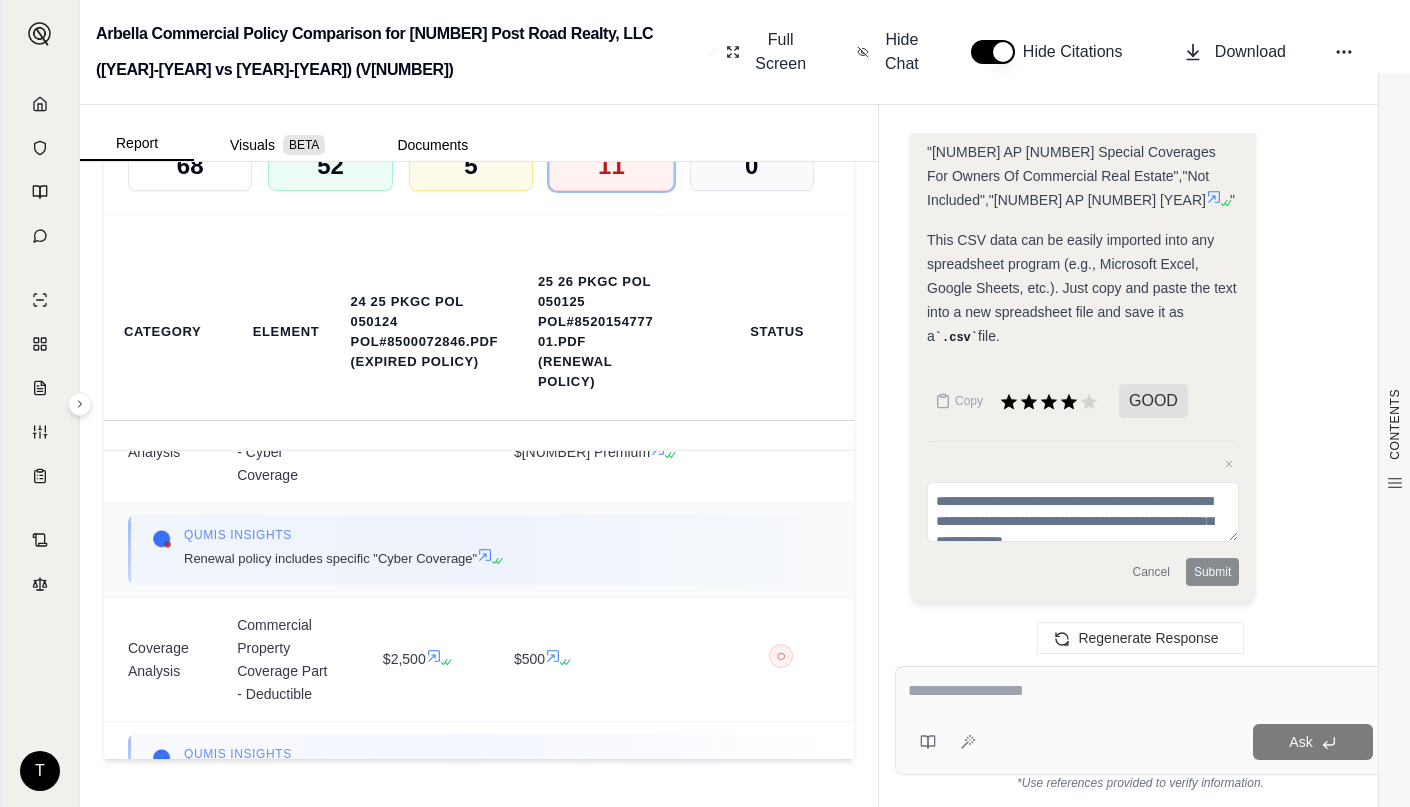 scroll, scrollTop: 0, scrollLeft: 0, axis: both 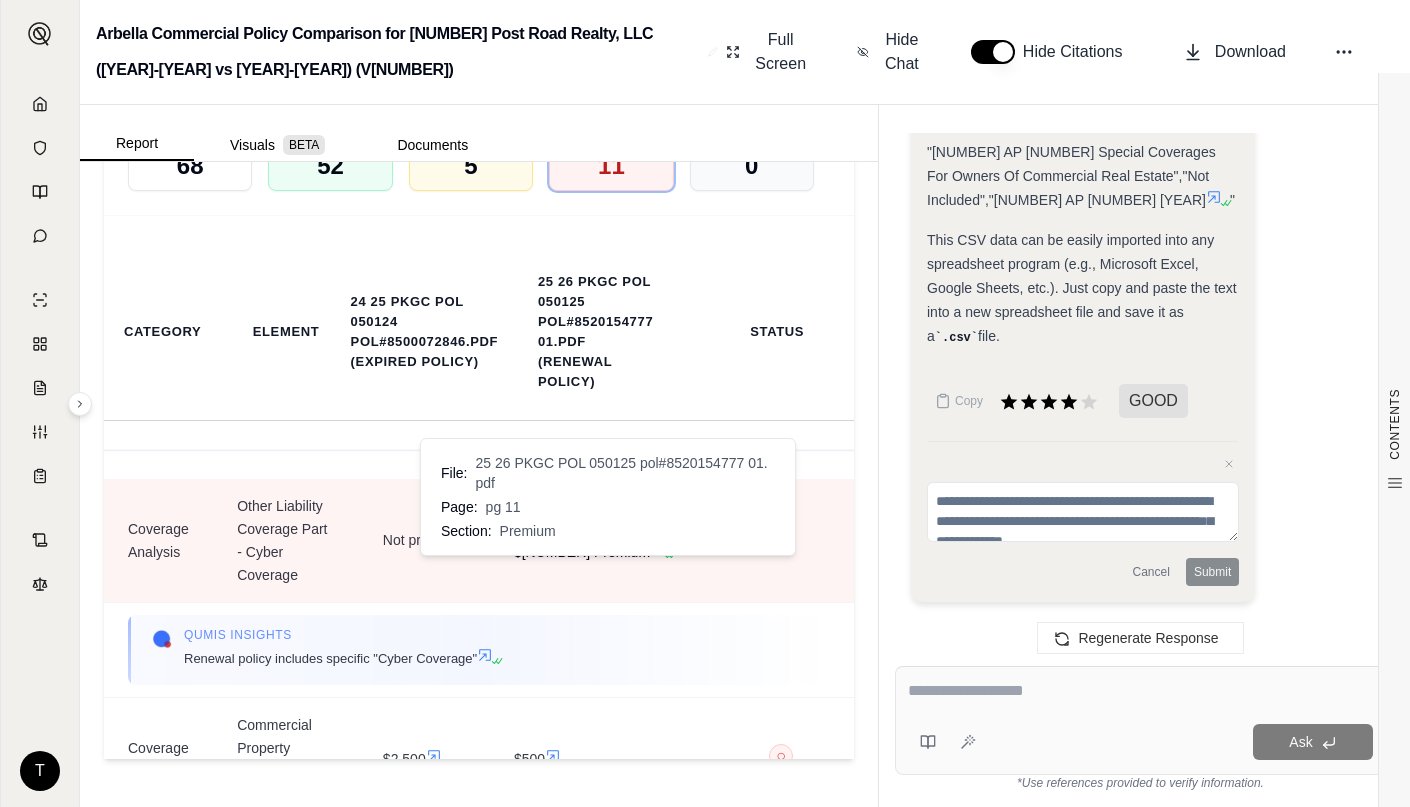 click 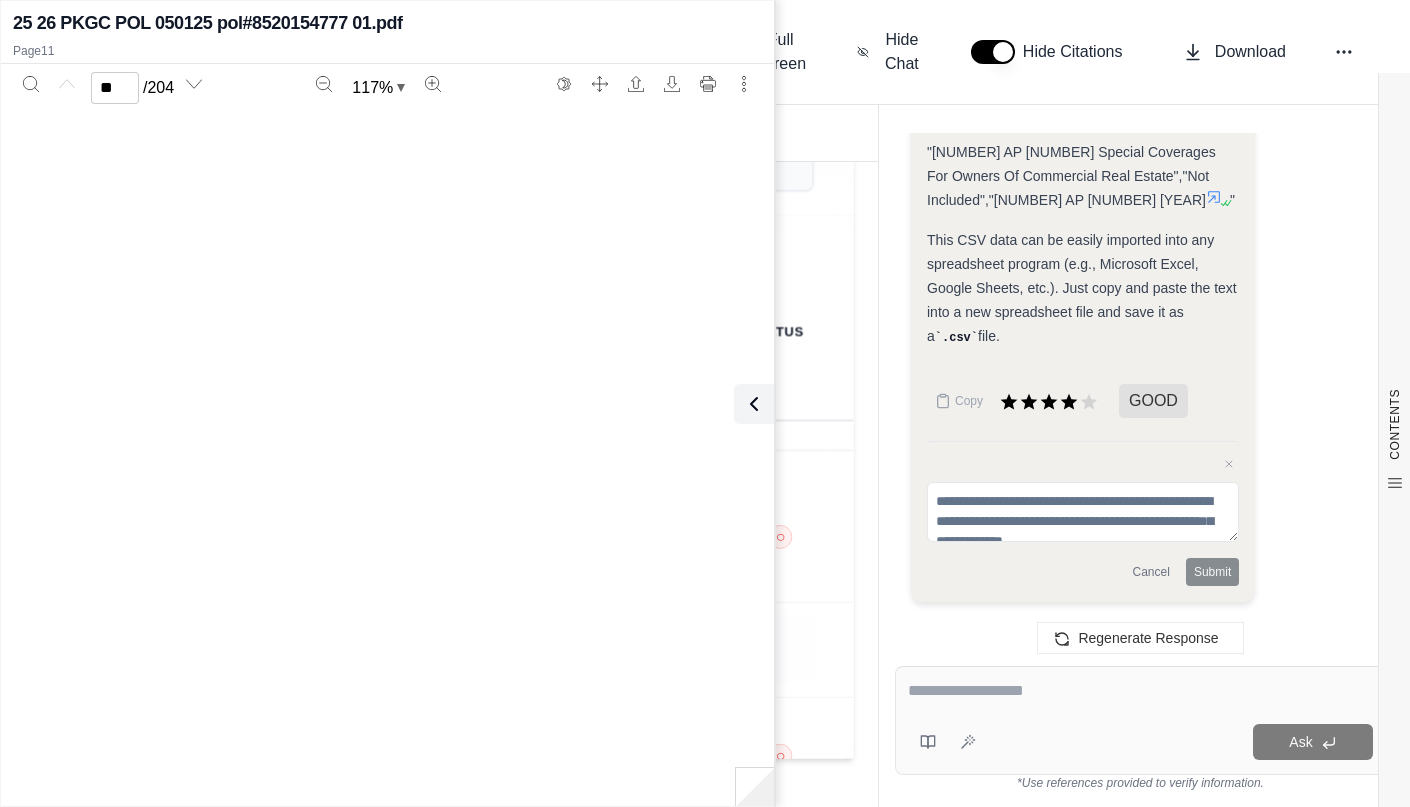 type on "**" 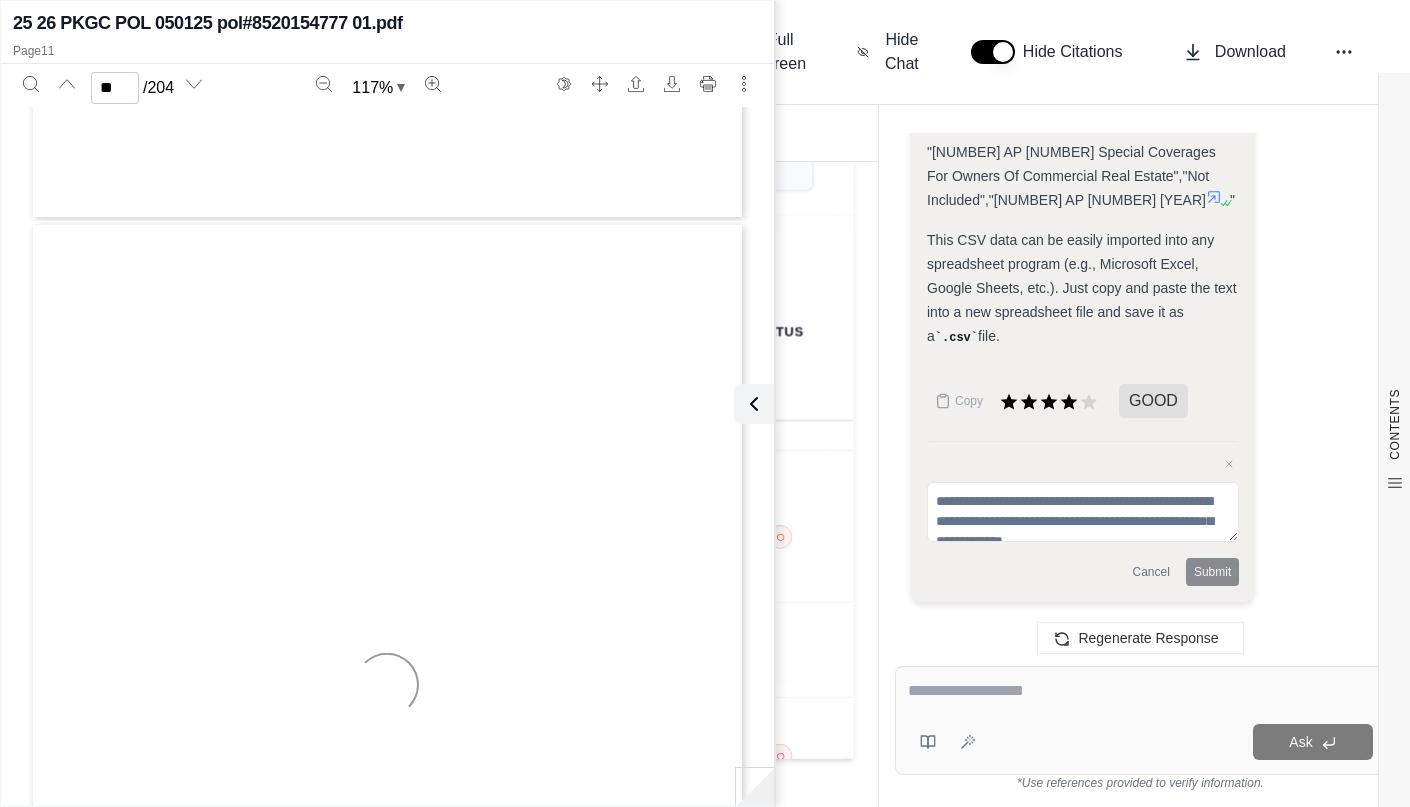 scroll, scrollTop: 9282, scrollLeft: 0, axis: vertical 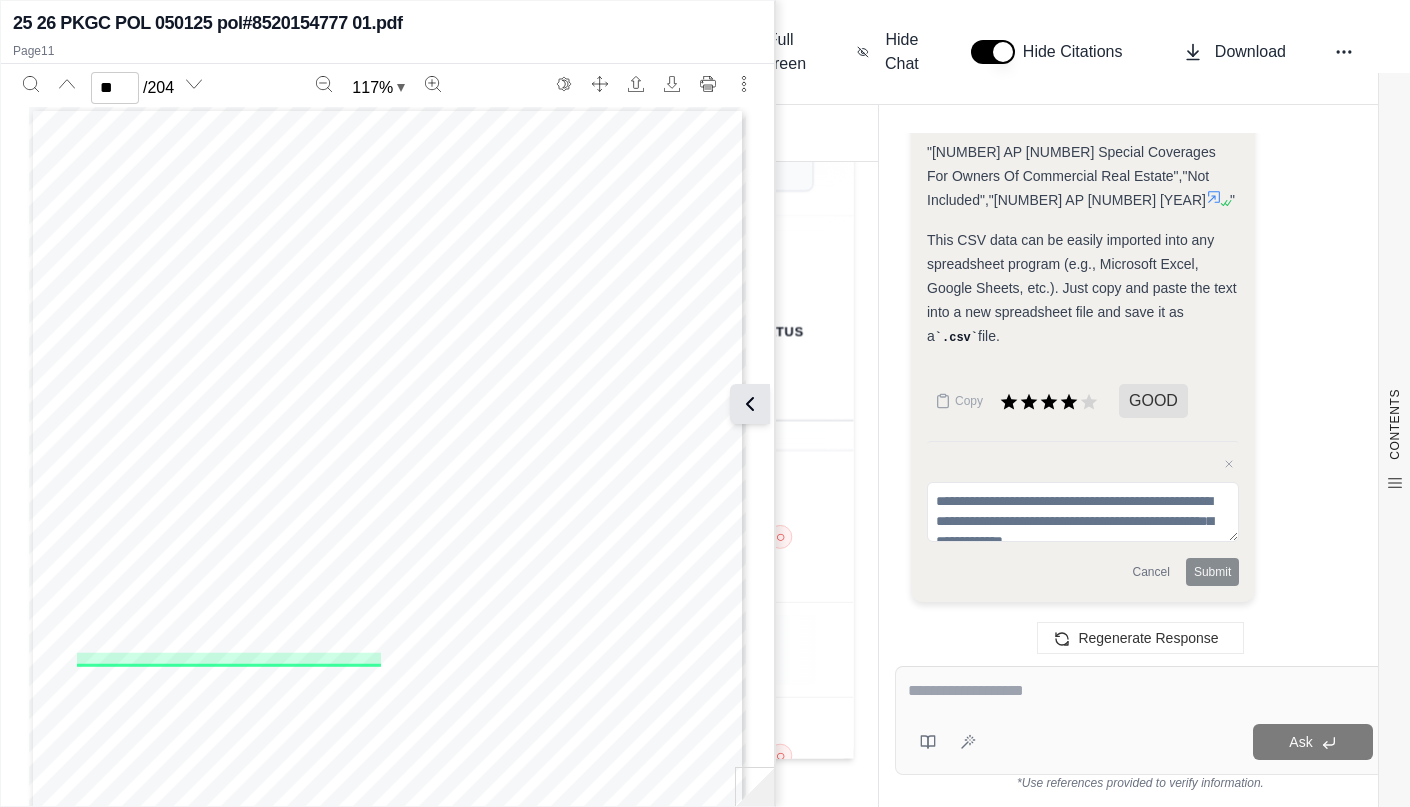 click 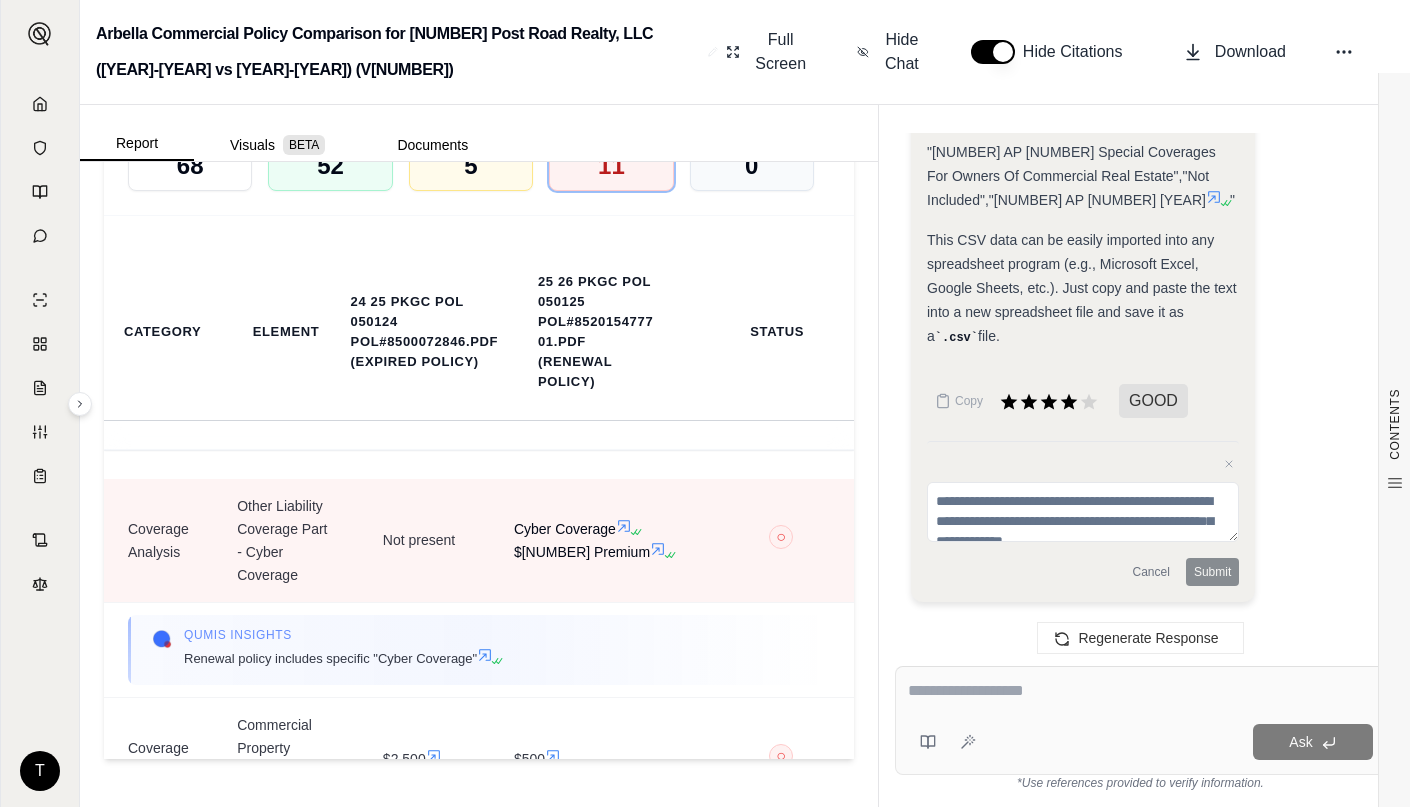 click 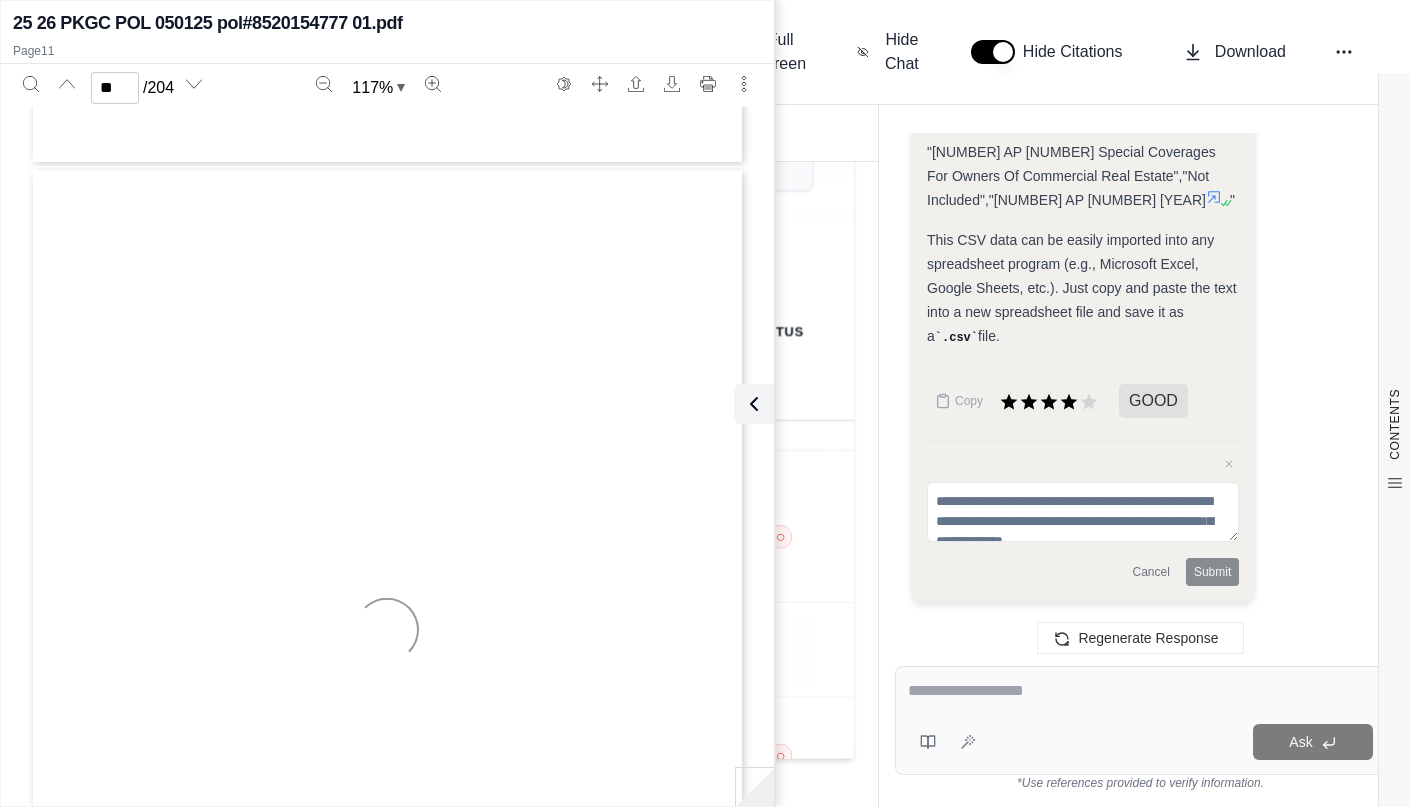 type on "**" 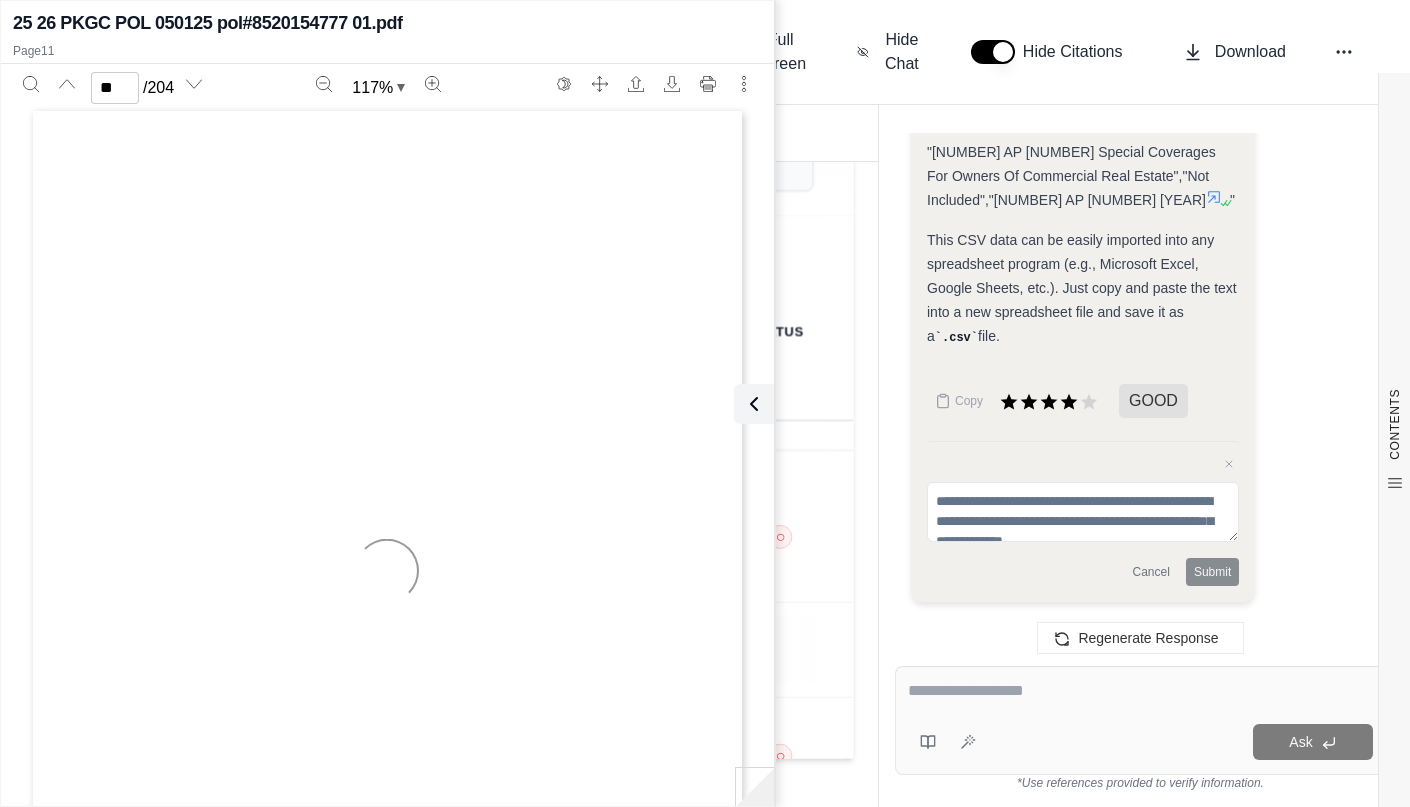 scroll, scrollTop: 9282, scrollLeft: 0, axis: vertical 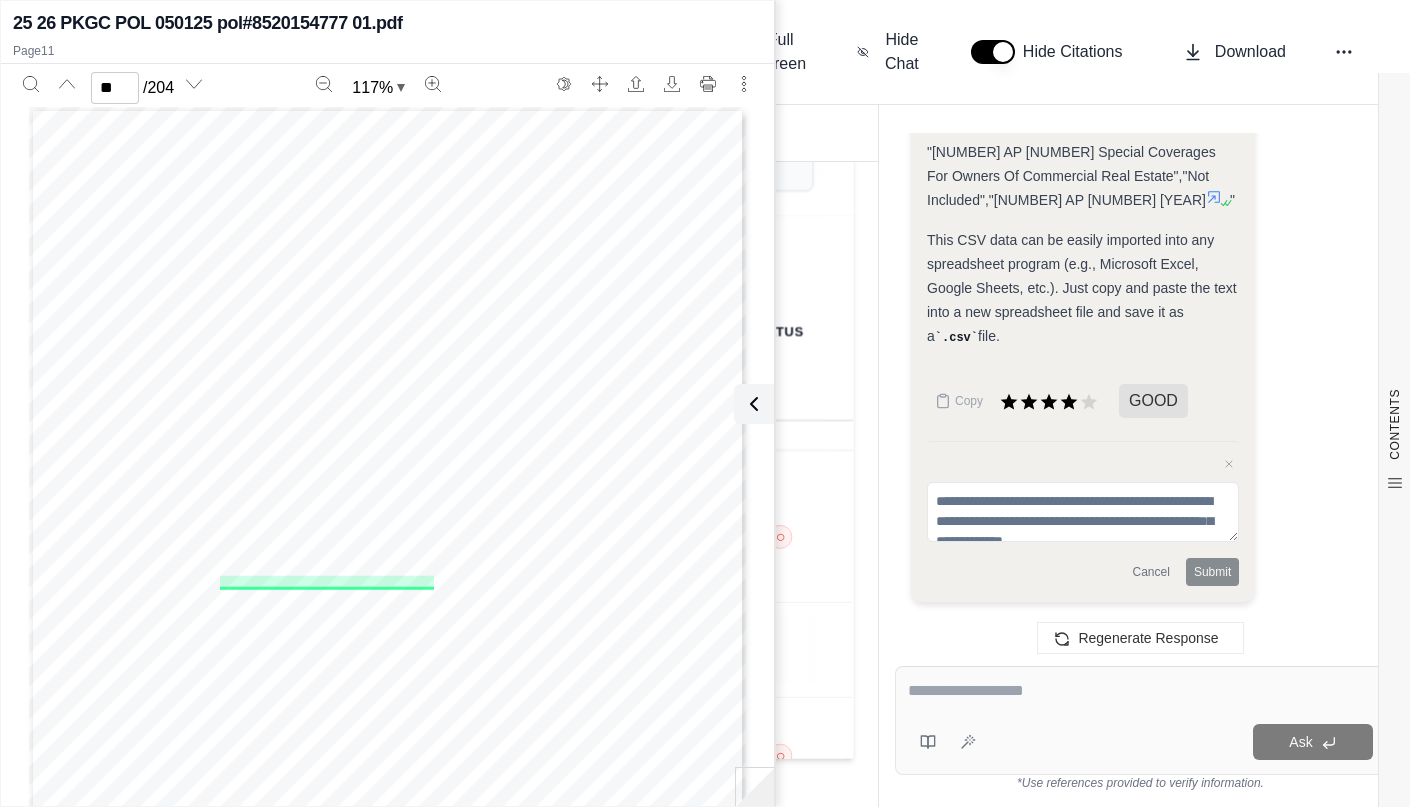 click on "Transaction [POLICY_NUMBER] 01 05/01/2025 RENEWAL Effective Date Policy Number 03/19/2025 Includes copyrighted material of Insurance Services Office, Inc., with its permission Page 2 30AP2218 11 21 05/14 CG 21 44 Limitation of Coverage to Designated Premises, Project or Operation 12/07 CG 21 51 Amendment Of Liquor Liability Exclusion - Exception For Scheduled Premises Or Activities 12/04 CG 21 76 Exclusion Of Punitive Damages Related To A Certified Act Of Terrorism 03/05 CG 24 26 Amendment Of Insured Contract Definition 09/08 IL 01 40 Connecticut Changes - Civil Union 11/21 30 AP 1037 Hired Auto And Non-Owned Auto Liability 11/21 30 AP 2190 Two or More Coverage Parts or Policies Issued by Us 11/21 30 AP 2266 Cyber Coverage Insurance - Connecticut 07/23 Connecticut Policyholder Notice - Revisions to Cyber Coverage Insurance $[AMOUNT] $[AMOUNT] $[AMOUNT] $[AMOUNT] Commercial General Liability Coverage Part - Total Terrorism Risk Insurance Act Adjustments/Premium for Other Endorsements/Coverages 30 AP 2267 06/24" at bounding box center [387, 571] 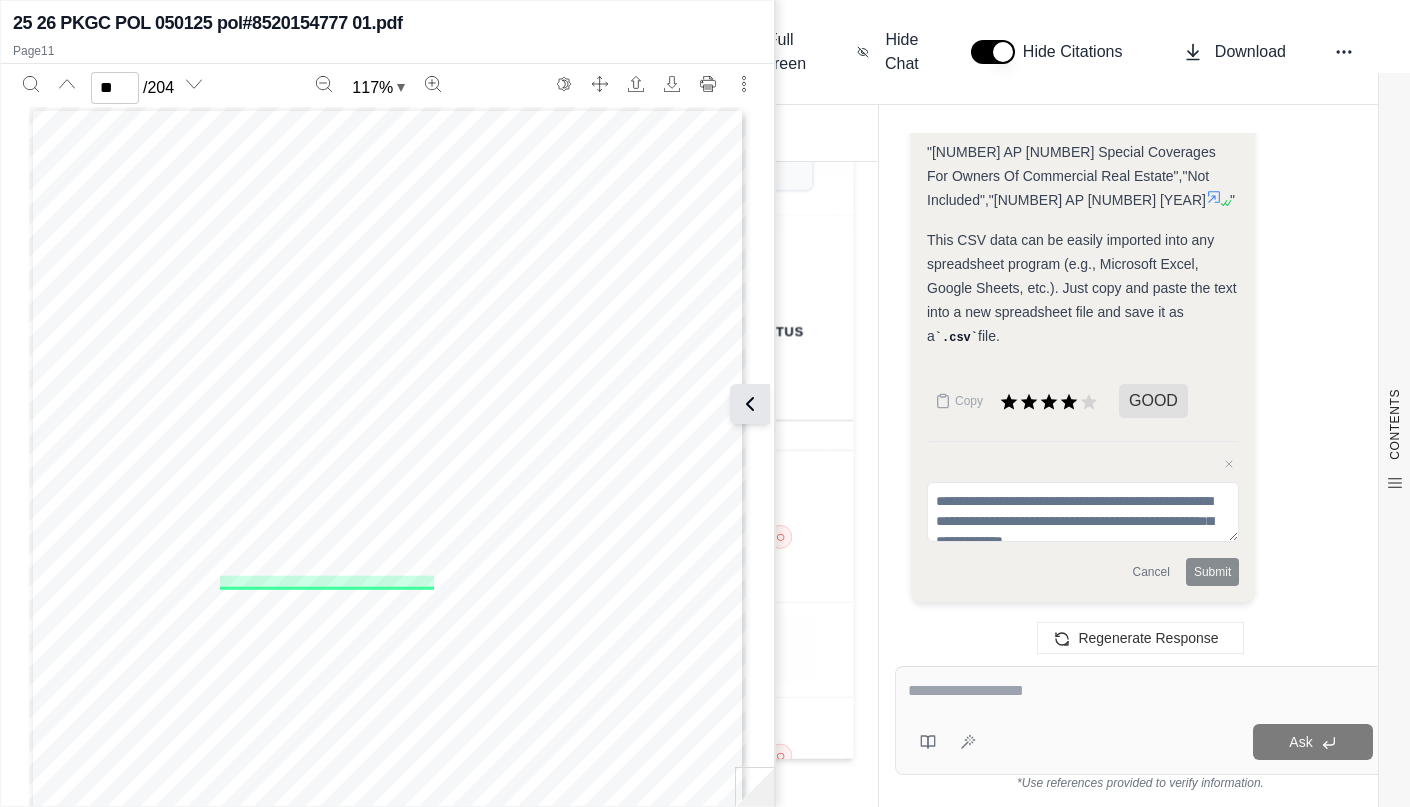 click 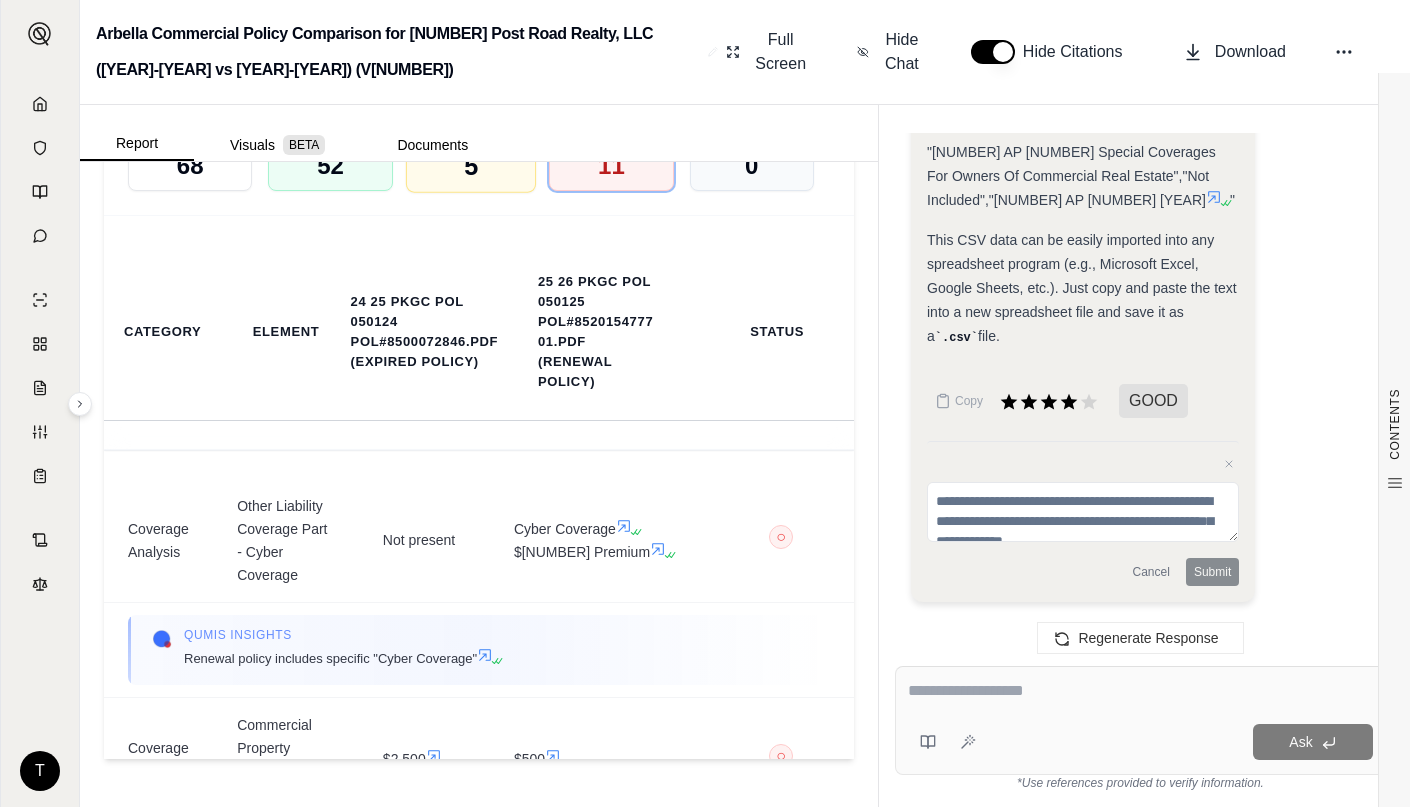 click on "Partial Match 5" at bounding box center (471, 157) 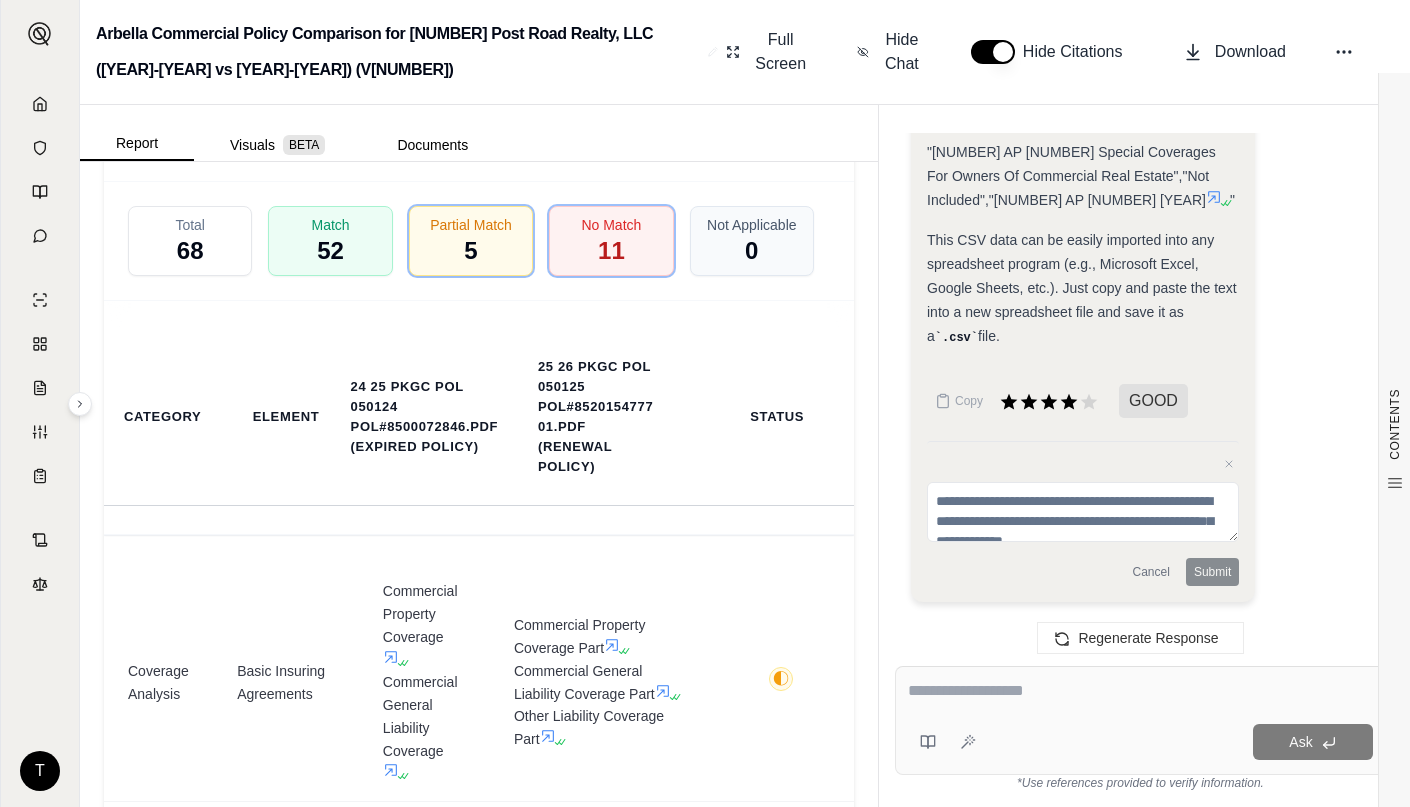 scroll, scrollTop: 4777, scrollLeft: 0, axis: vertical 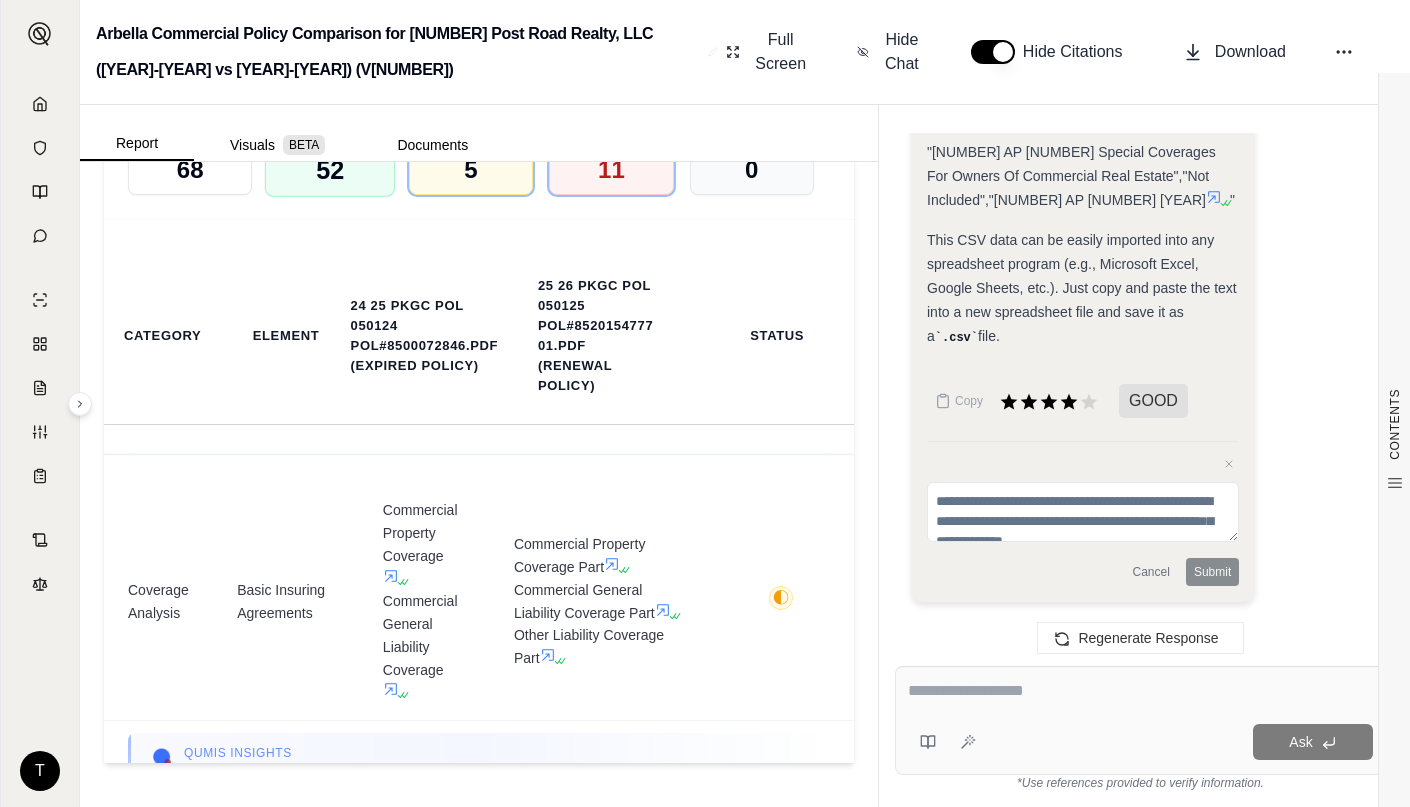 click on "52" at bounding box center [331, 171] 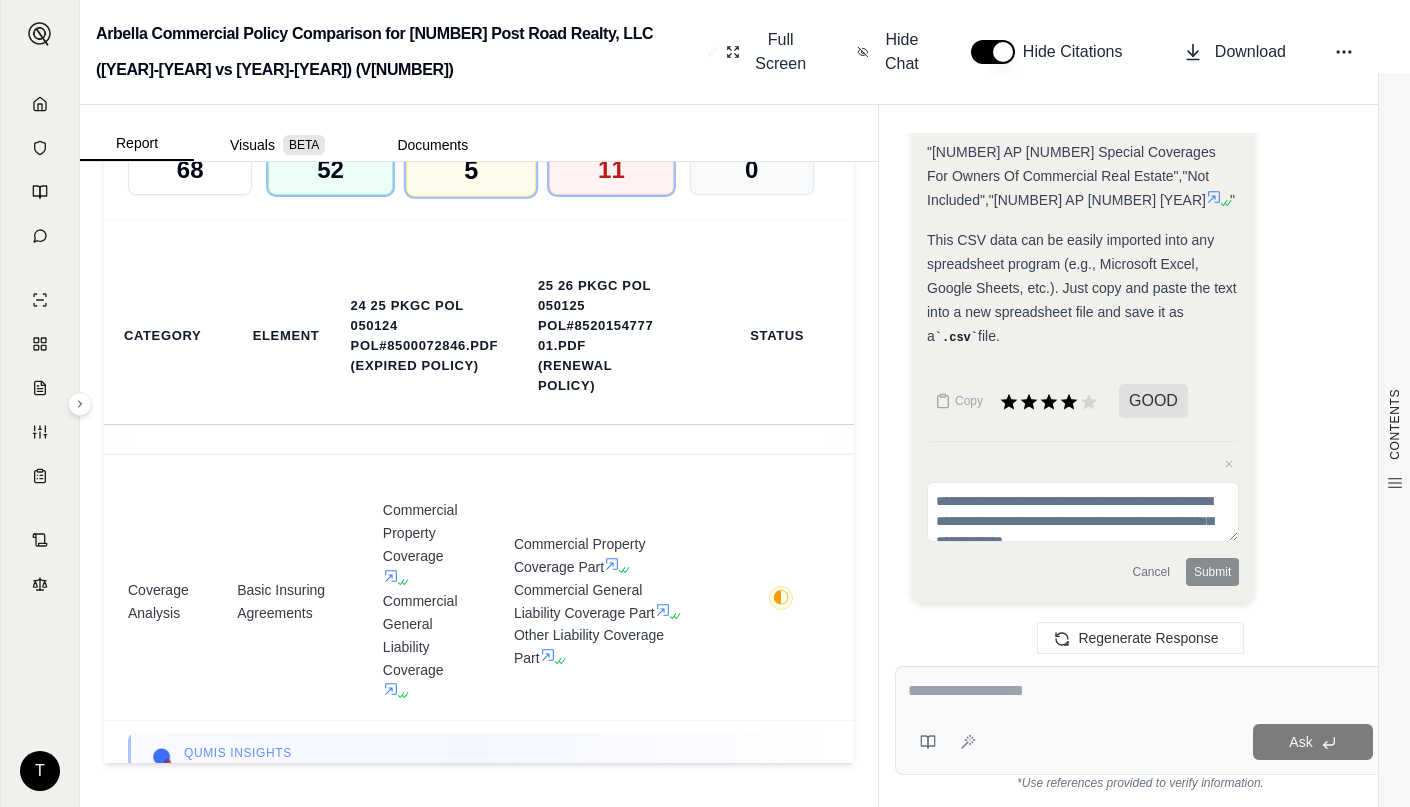 click on "5" at bounding box center [471, 171] 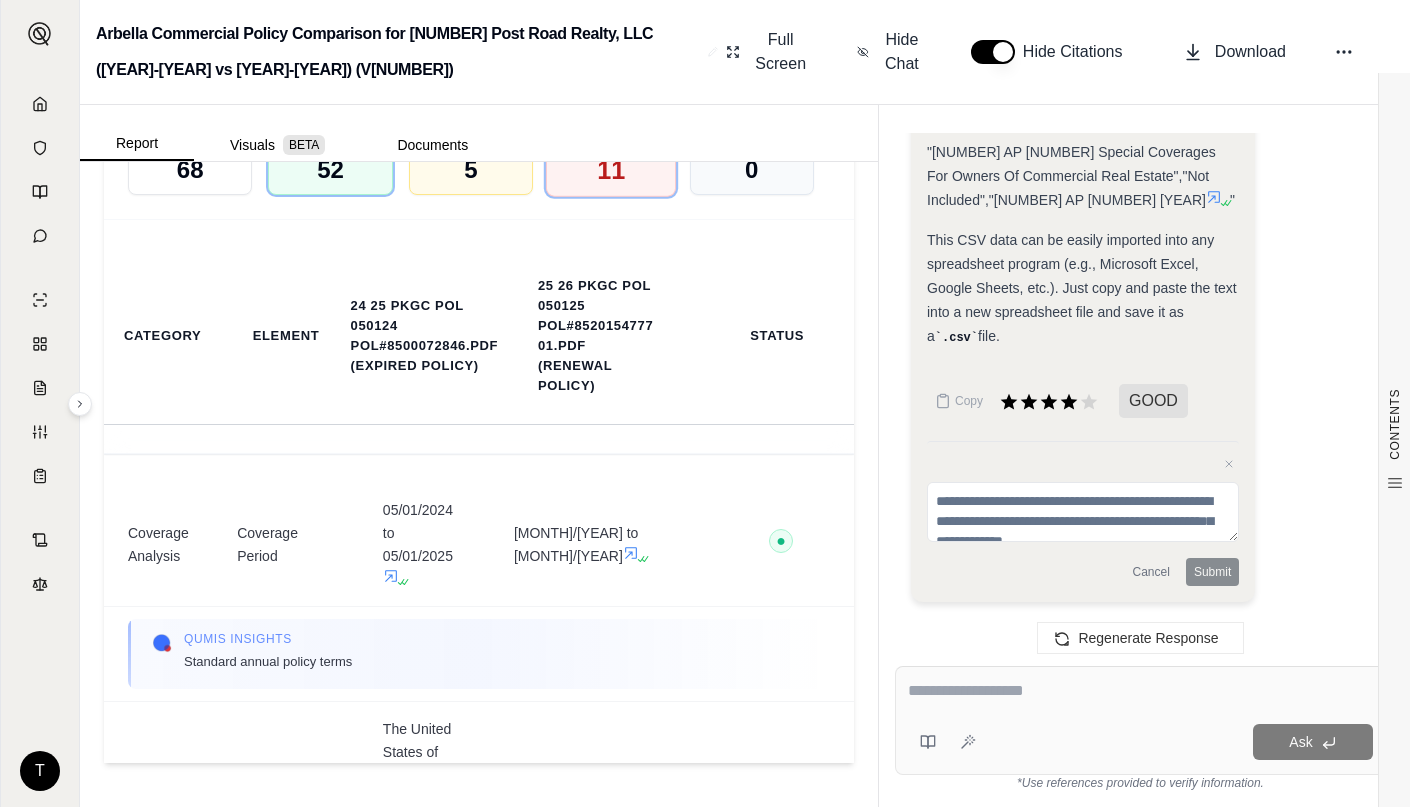 click on "No Match 11" at bounding box center (611, 161) 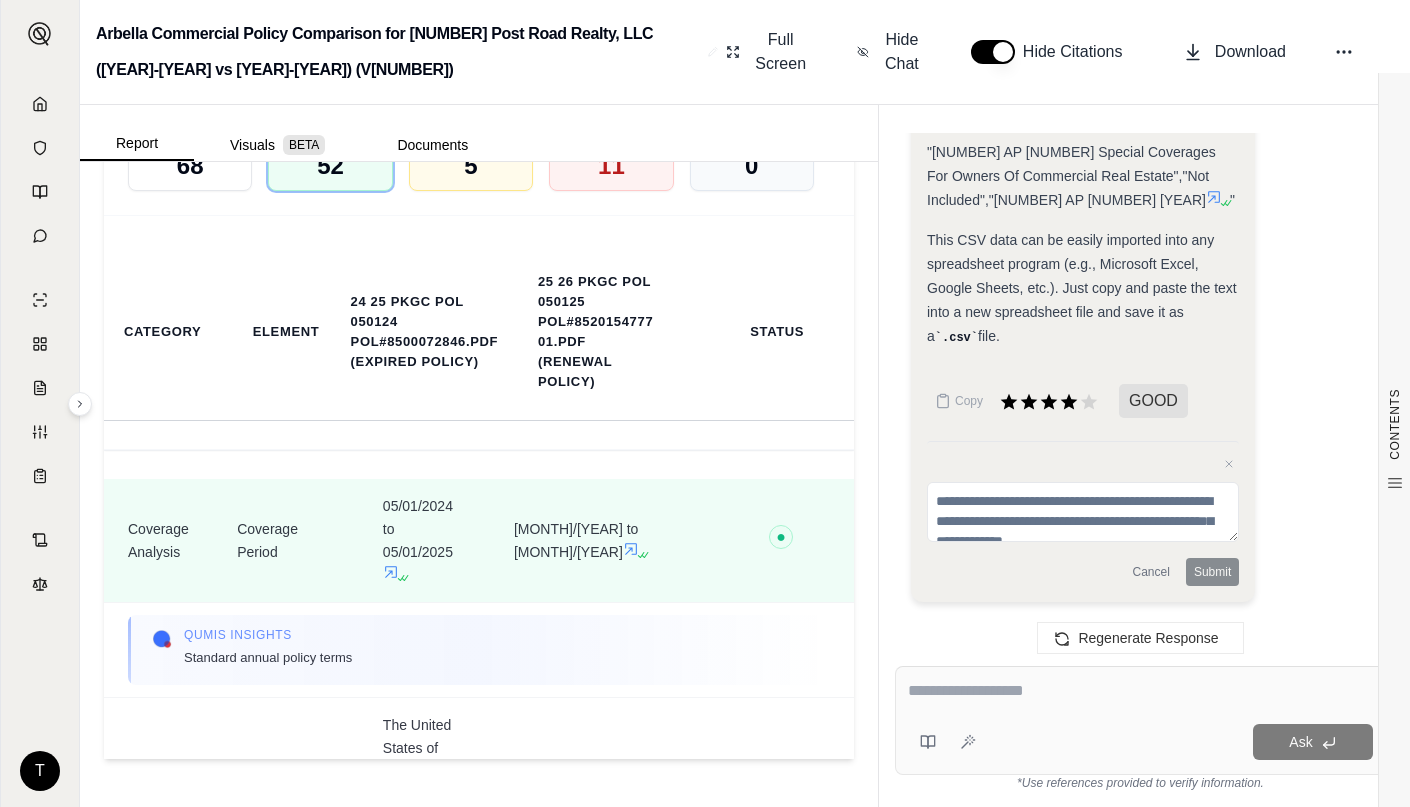 scroll, scrollTop: 4877, scrollLeft: 0, axis: vertical 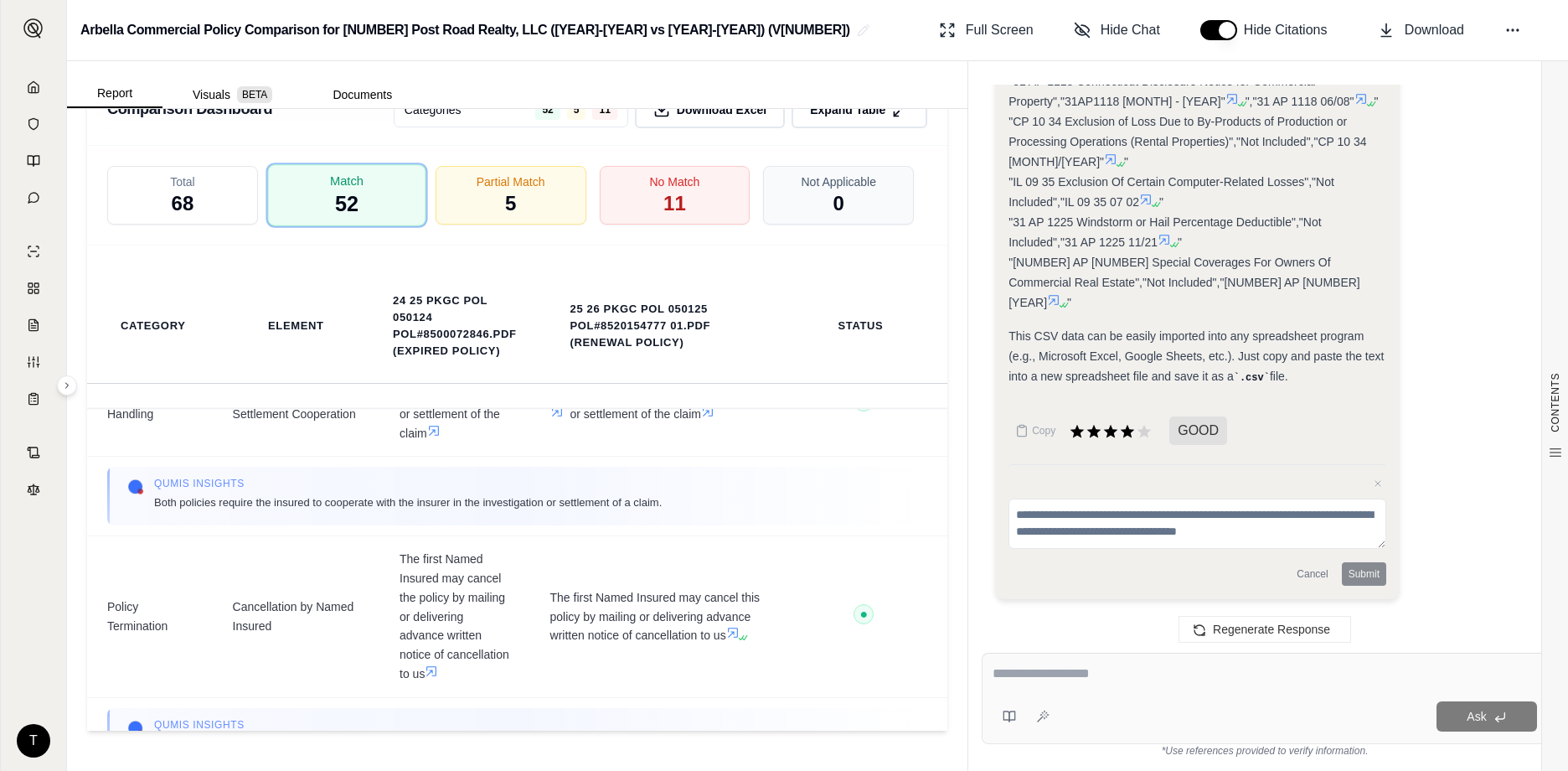 click on "Match 52" at bounding box center (346, 195) 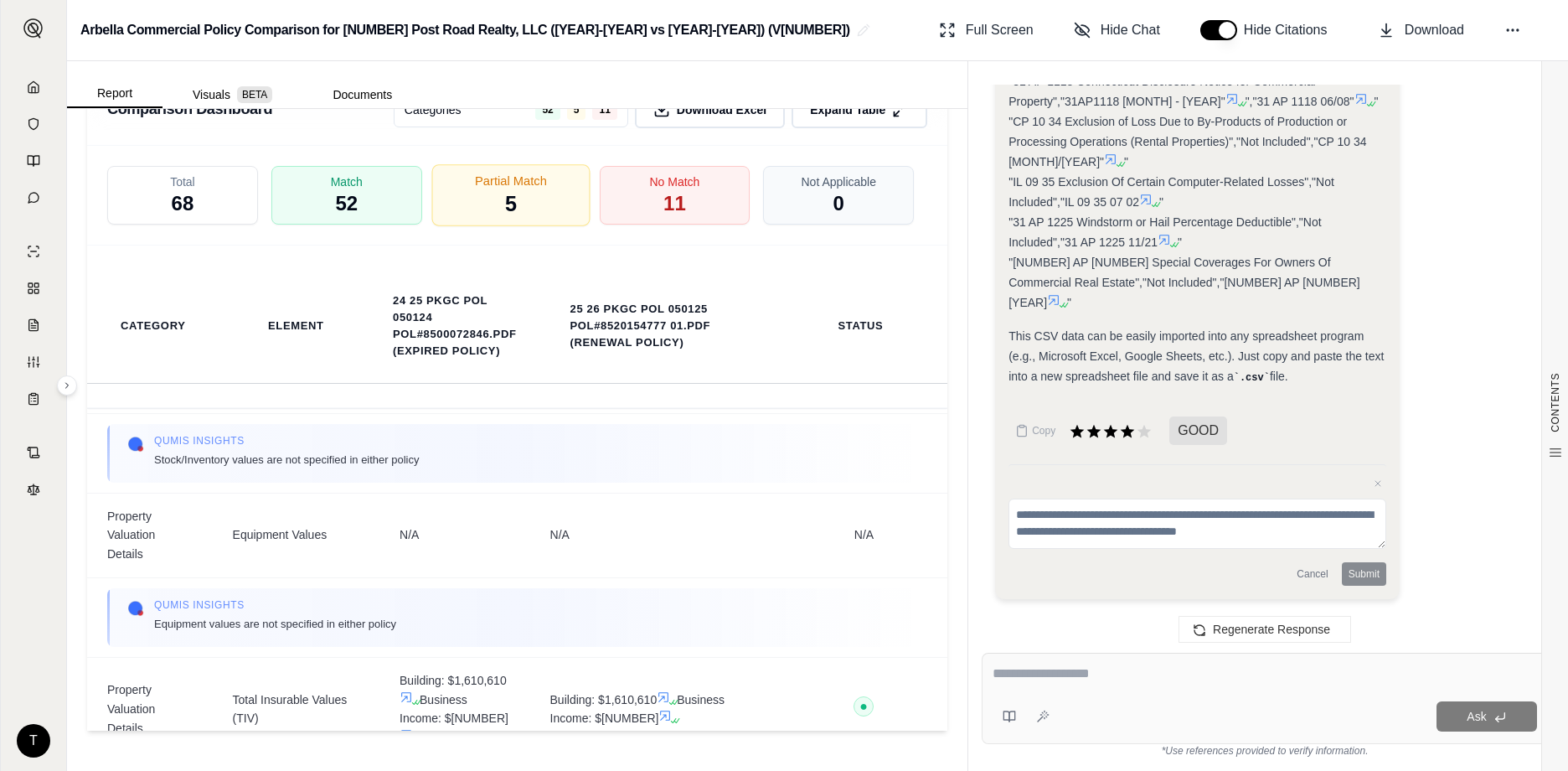 click on "Partial Match 5" at bounding box center [510, 195] 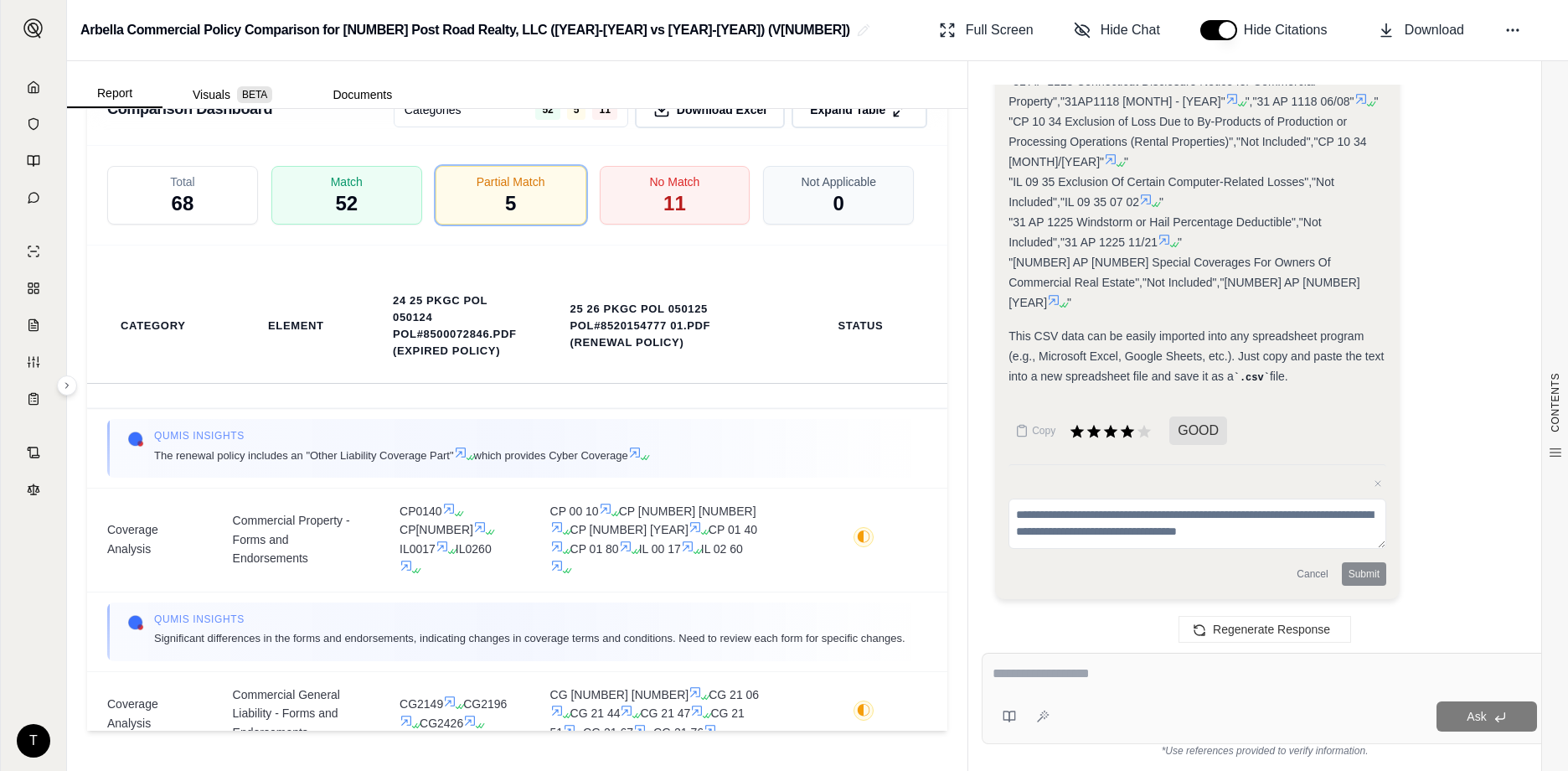 scroll, scrollTop: 0, scrollLeft: 0, axis: both 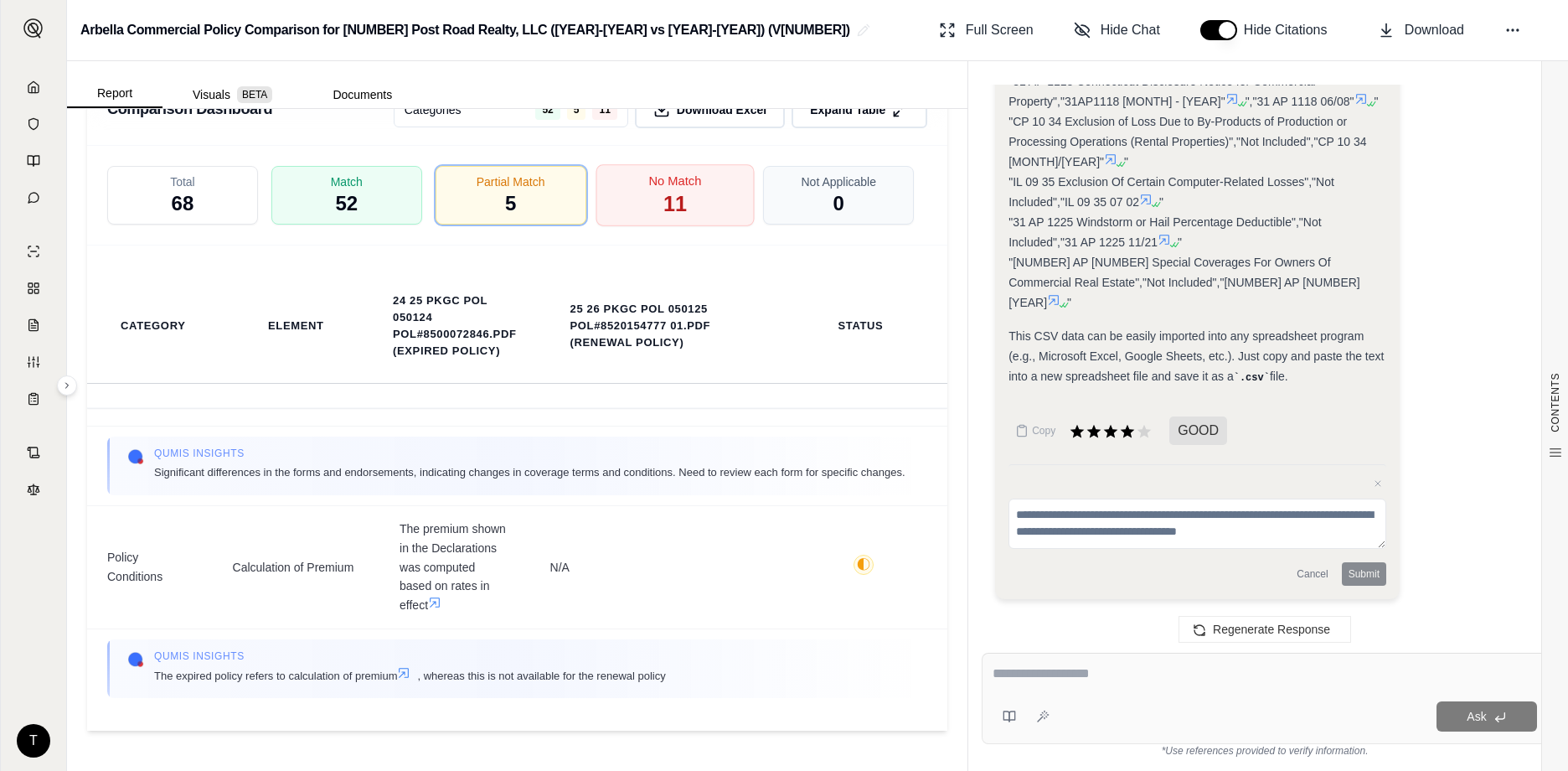 click on "No Match 11" at bounding box center (674, 195) 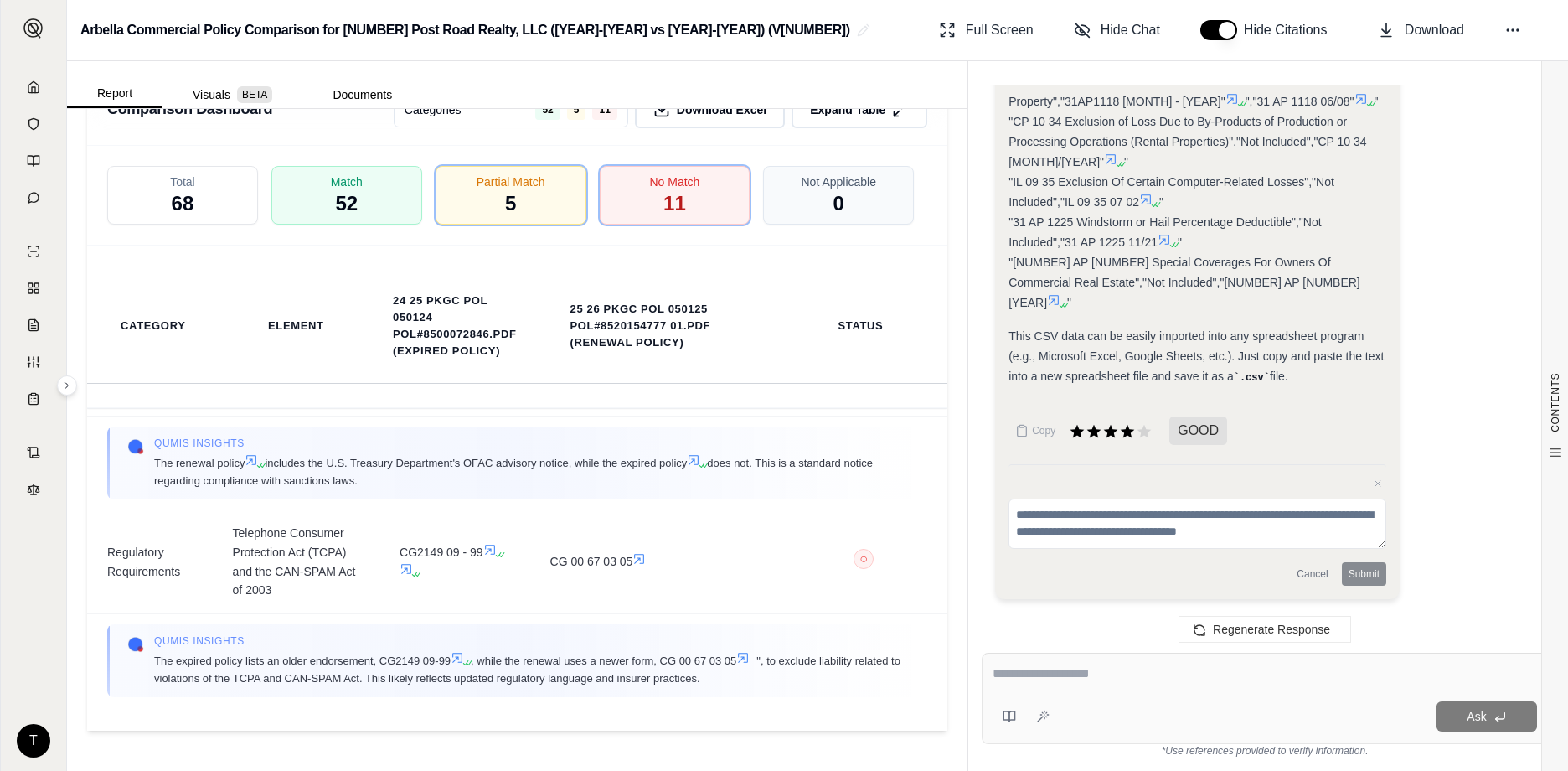 scroll, scrollTop: 2586, scrollLeft: 0, axis: vertical 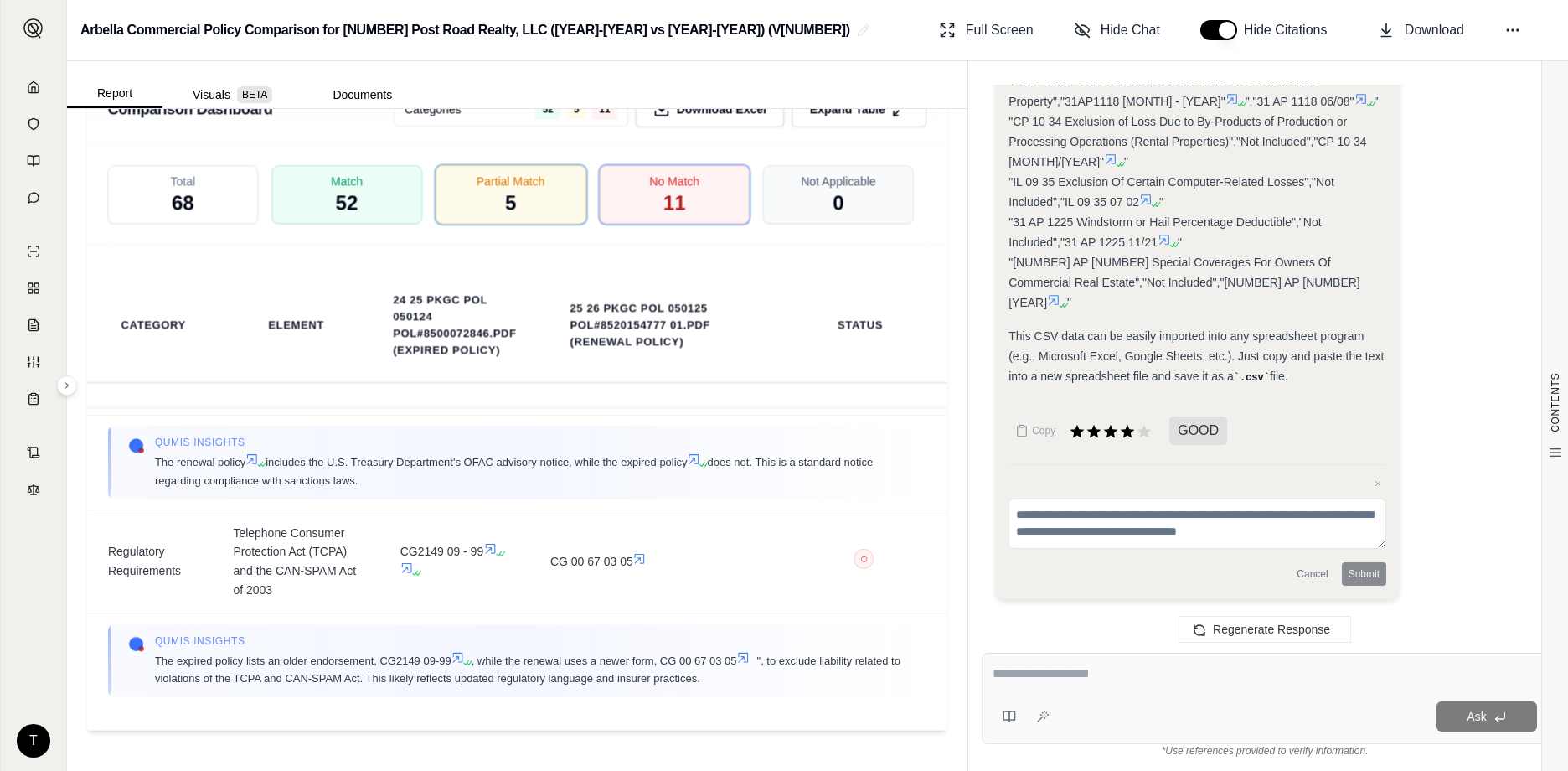 click at bounding box center [1265, 674] 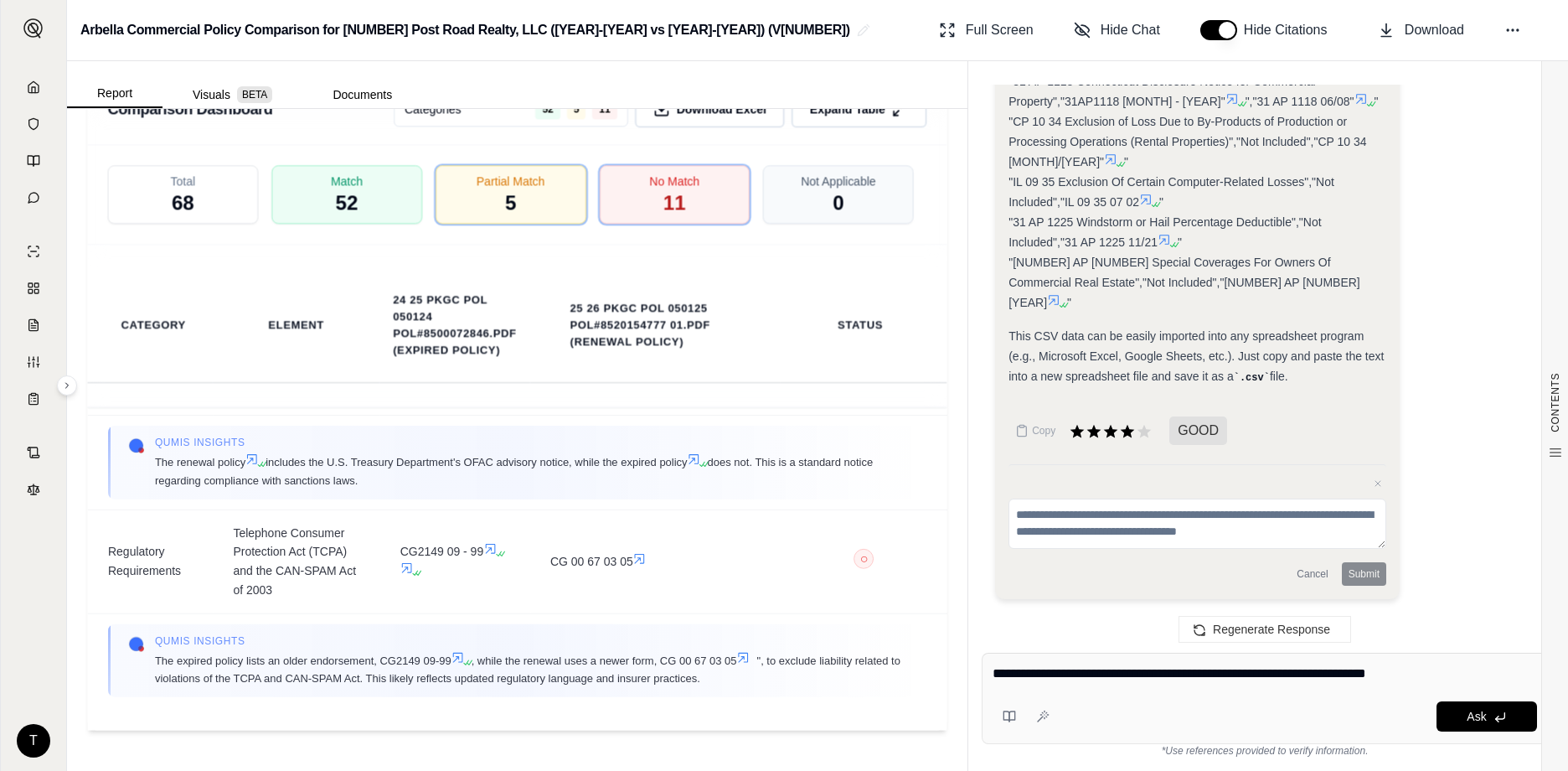 type on "**********" 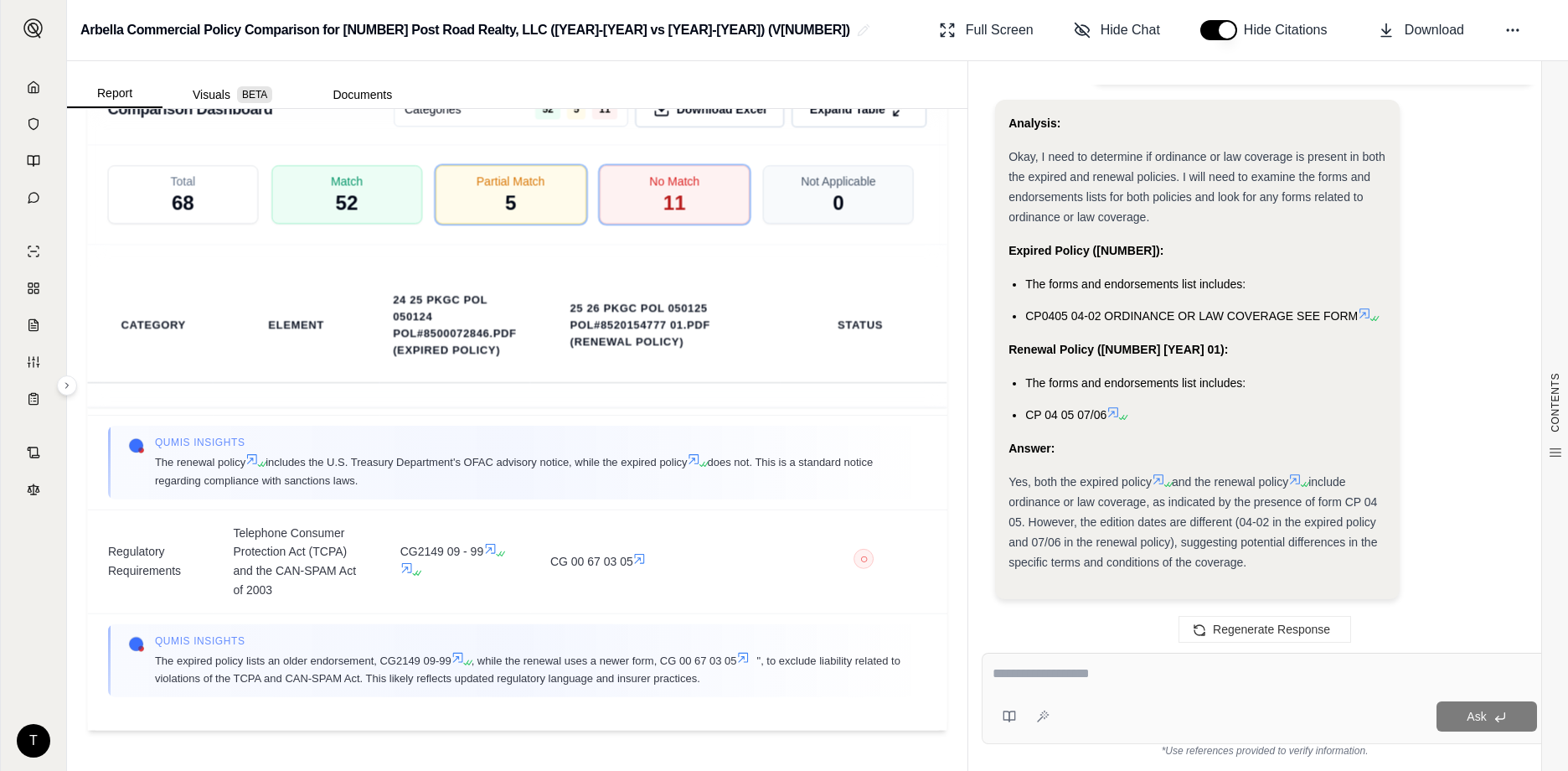 scroll, scrollTop: 6247, scrollLeft: 0, axis: vertical 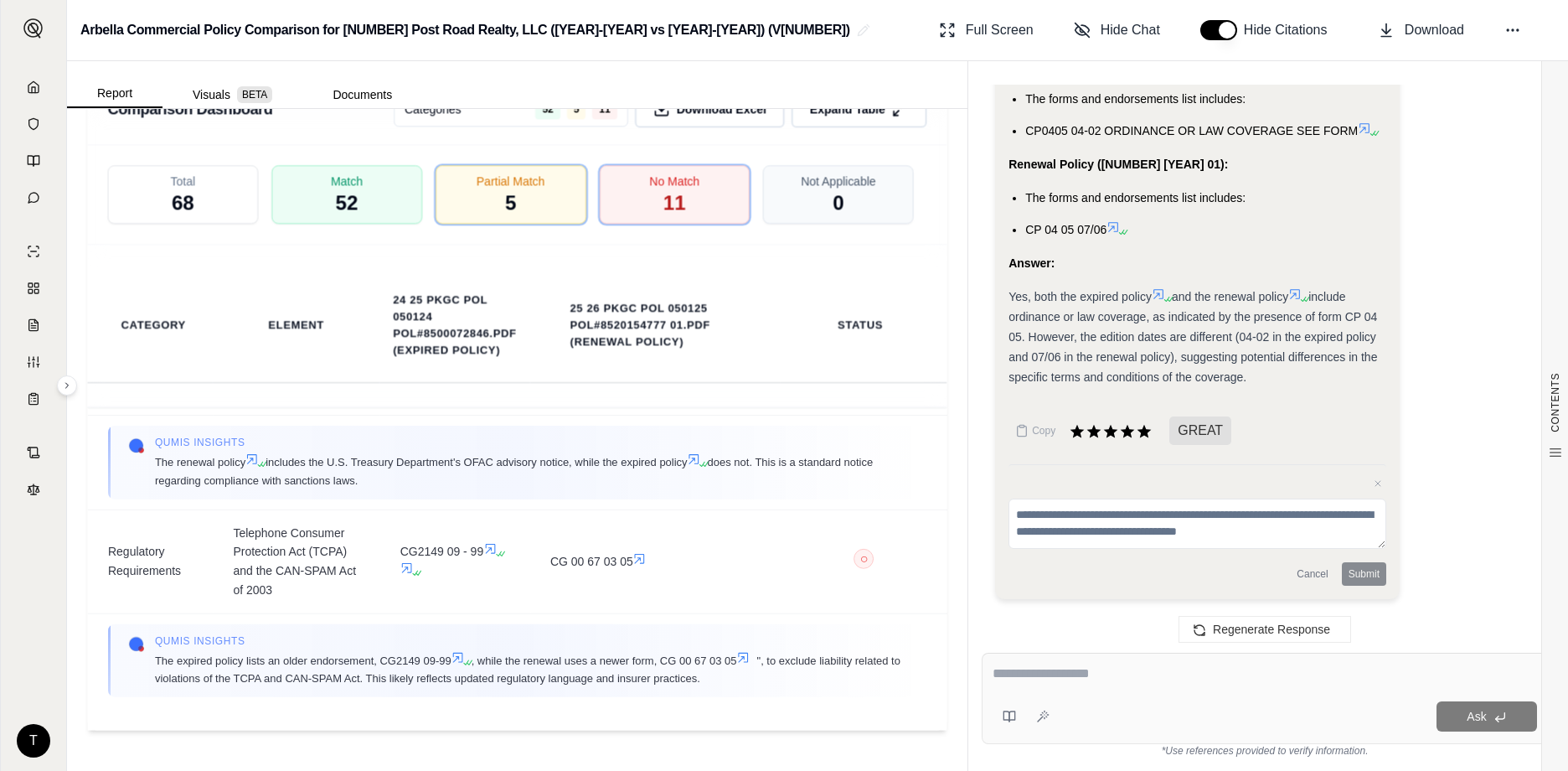 click at bounding box center [1265, 674] 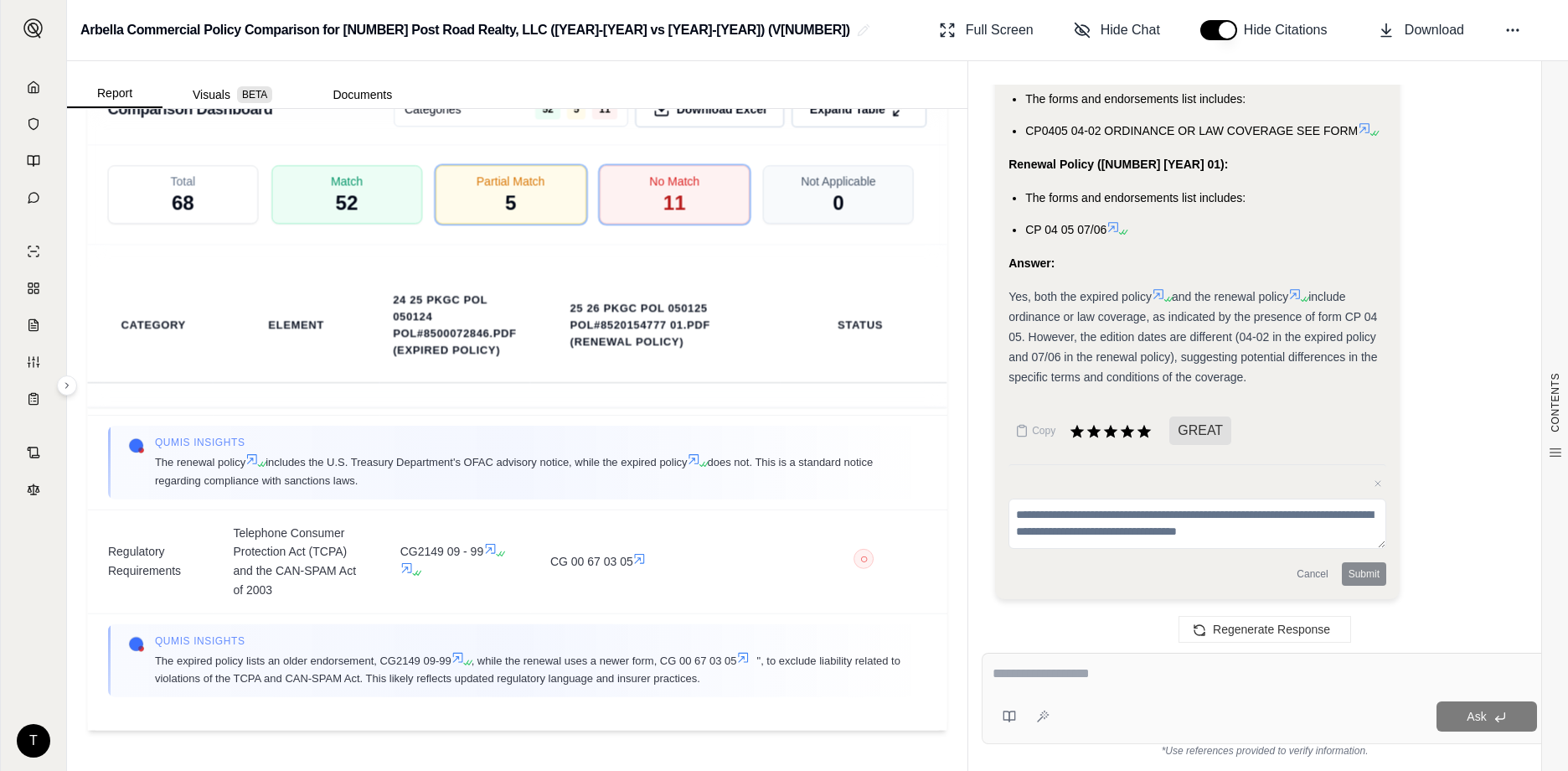 click at bounding box center (1265, 674) 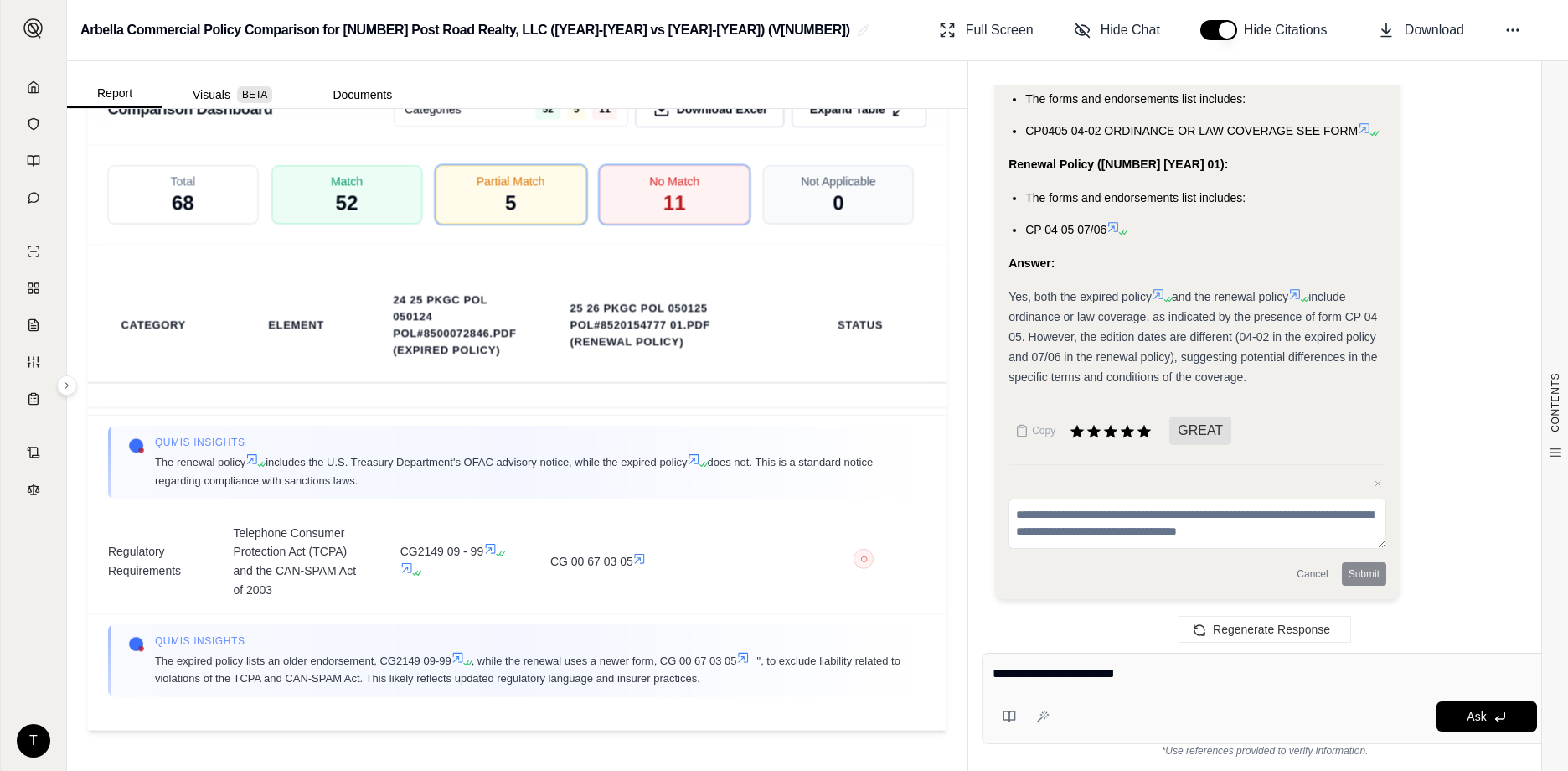 type on "**********" 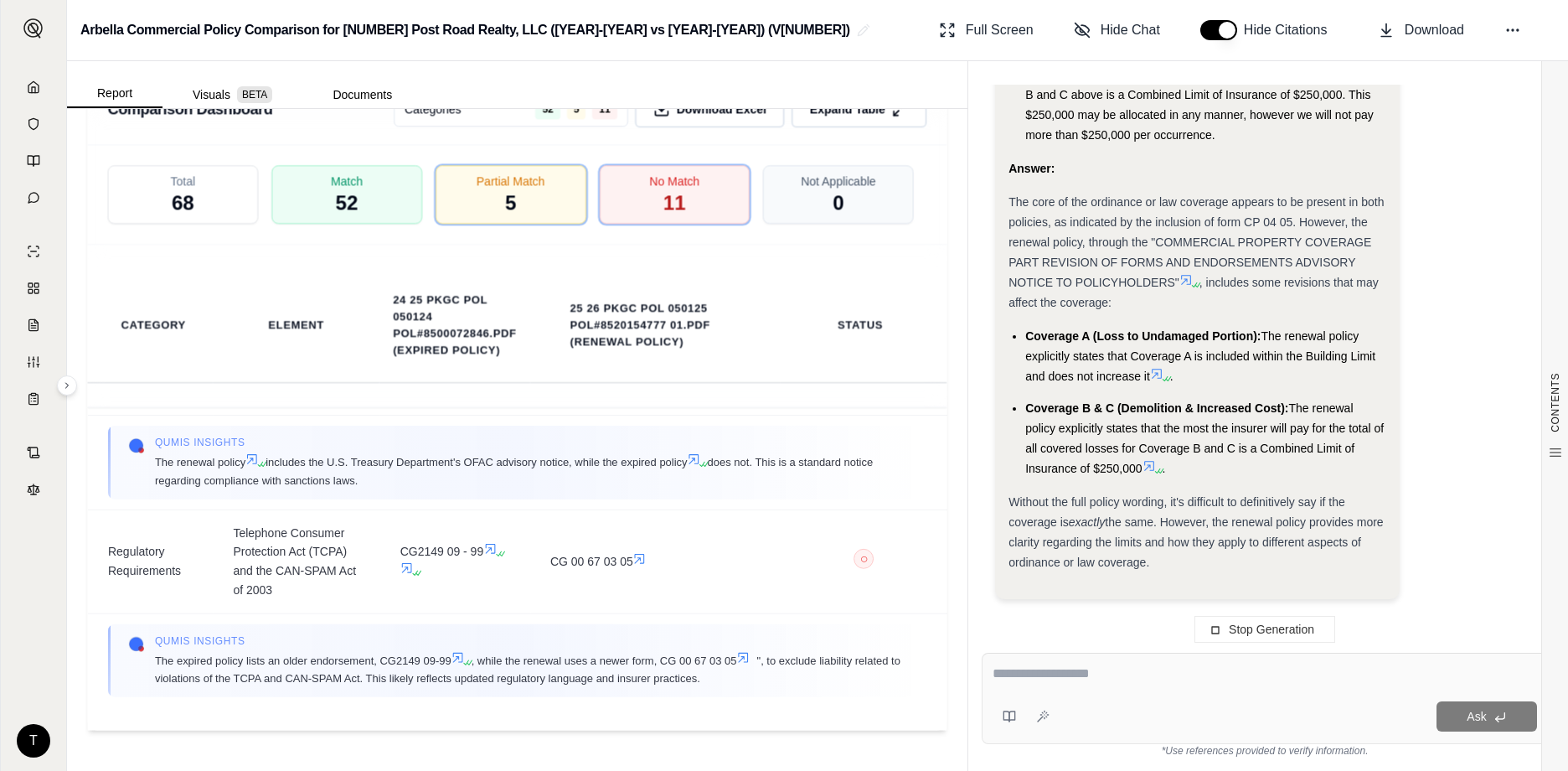 scroll, scrollTop: 7831, scrollLeft: 0, axis: vertical 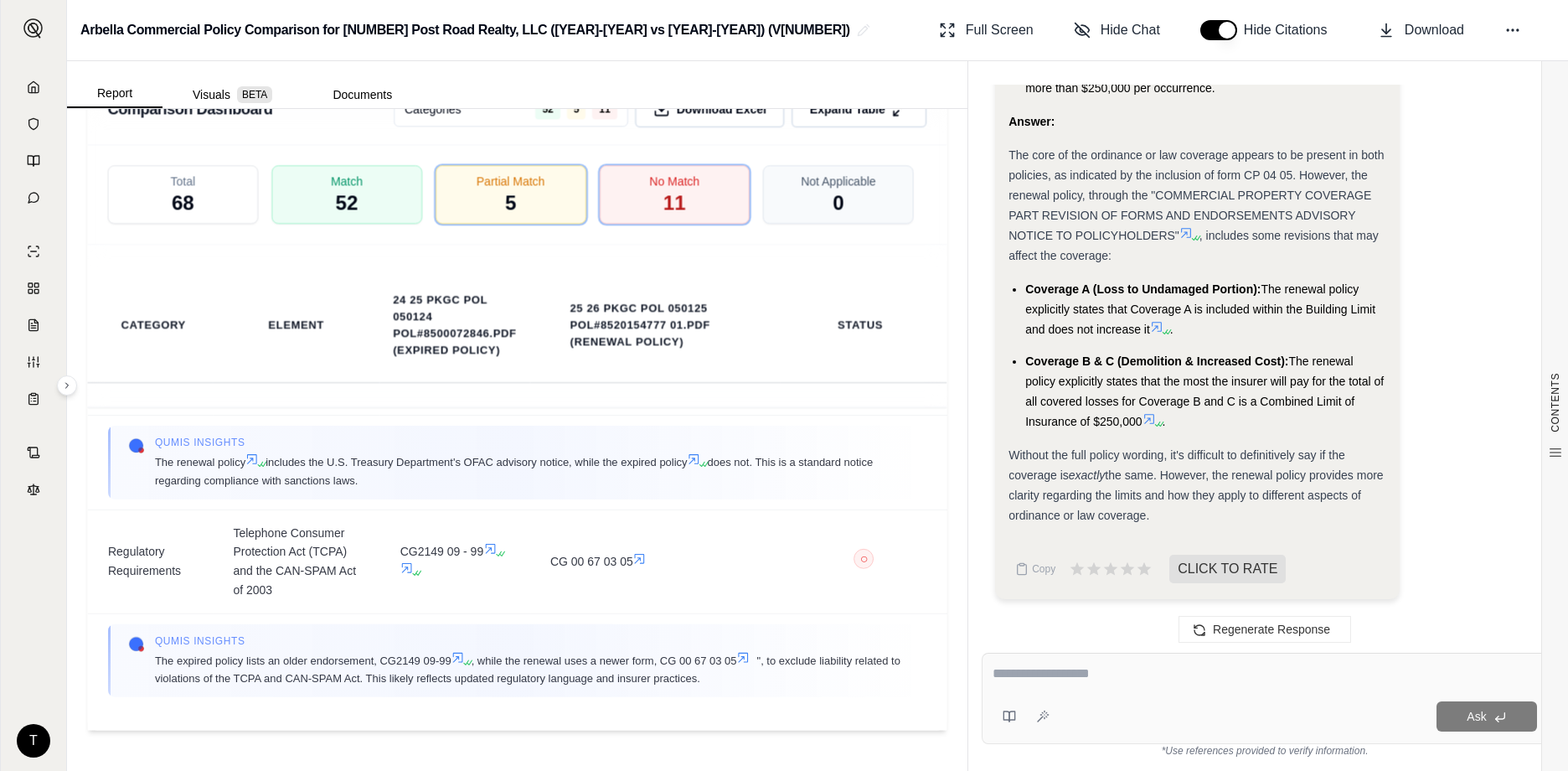 click at bounding box center [1265, 674] 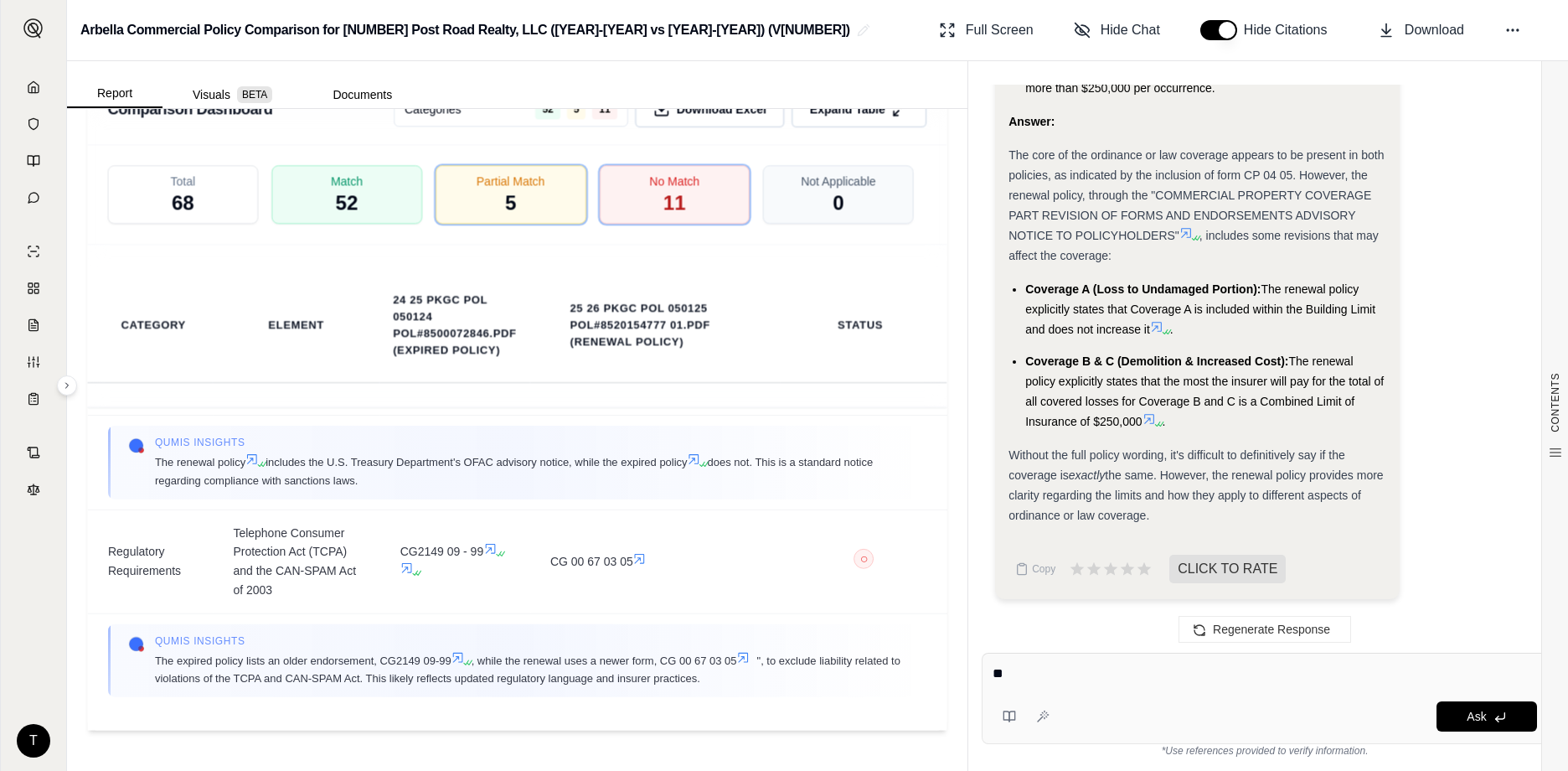 type on "*" 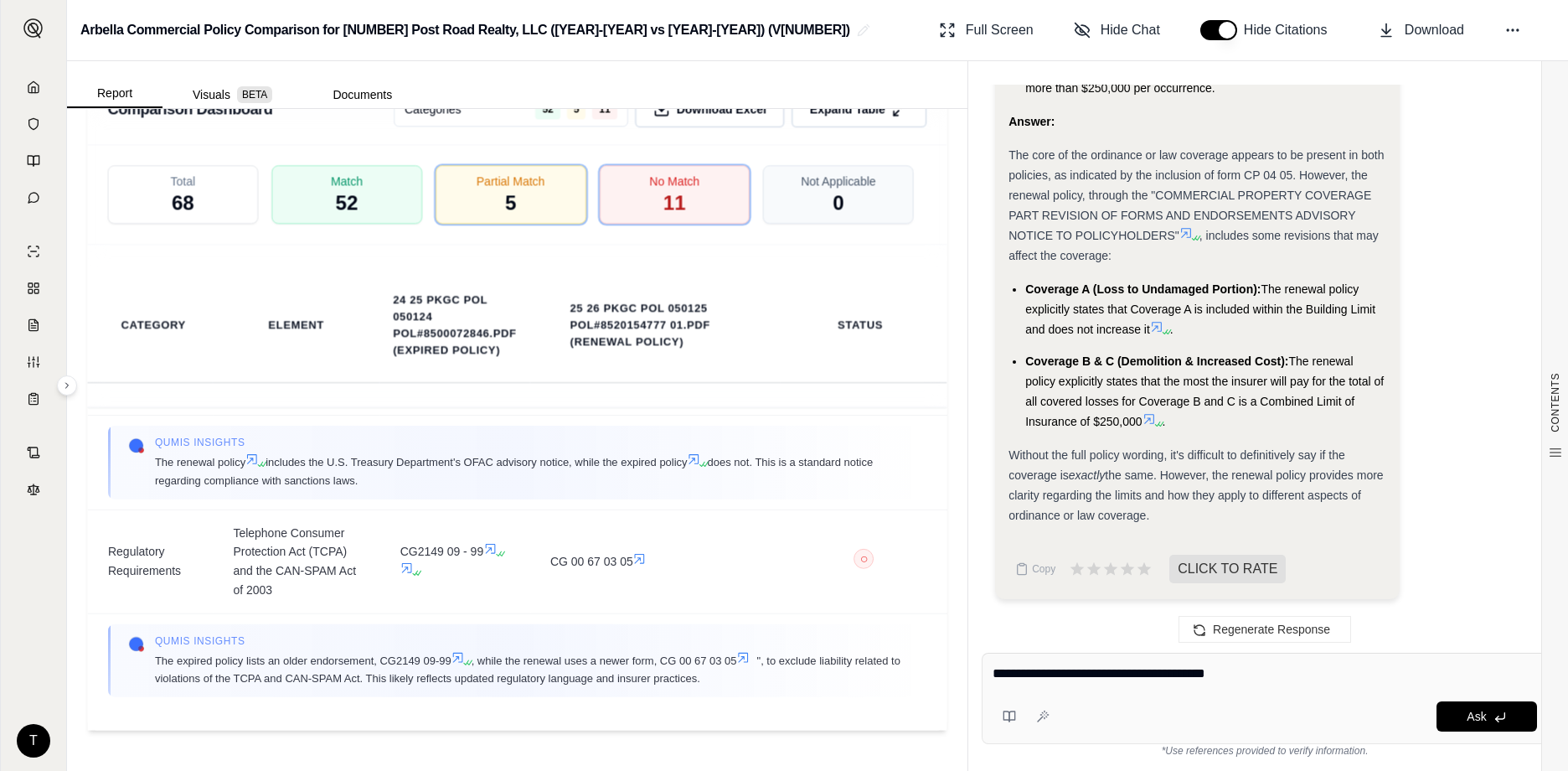 type on "**********" 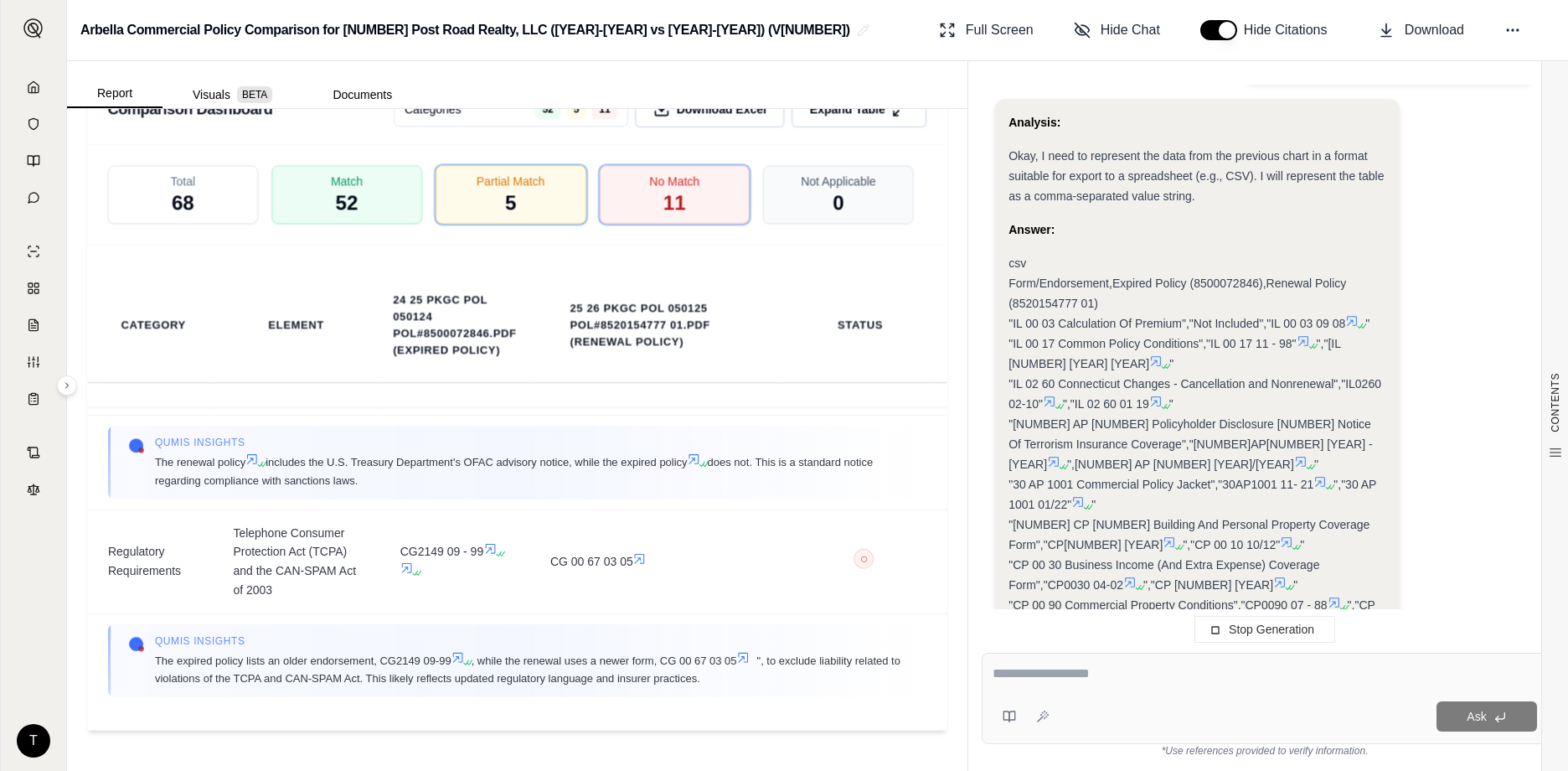 scroll, scrollTop: 8000, scrollLeft: 0, axis: vertical 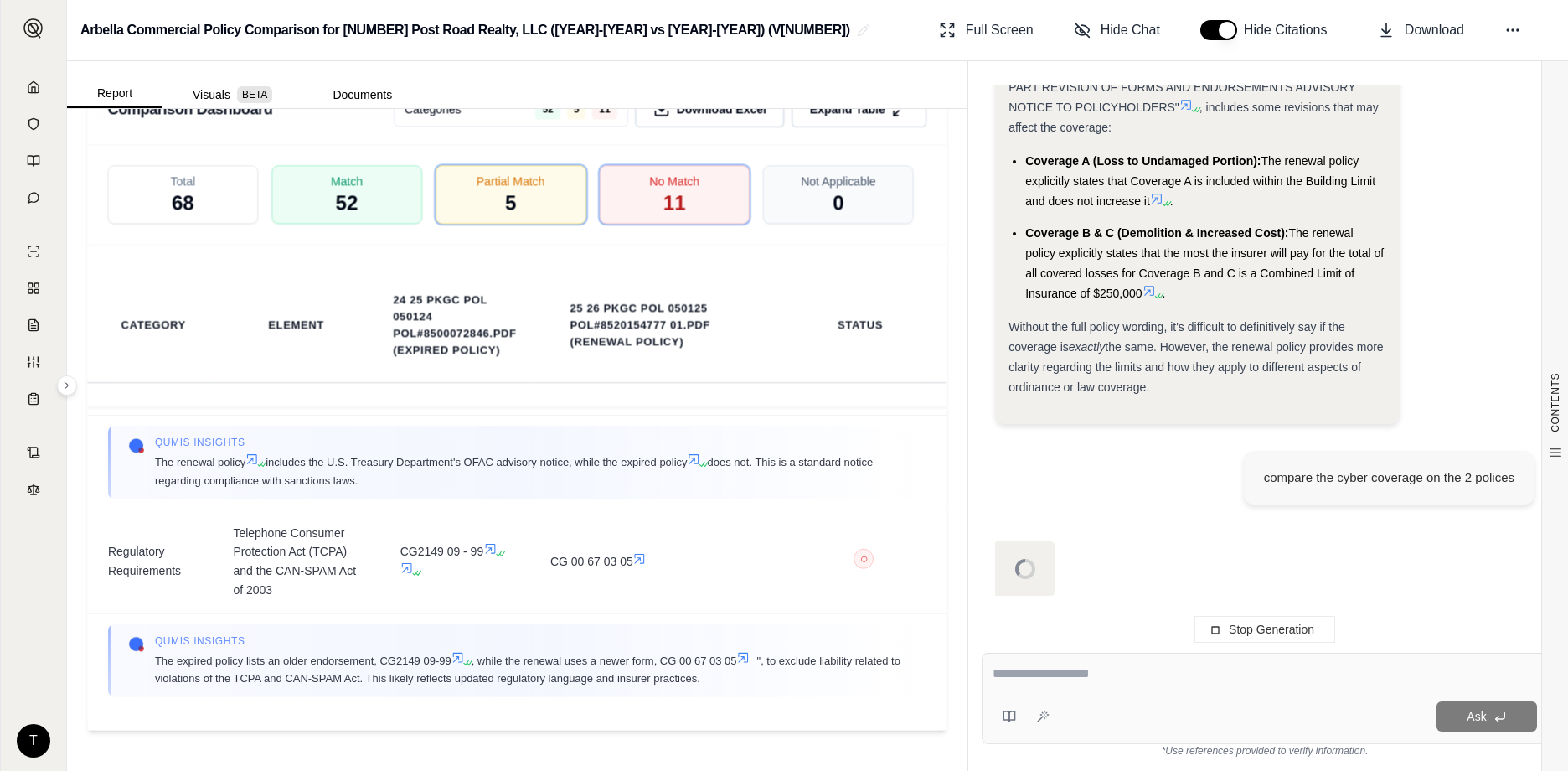 click at bounding box center (1265, 674) 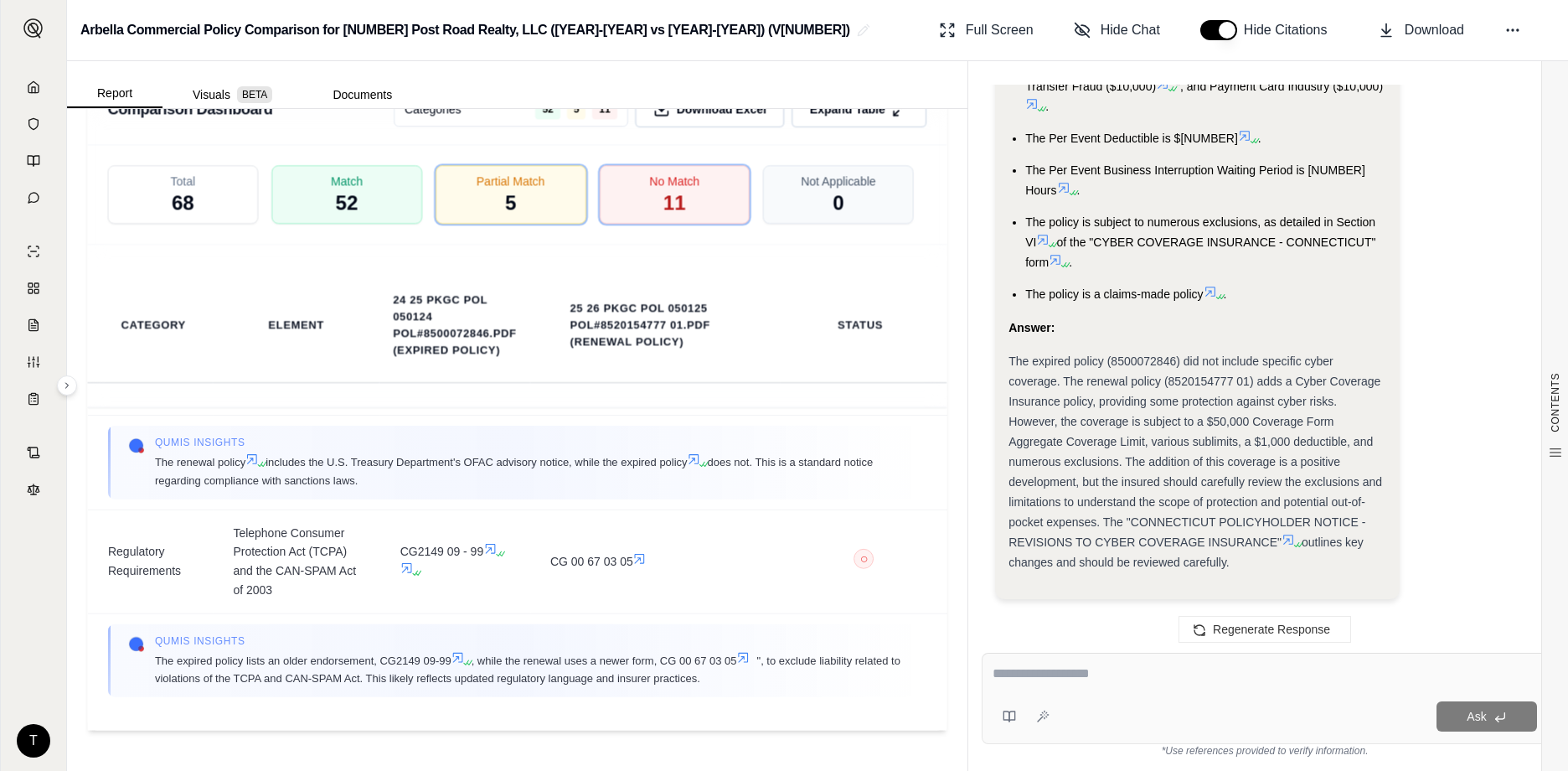 scroll, scrollTop: 9296, scrollLeft: 0, axis: vertical 